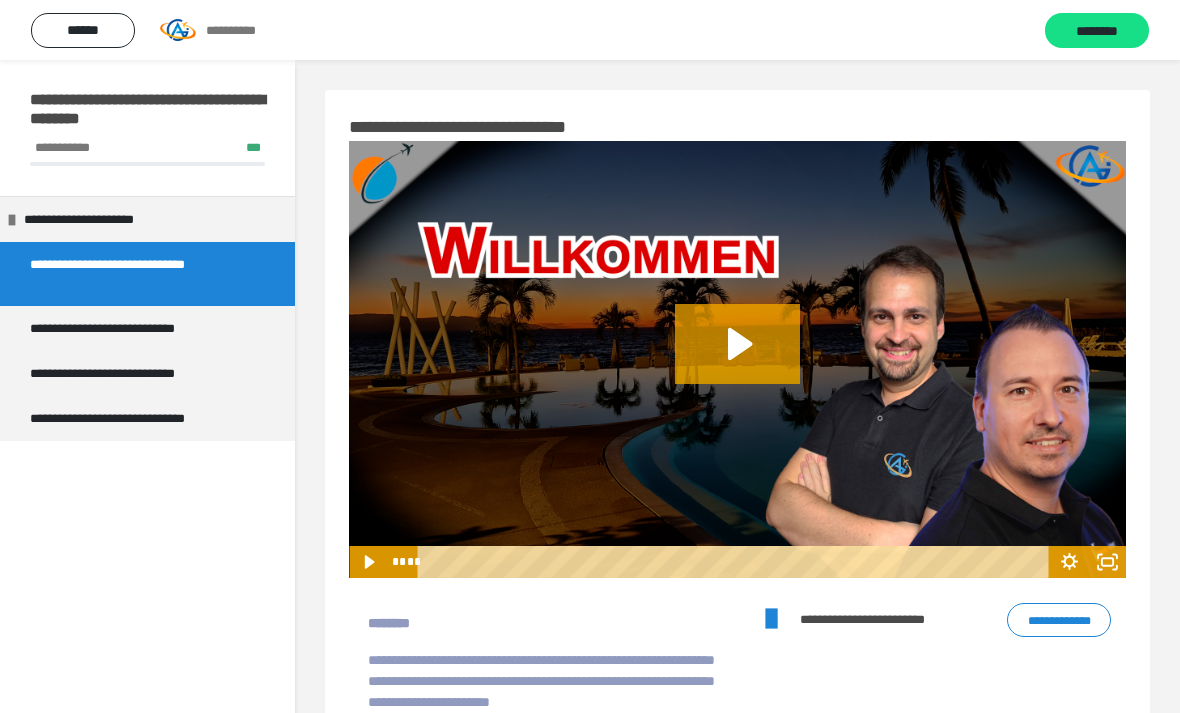 scroll, scrollTop: -6, scrollLeft: 0, axis: vertical 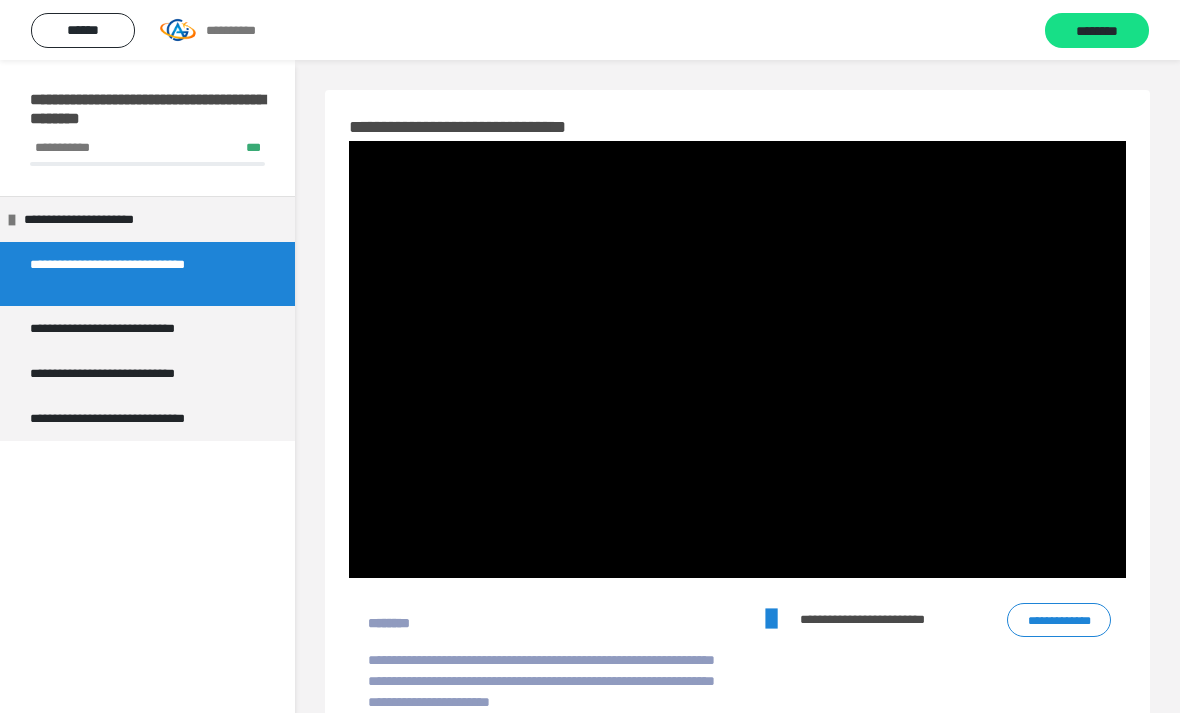 click at bounding box center [737, 359] 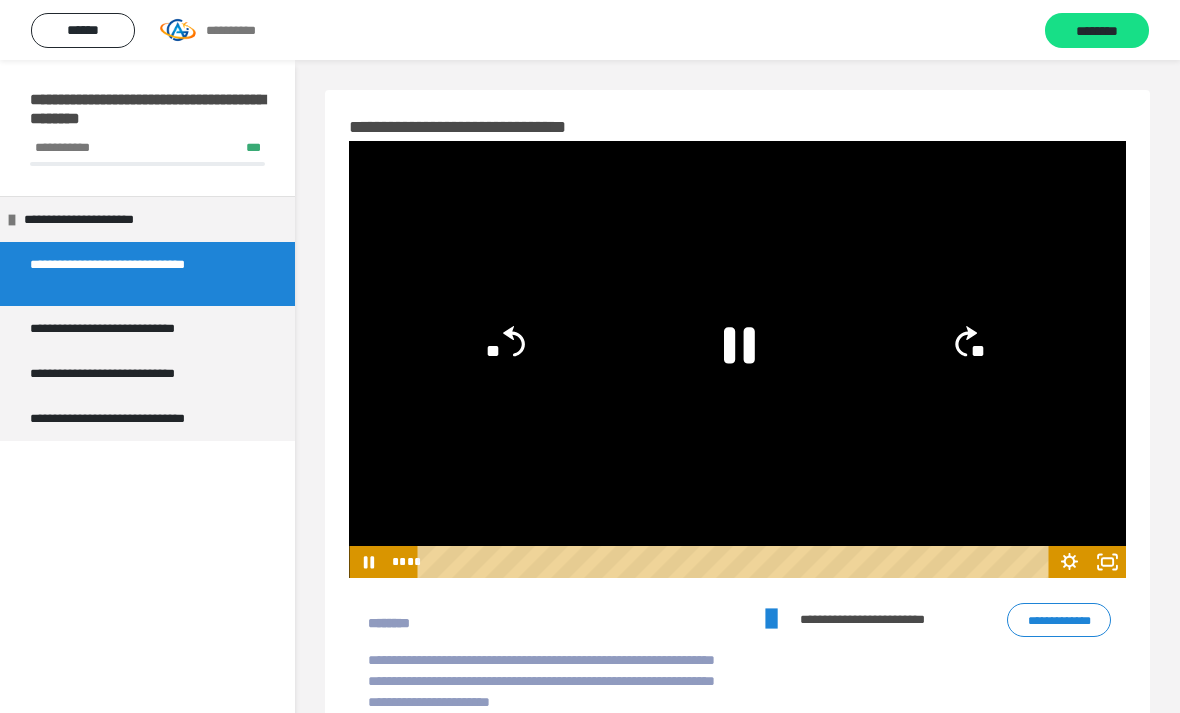 click 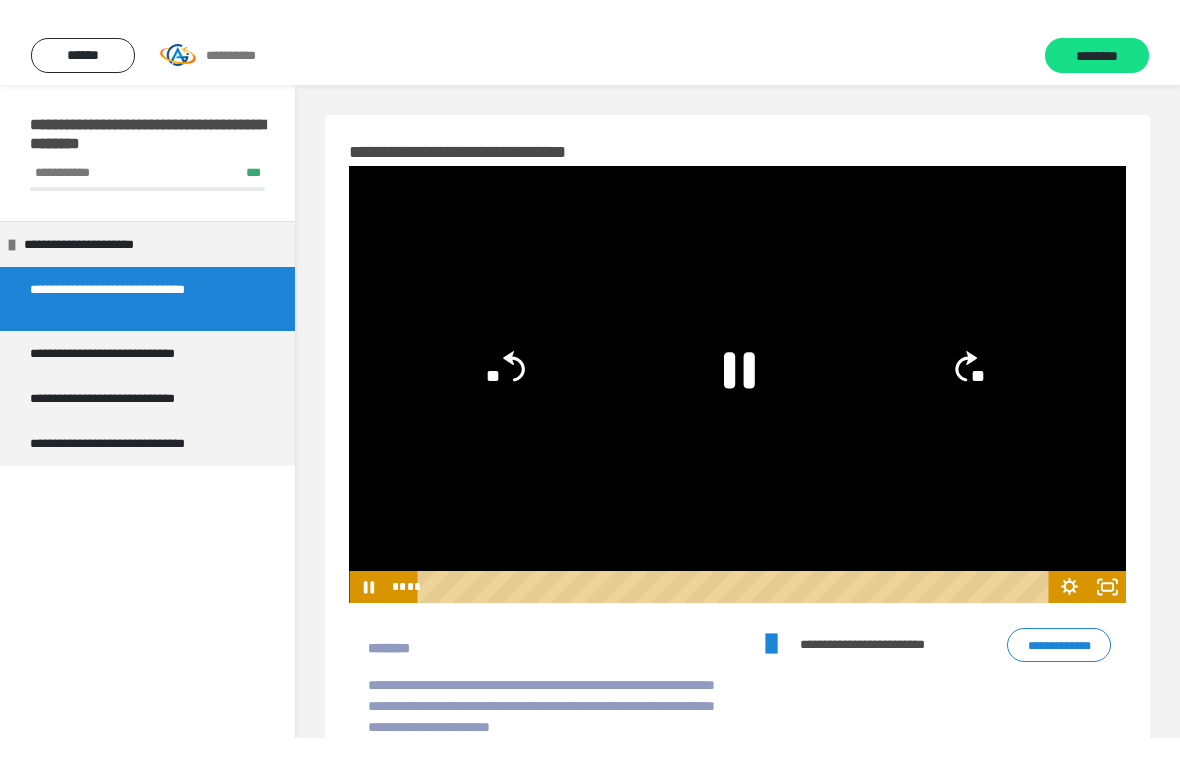 scroll, scrollTop: 24, scrollLeft: 0, axis: vertical 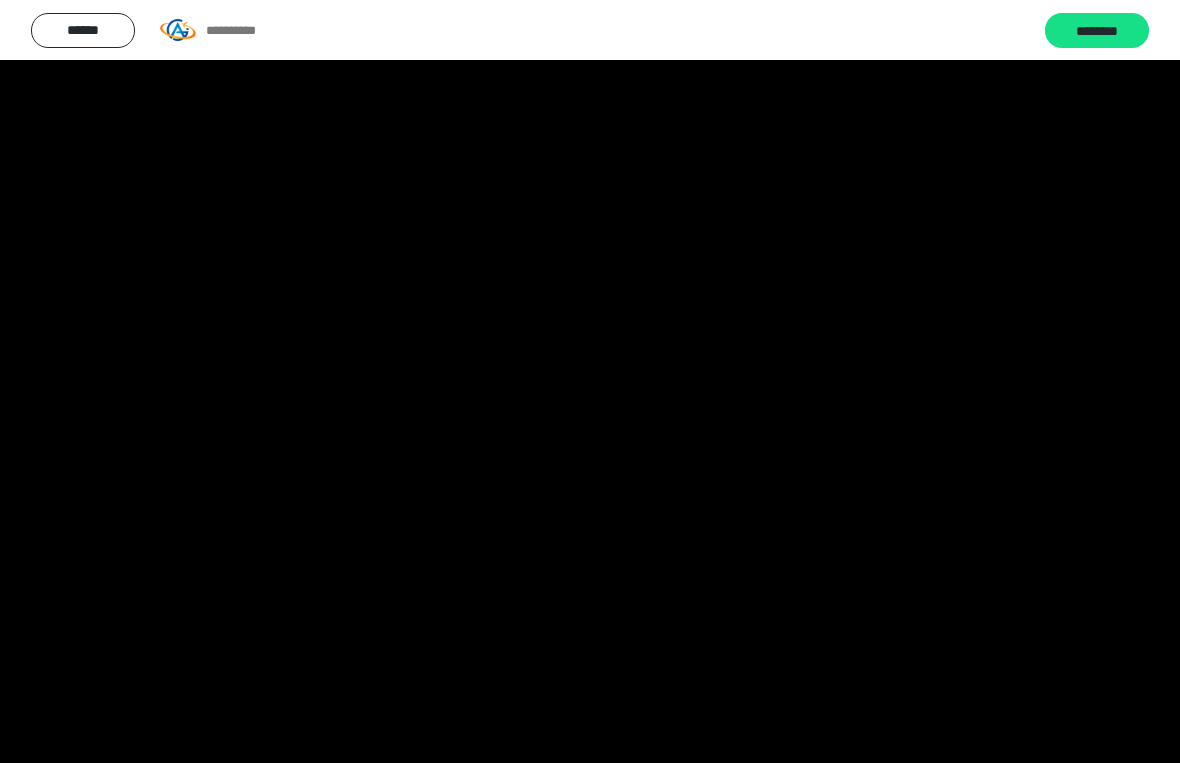 click at bounding box center (590, 381) 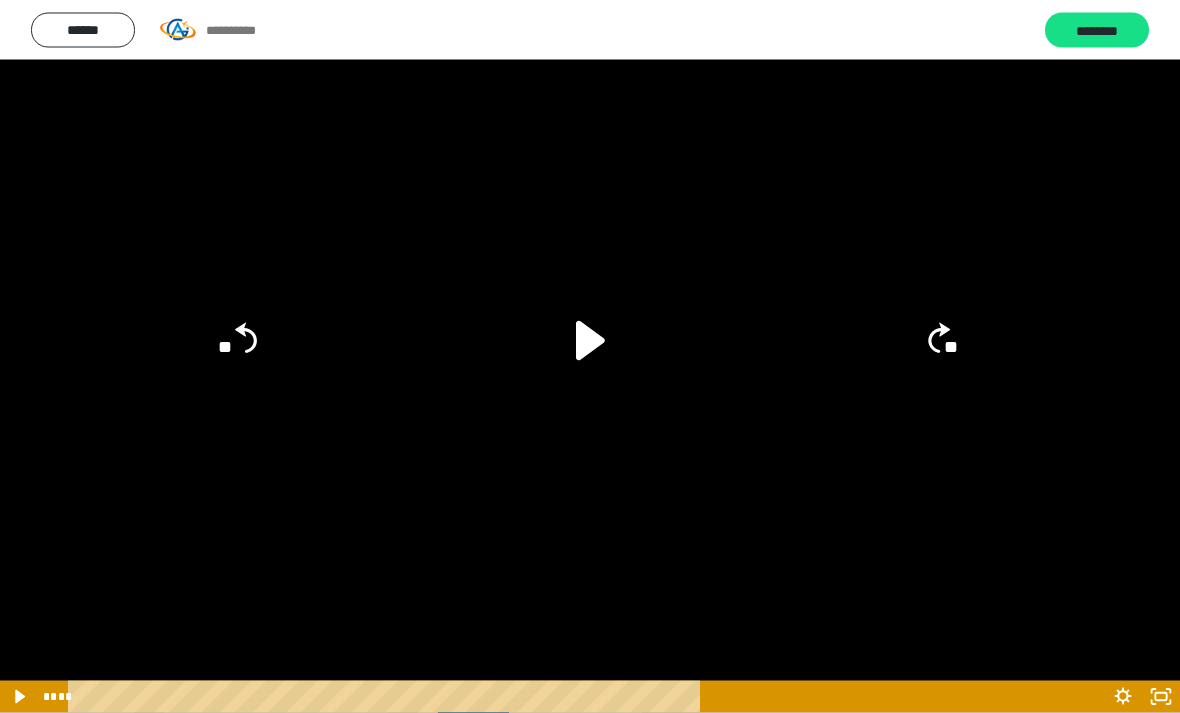 scroll, scrollTop: 924, scrollLeft: 0, axis: vertical 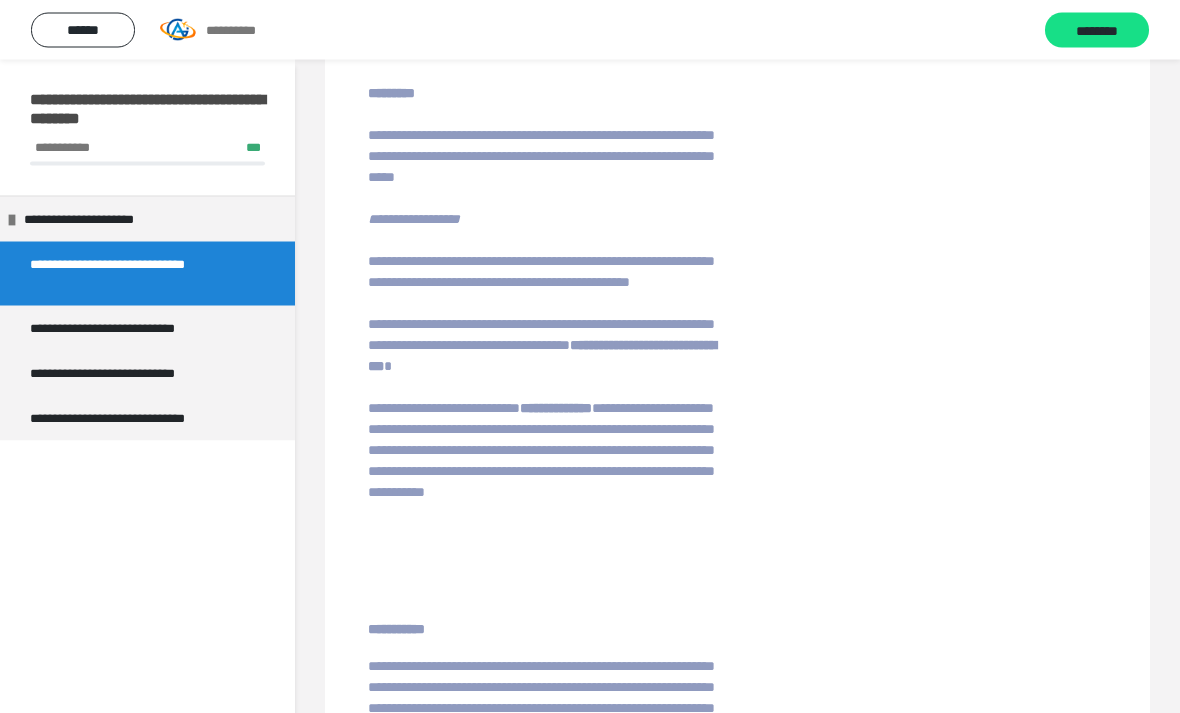 click on "**********" at bounding box center [128, 328] 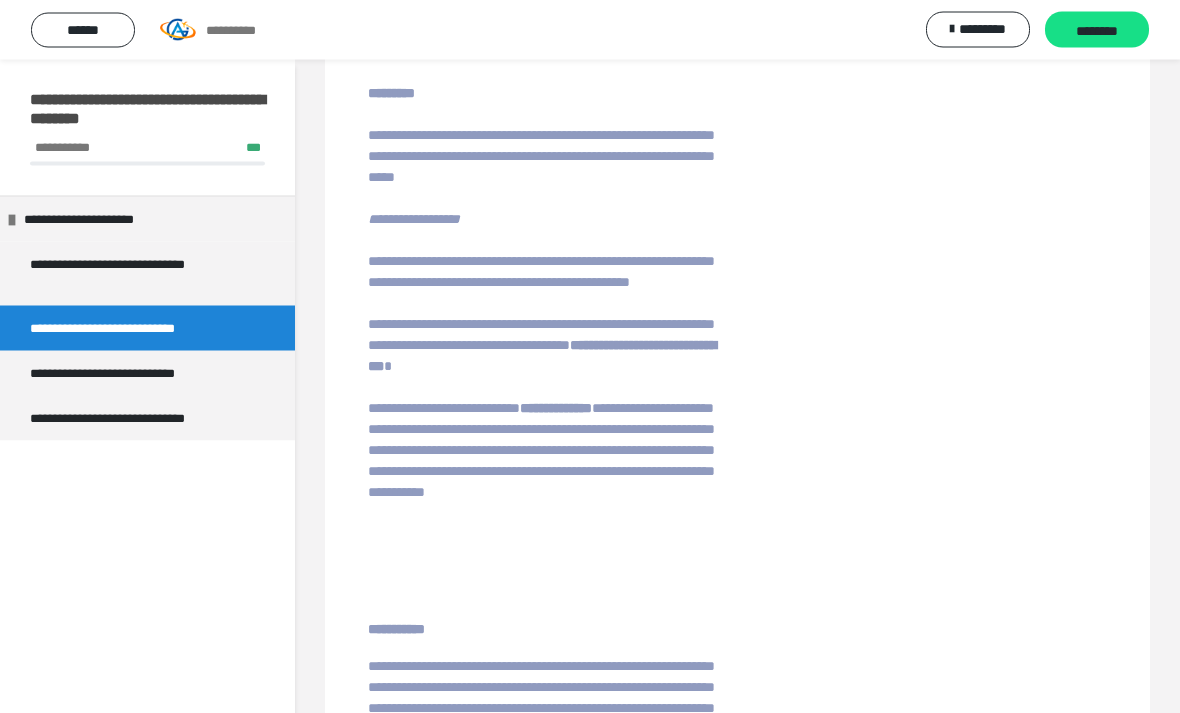 scroll, scrollTop: 60, scrollLeft: 0, axis: vertical 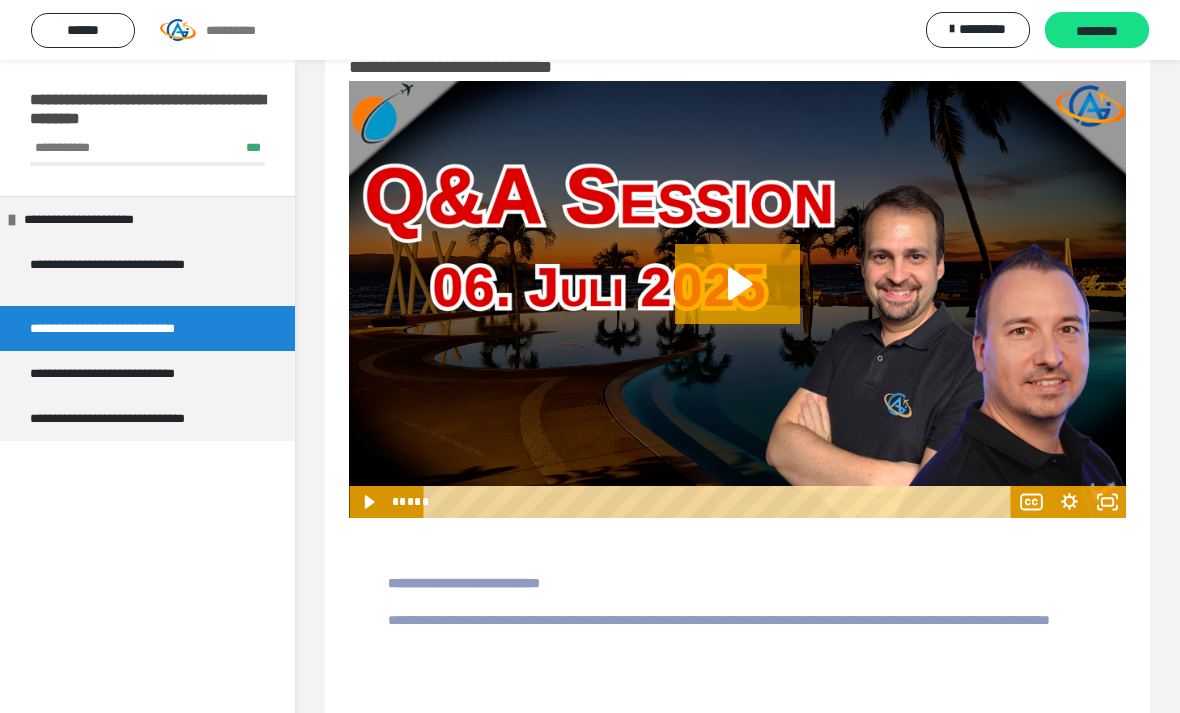 click on "**********" at bounding box center [132, 373] 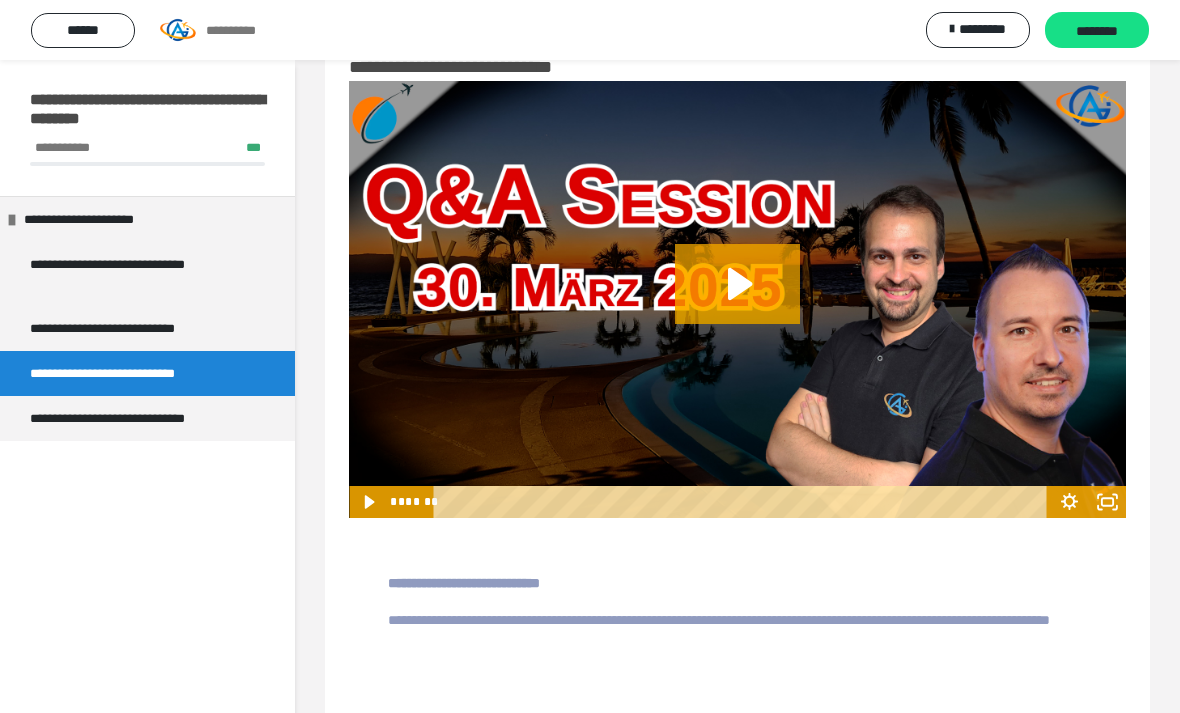 click on "**********" at bounding box center (139, 418) 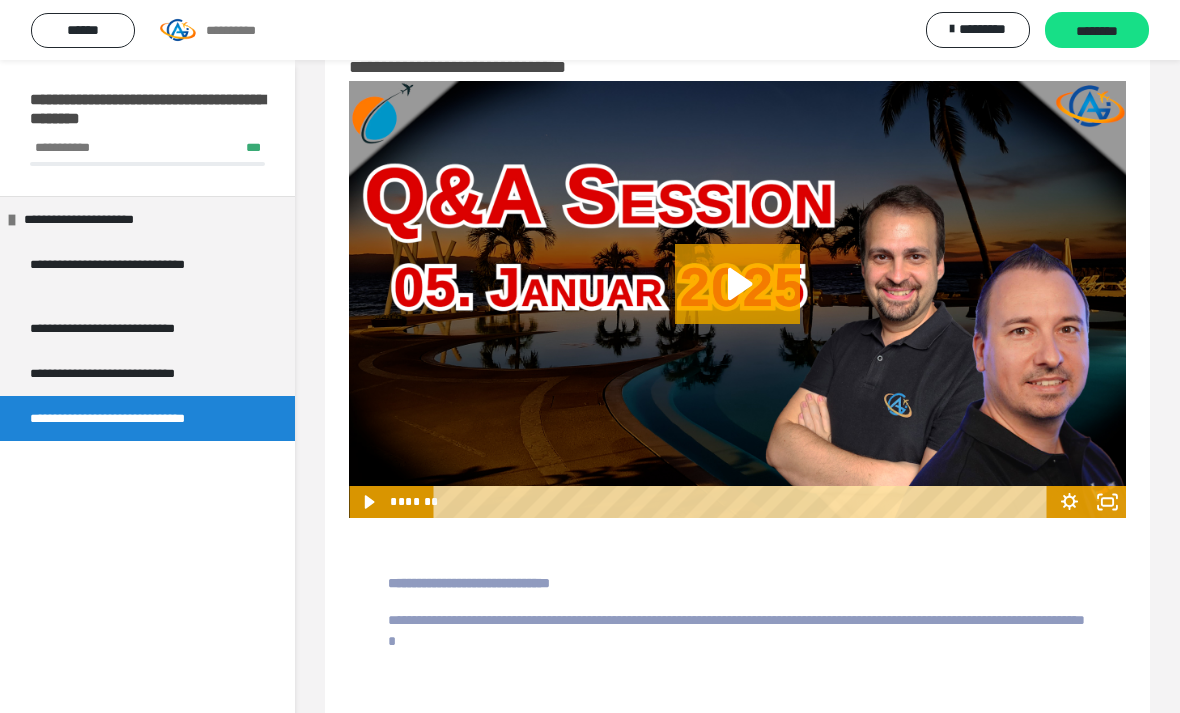 click on "**********" at bounding box center [128, 328] 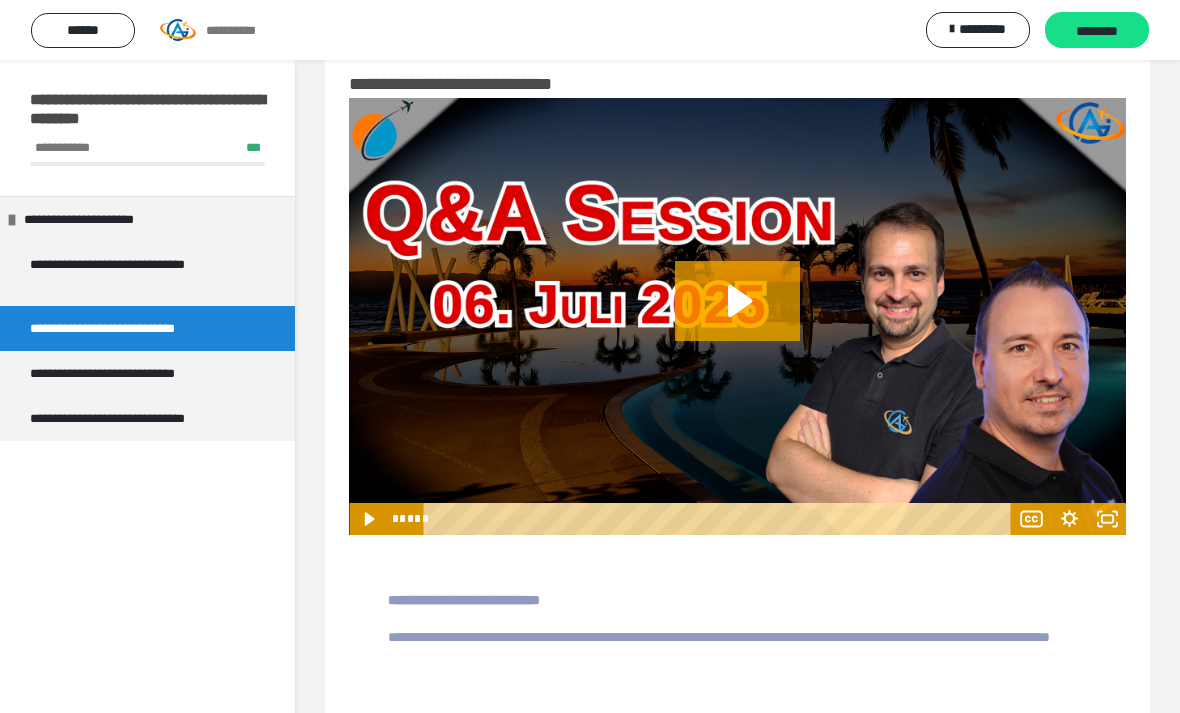 scroll, scrollTop: 0, scrollLeft: 0, axis: both 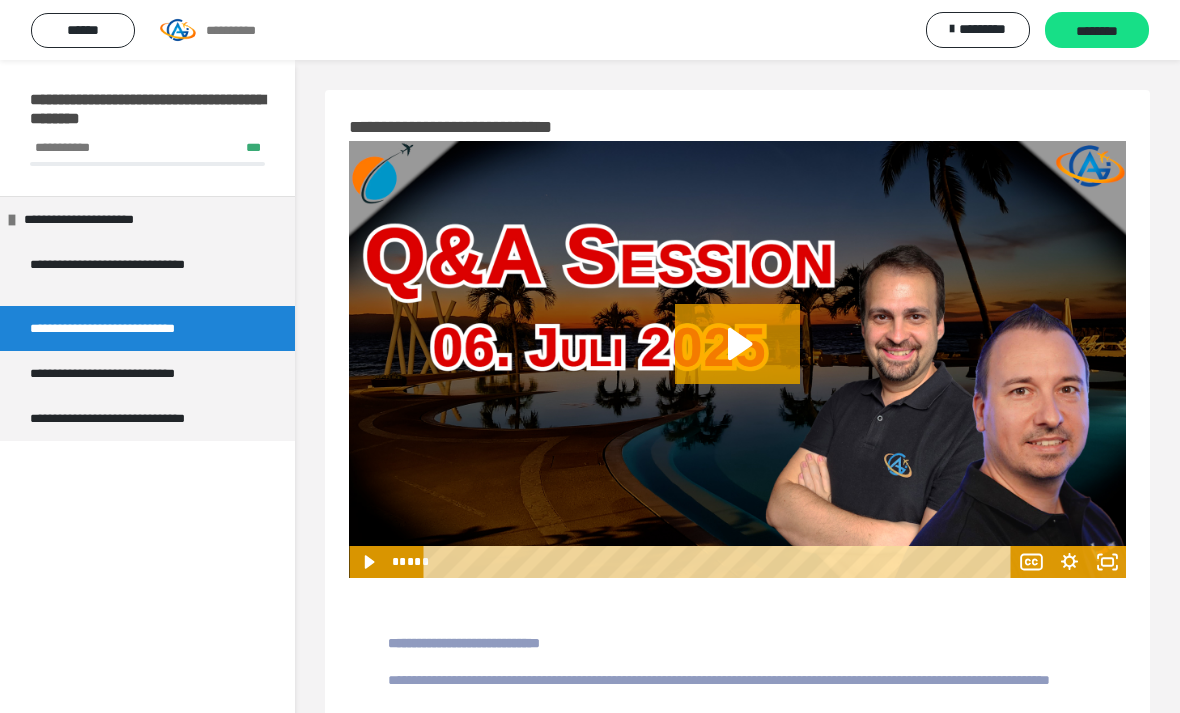 click 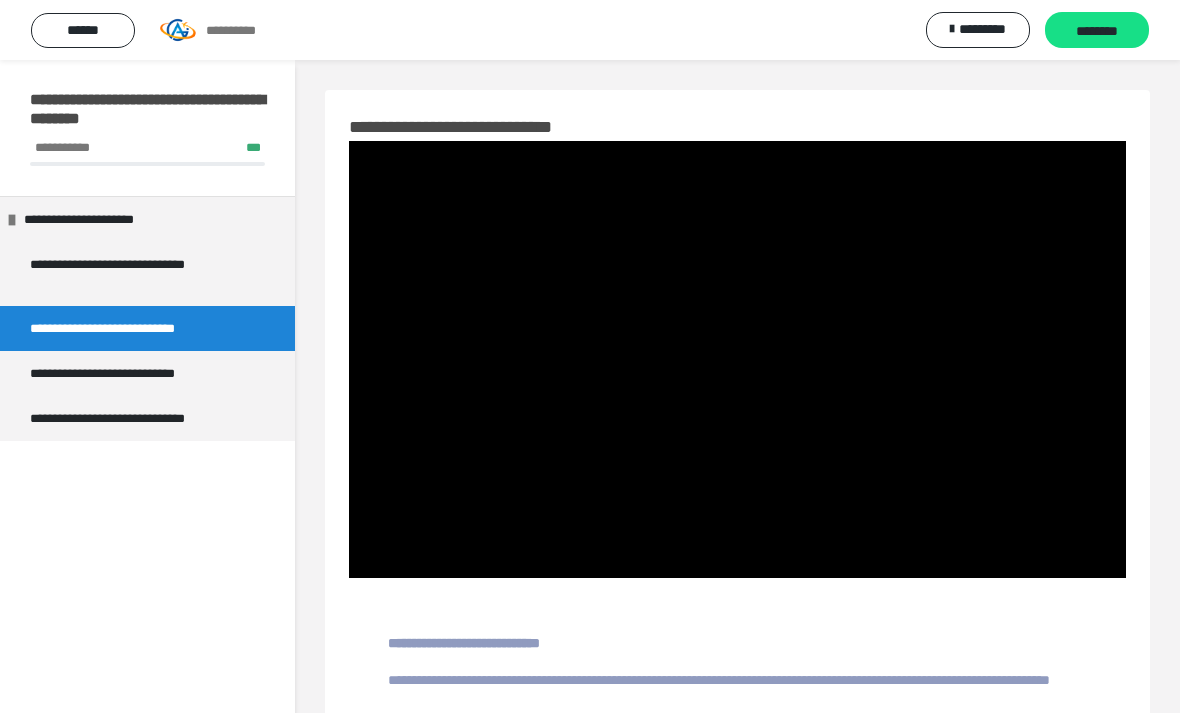 click 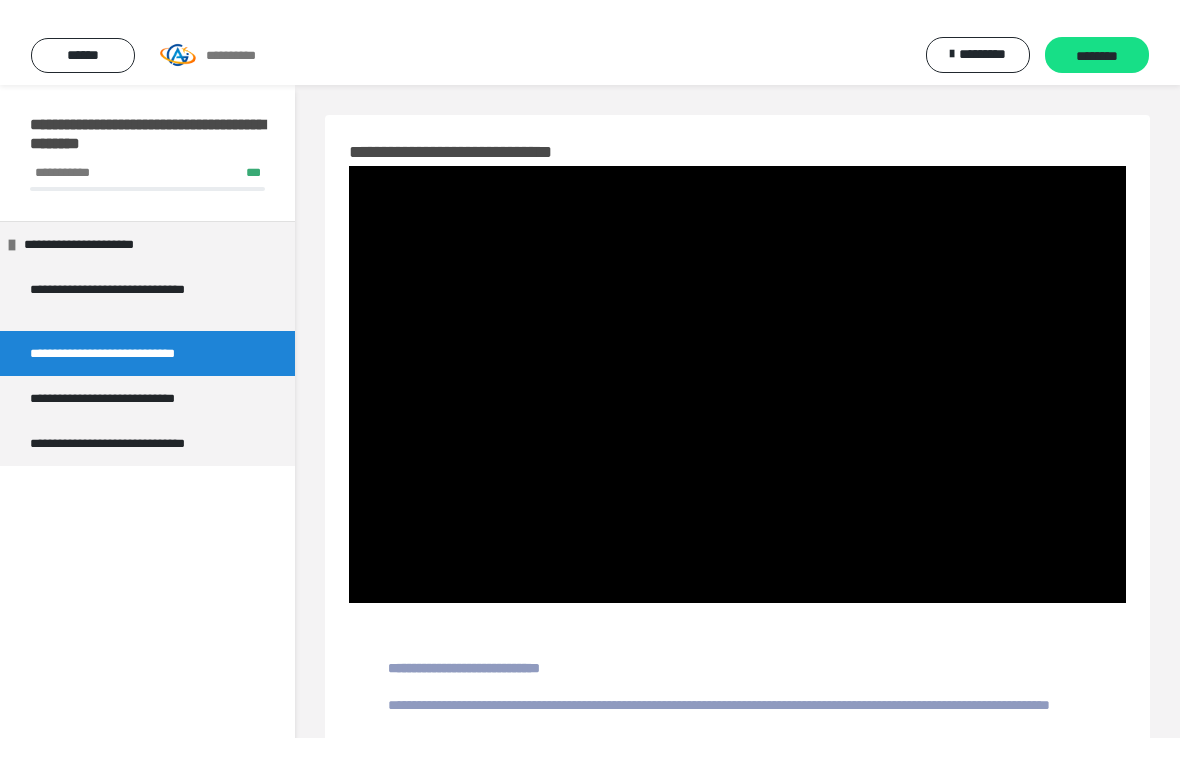scroll, scrollTop: 24, scrollLeft: 0, axis: vertical 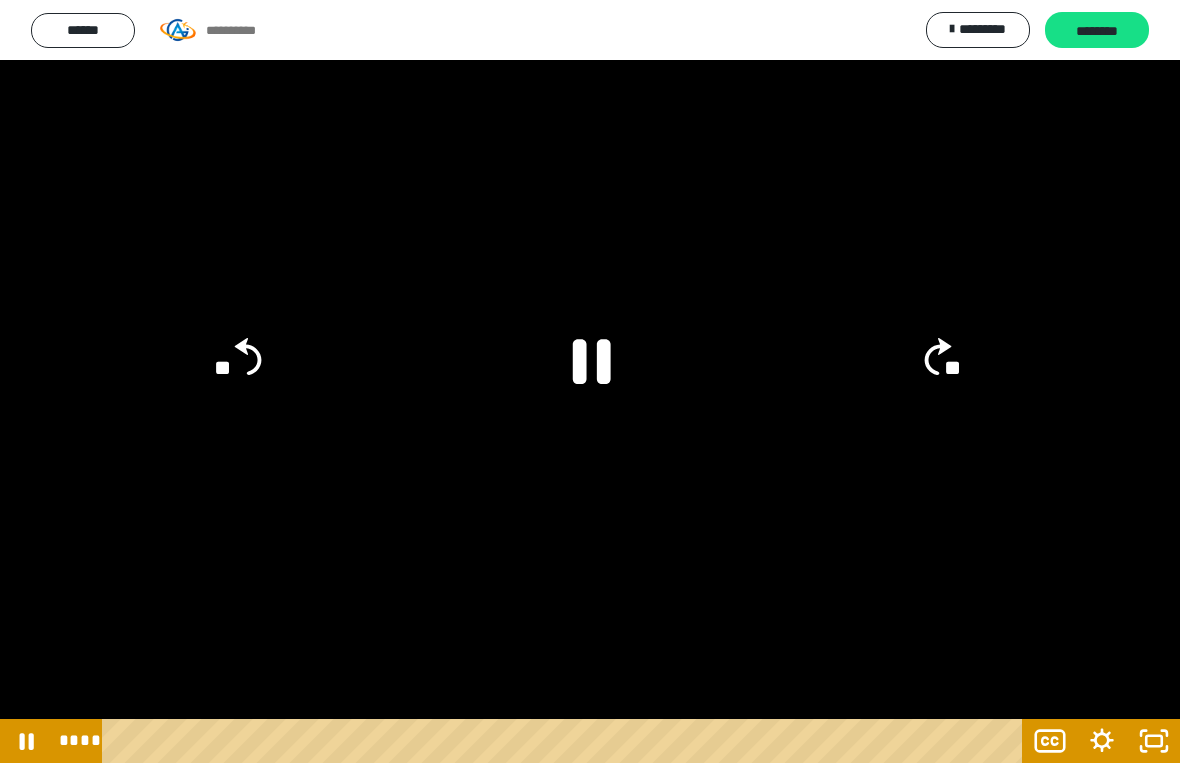 click 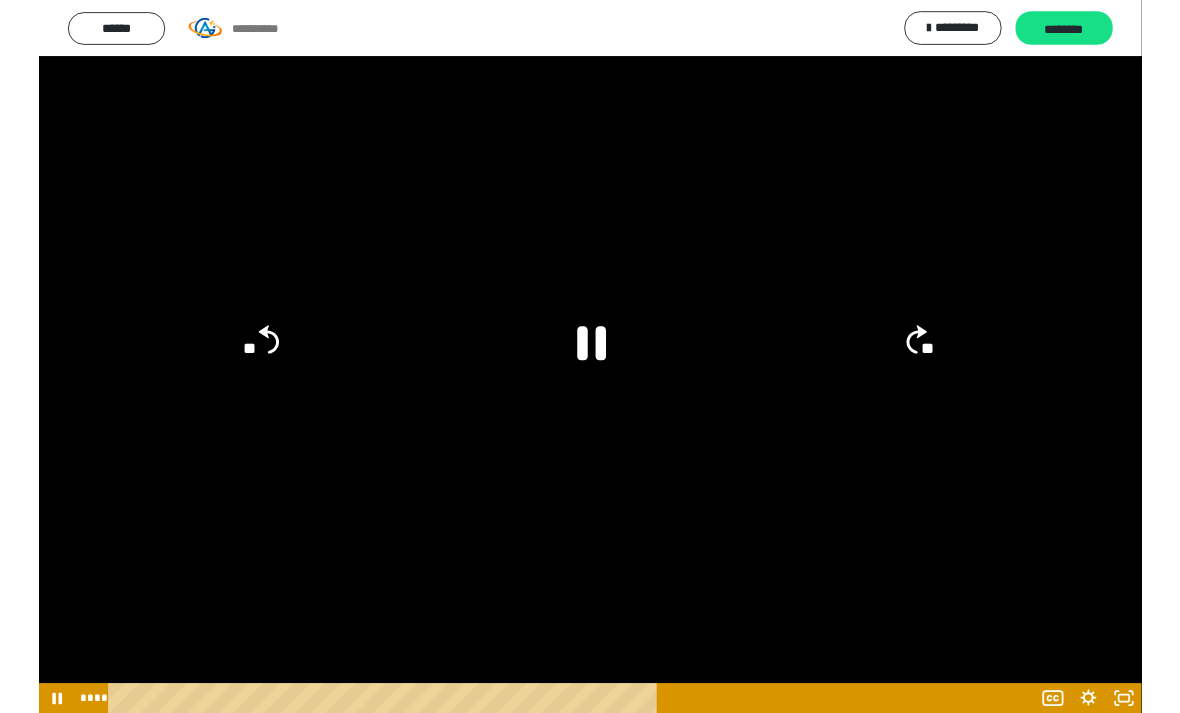 scroll, scrollTop: 0, scrollLeft: 0, axis: both 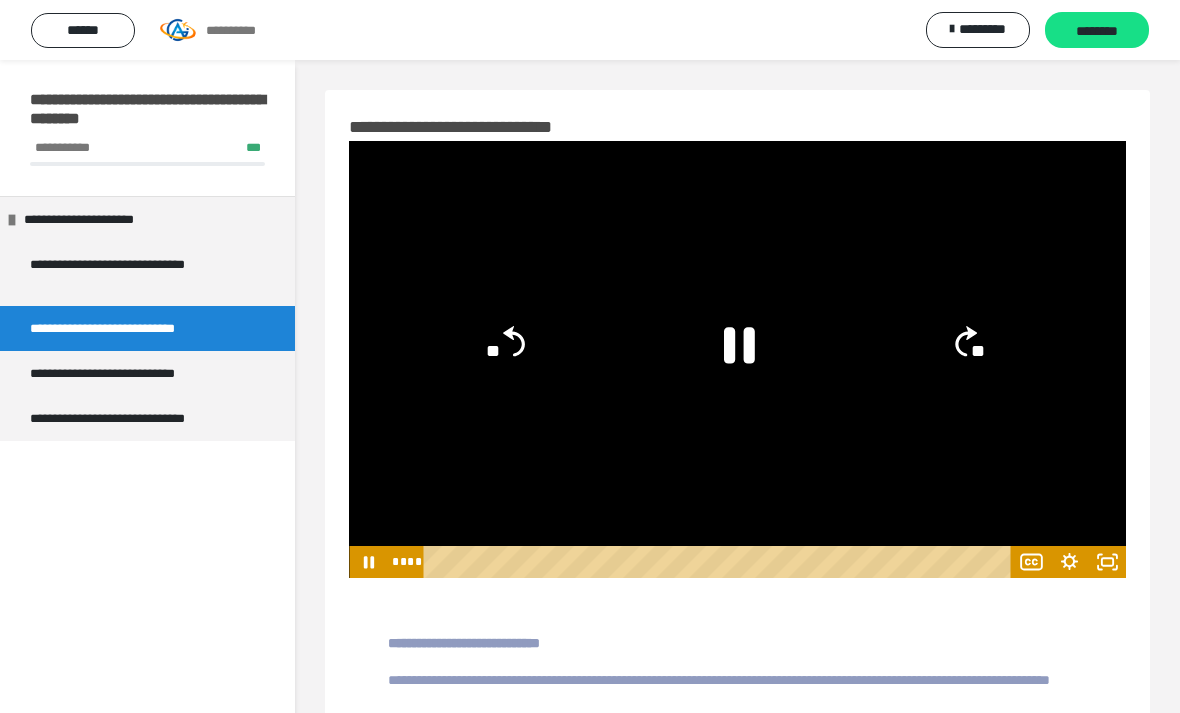 click 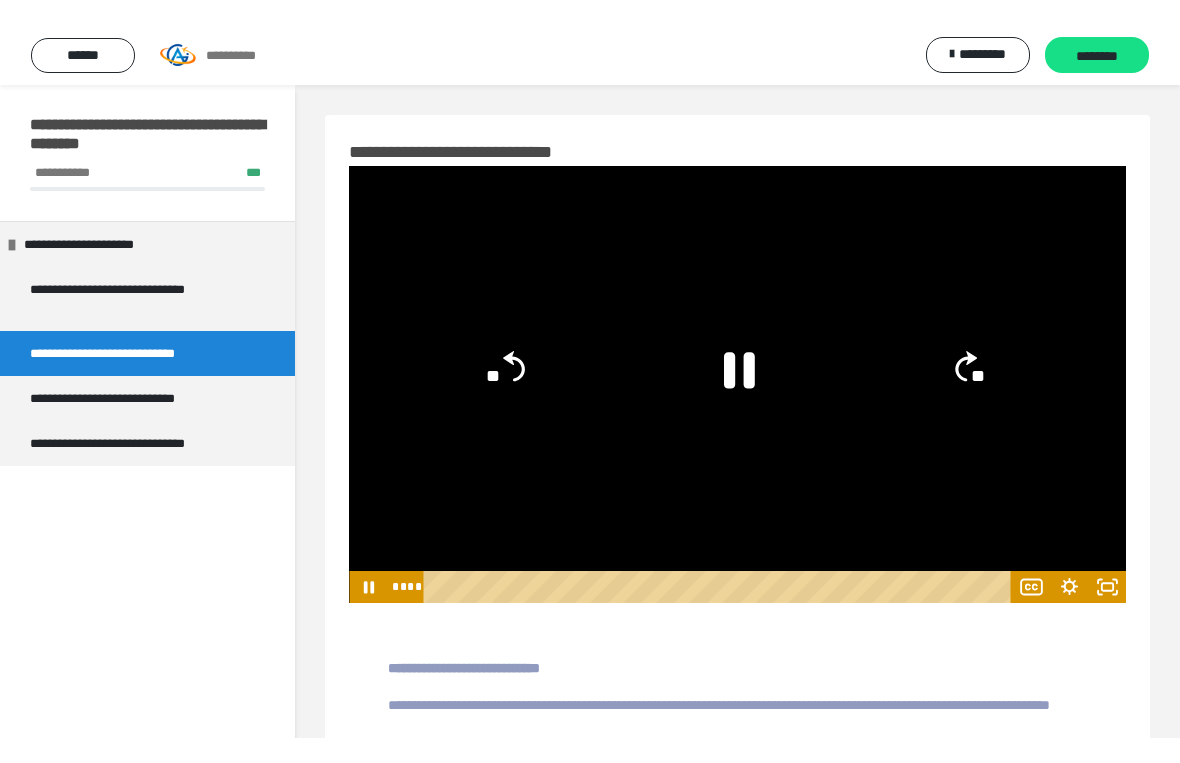 scroll, scrollTop: 24, scrollLeft: 0, axis: vertical 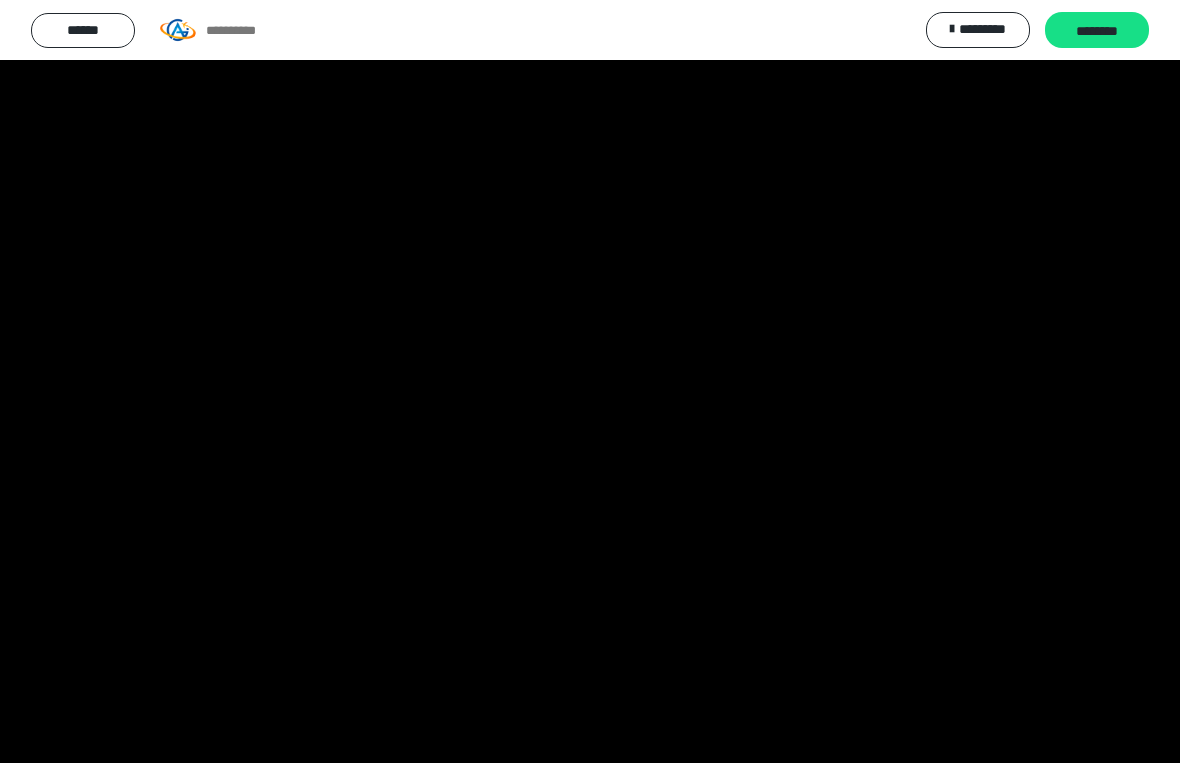 click at bounding box center [590, 381] 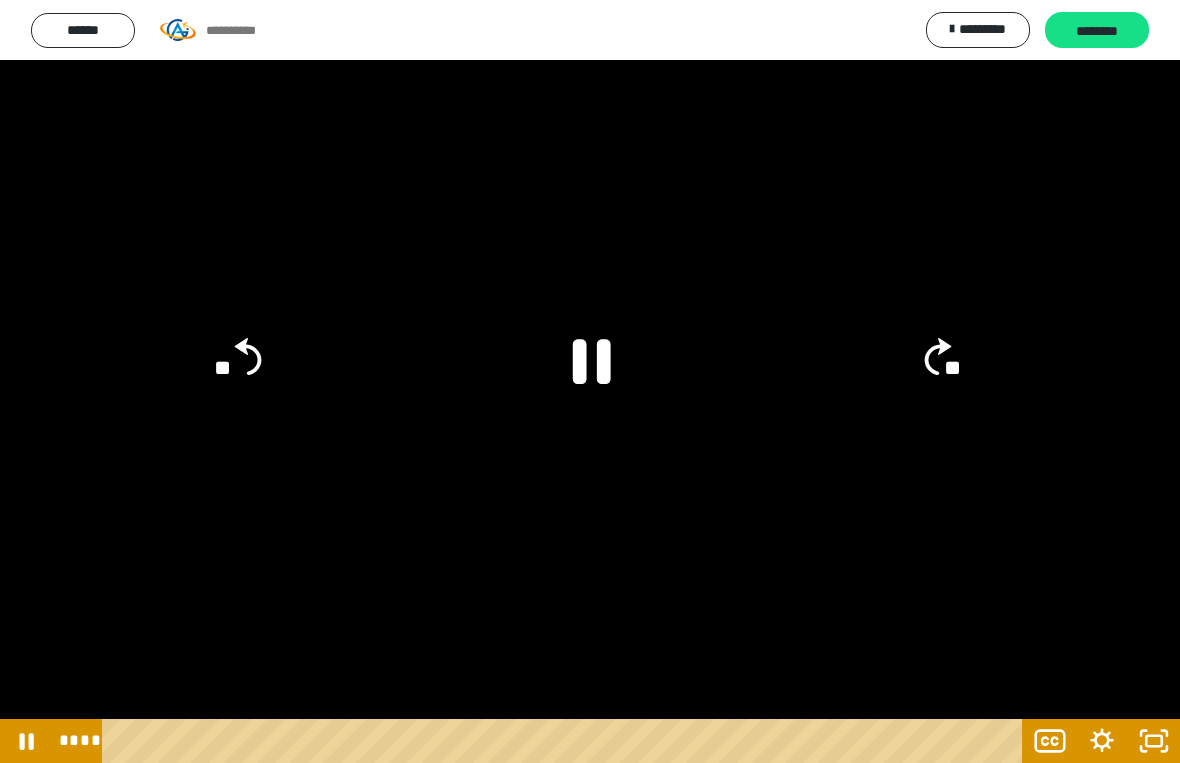 click 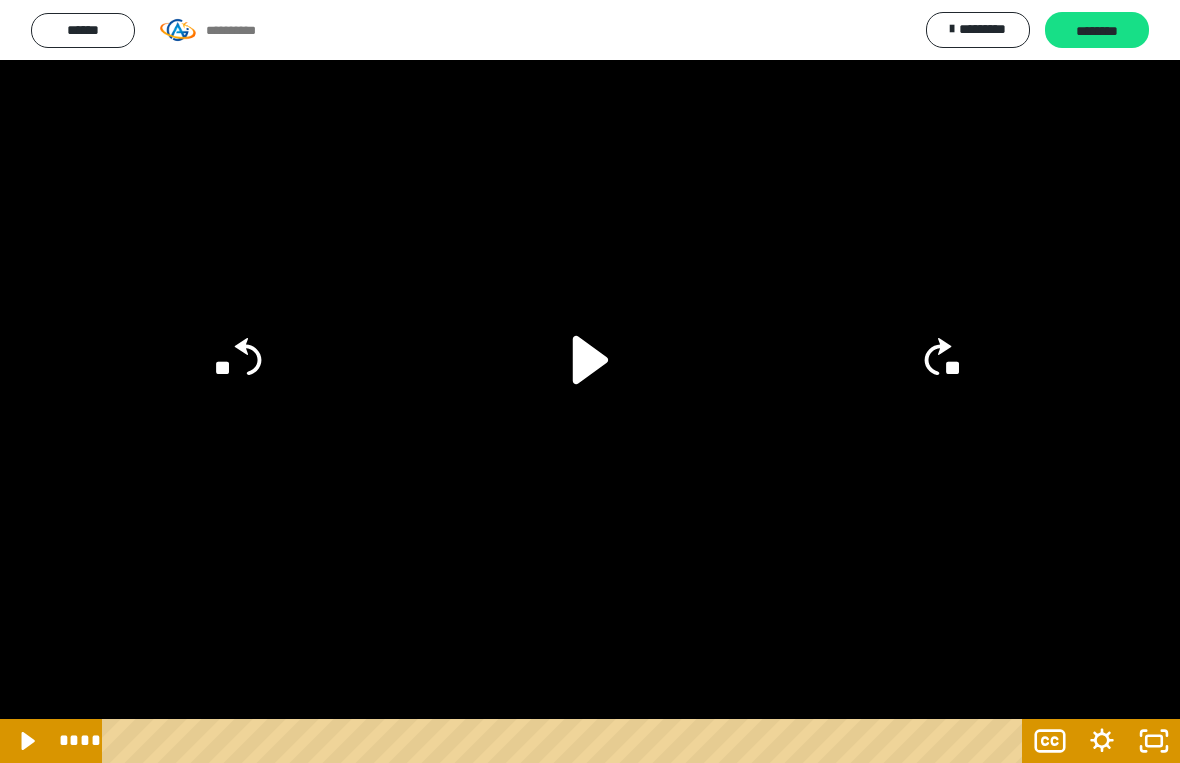 click 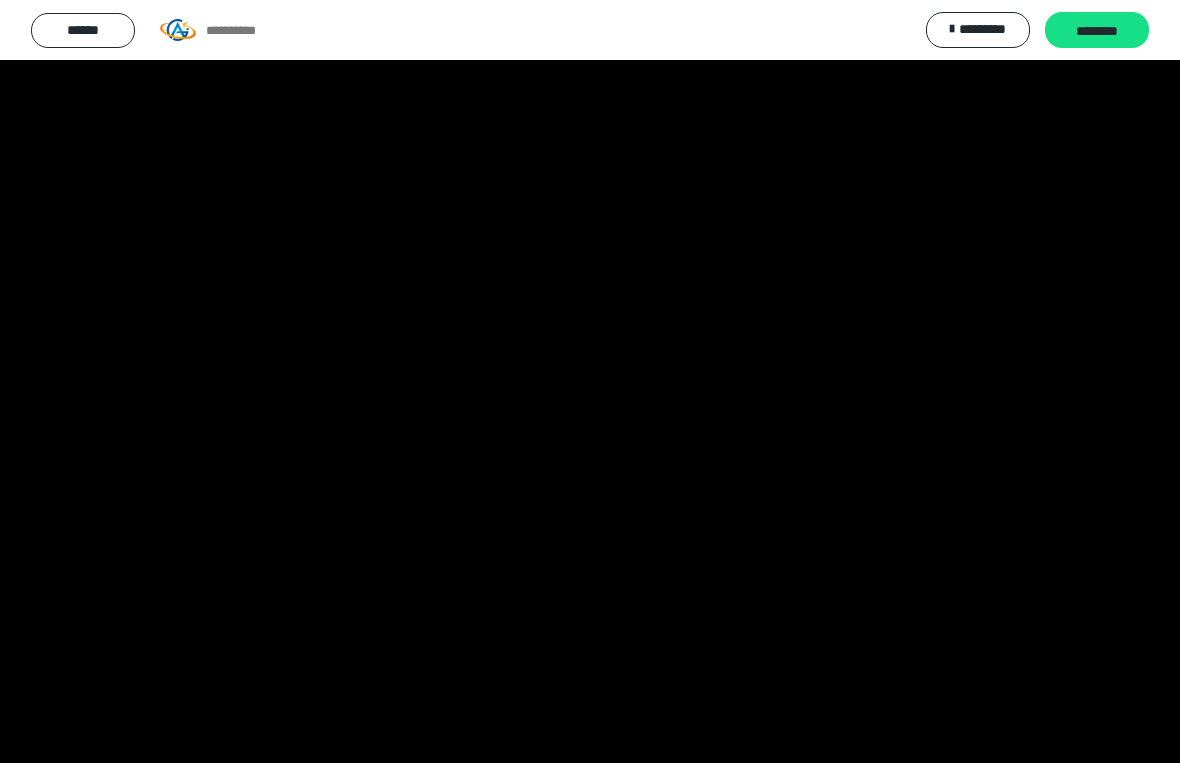 click at bounding box center (590, 381) 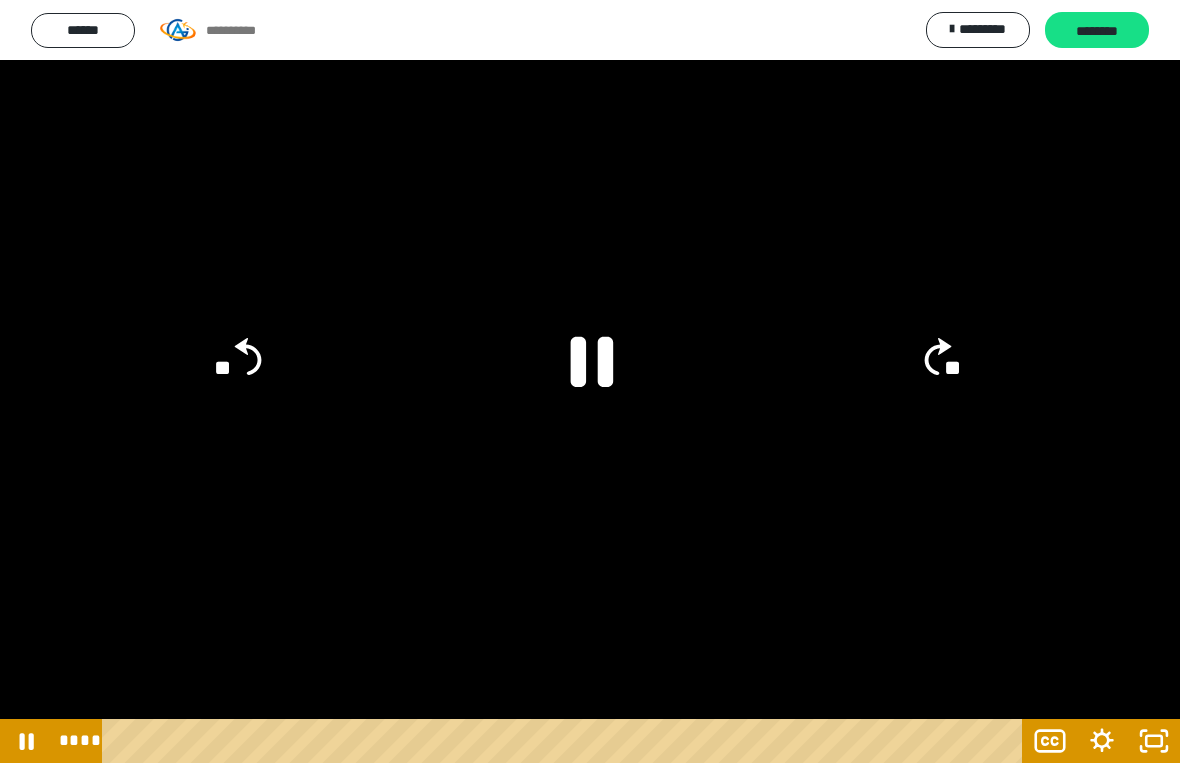 click 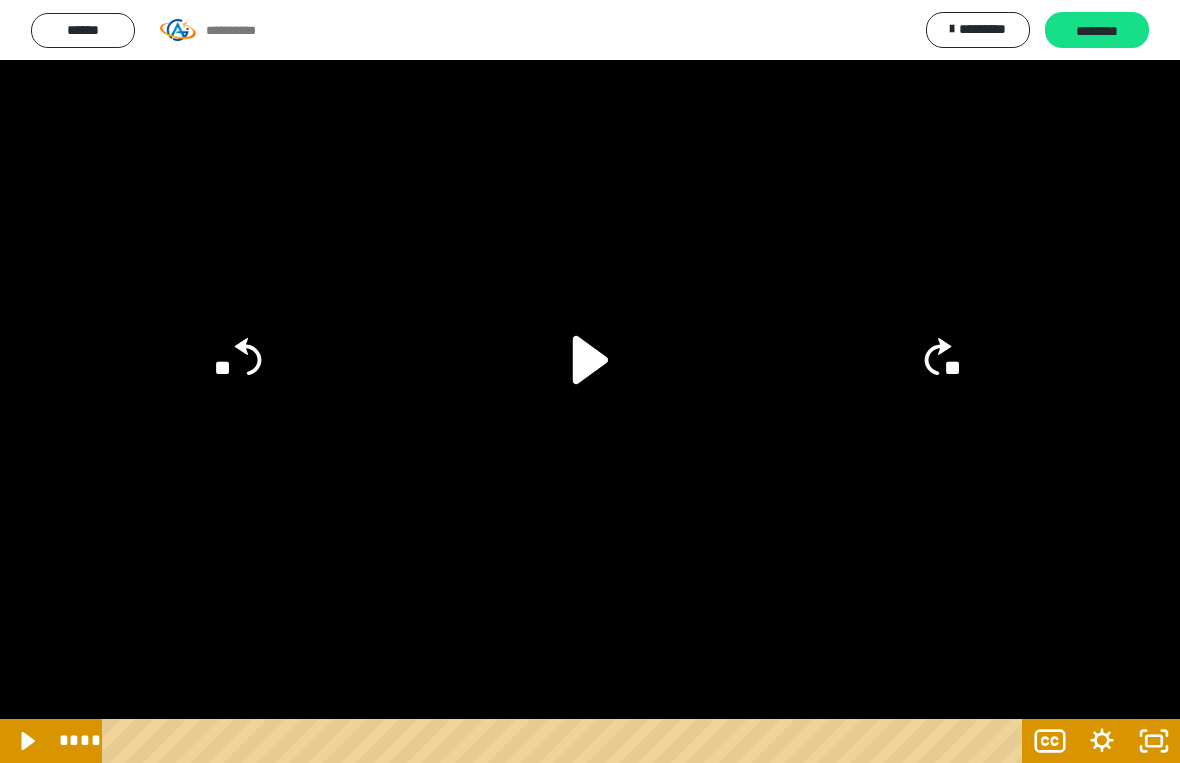 click 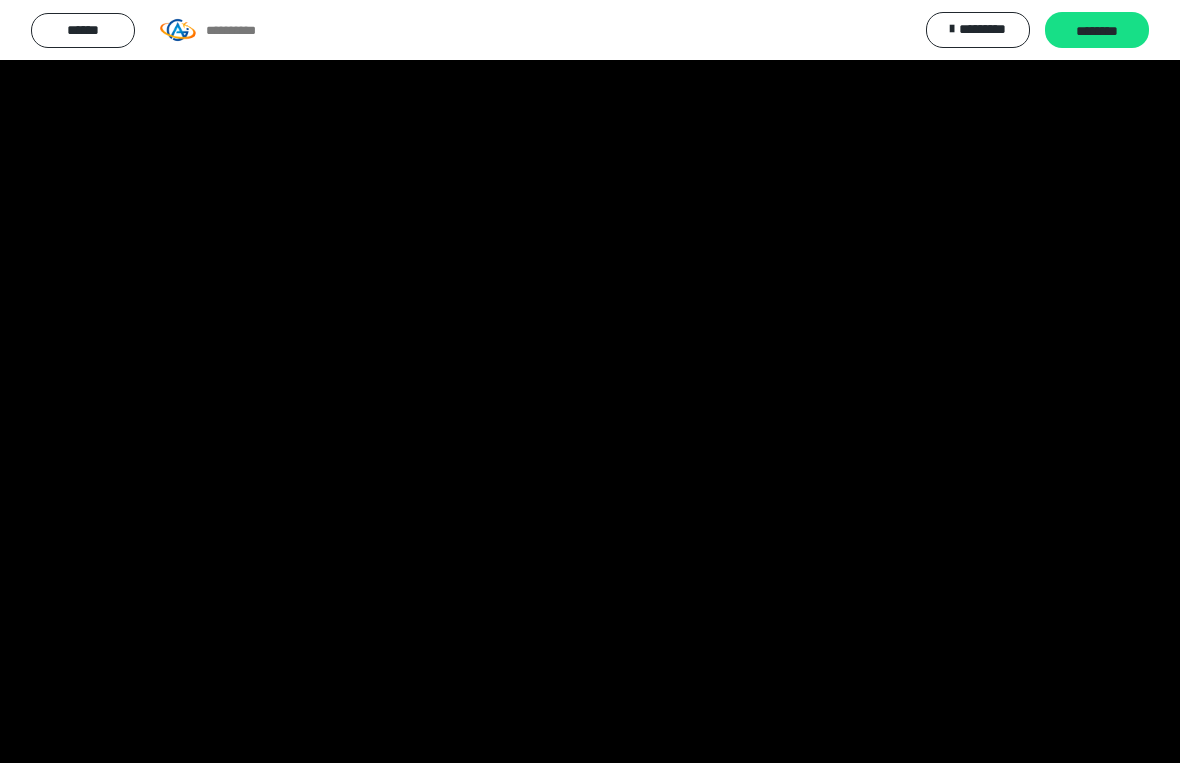 click at bounding box center (590, 381) 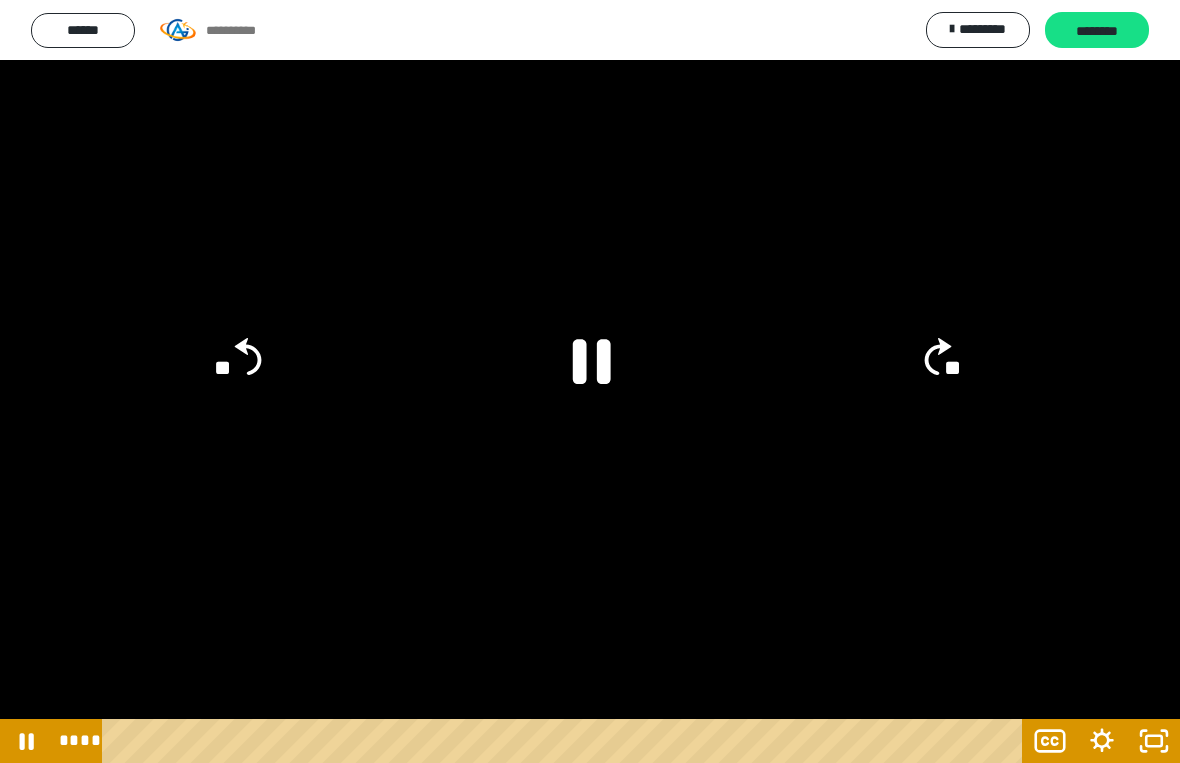 click 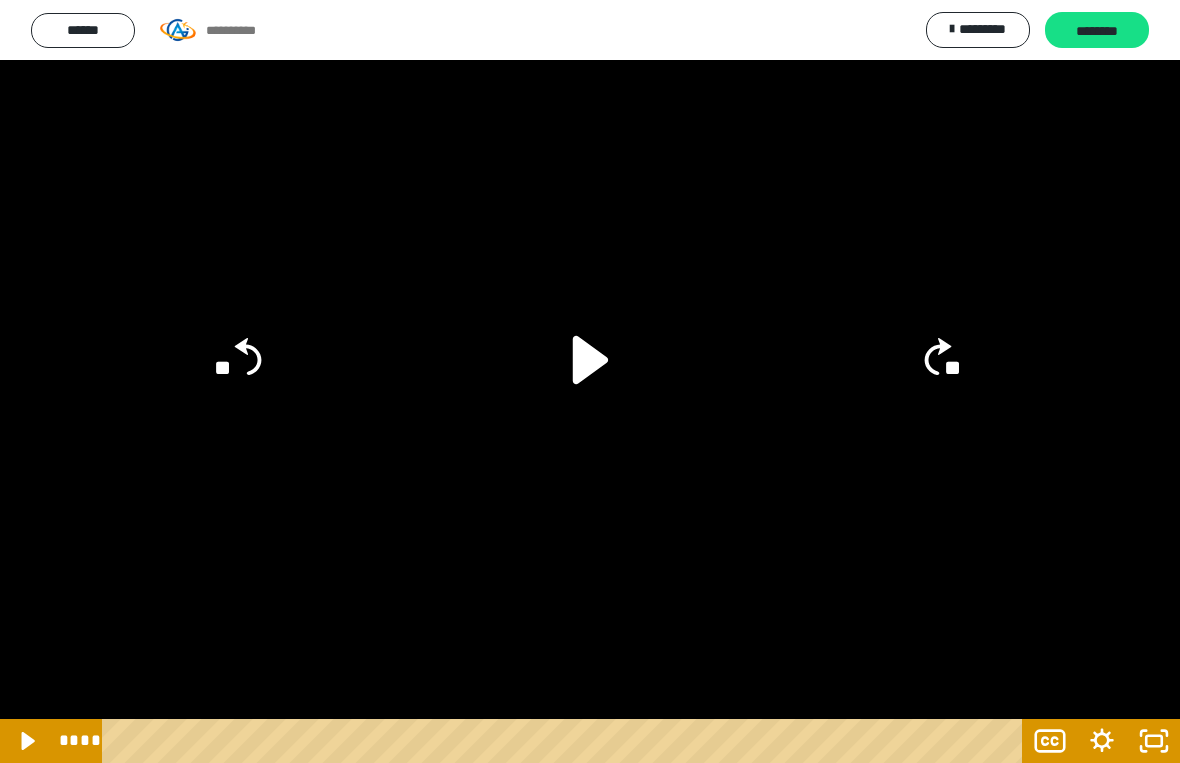 click 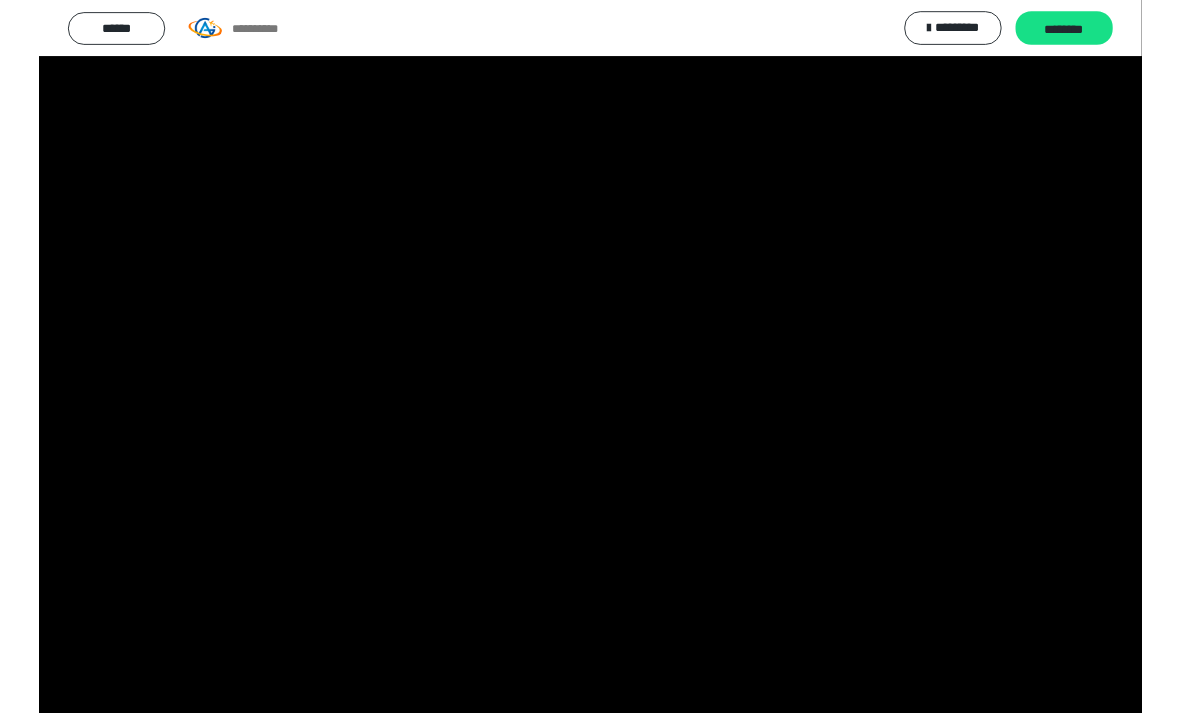 scroll, scrollTop: 0, scrollLeft: 0, axis: both 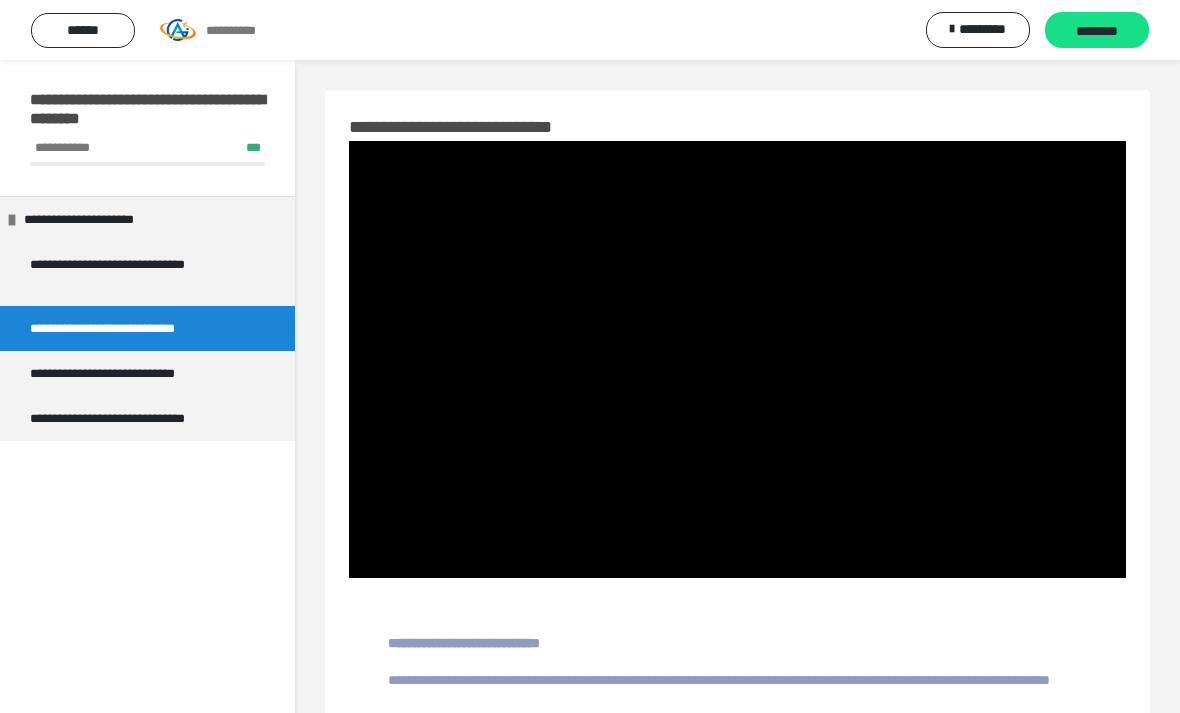 click on "**********" at bounding box center [737, 672] 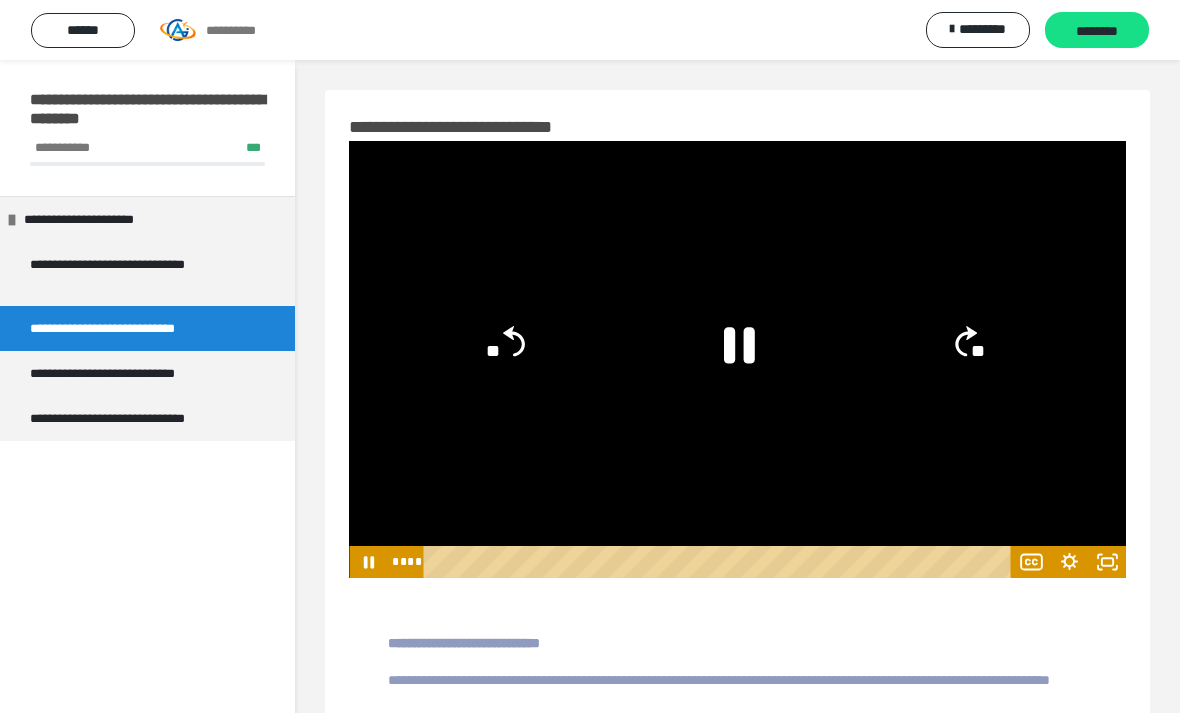 click 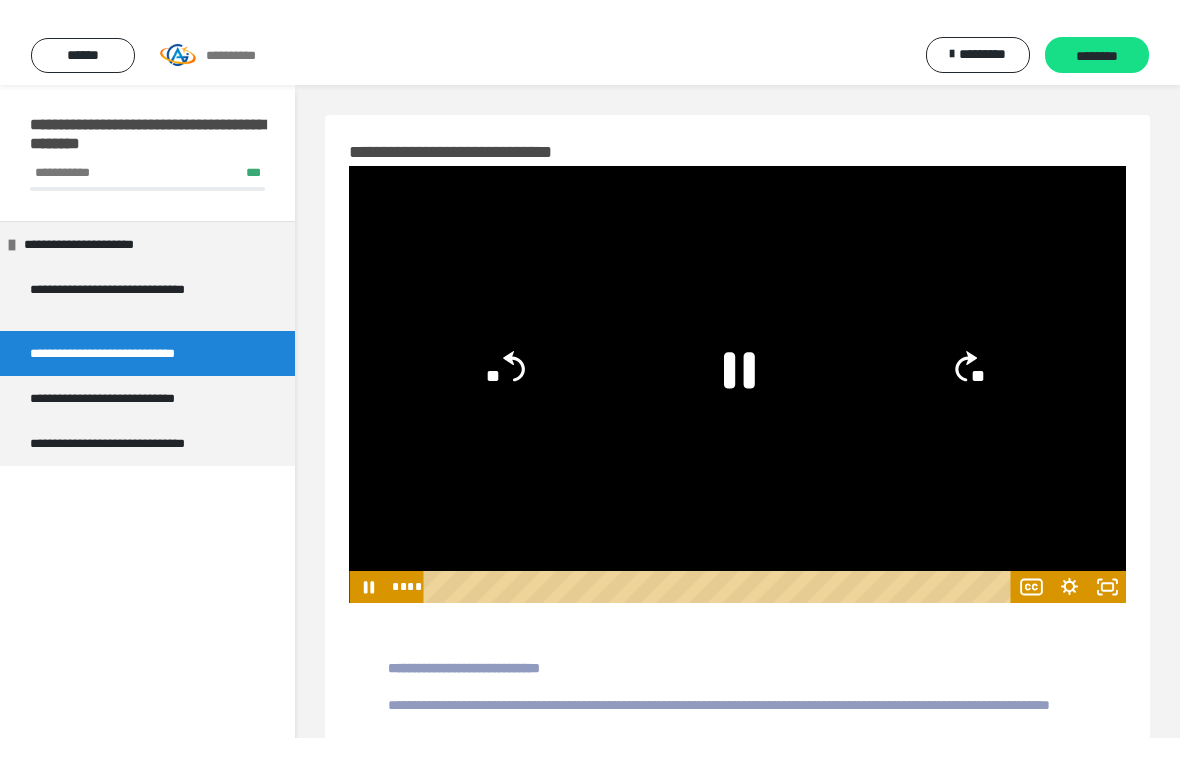 scroll, scrollTop: 24, scrollLeft: 0, axis: vertical 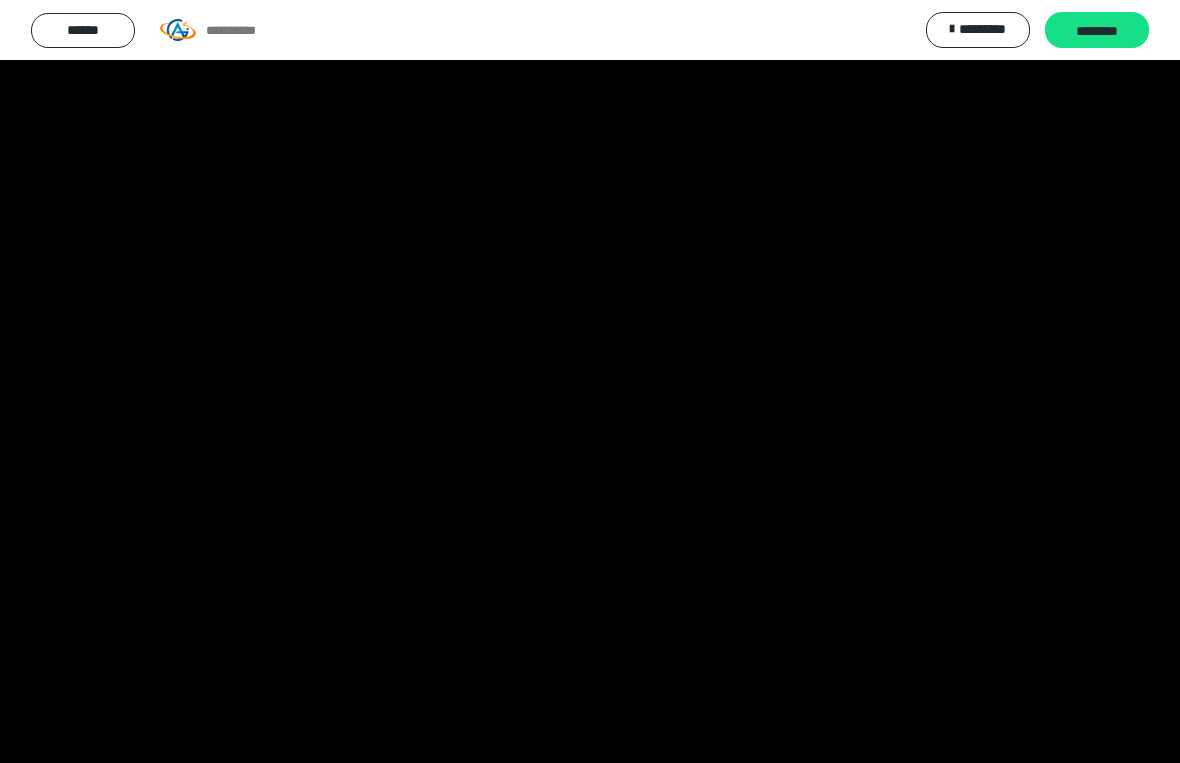 click at bounding box center (590, 381) 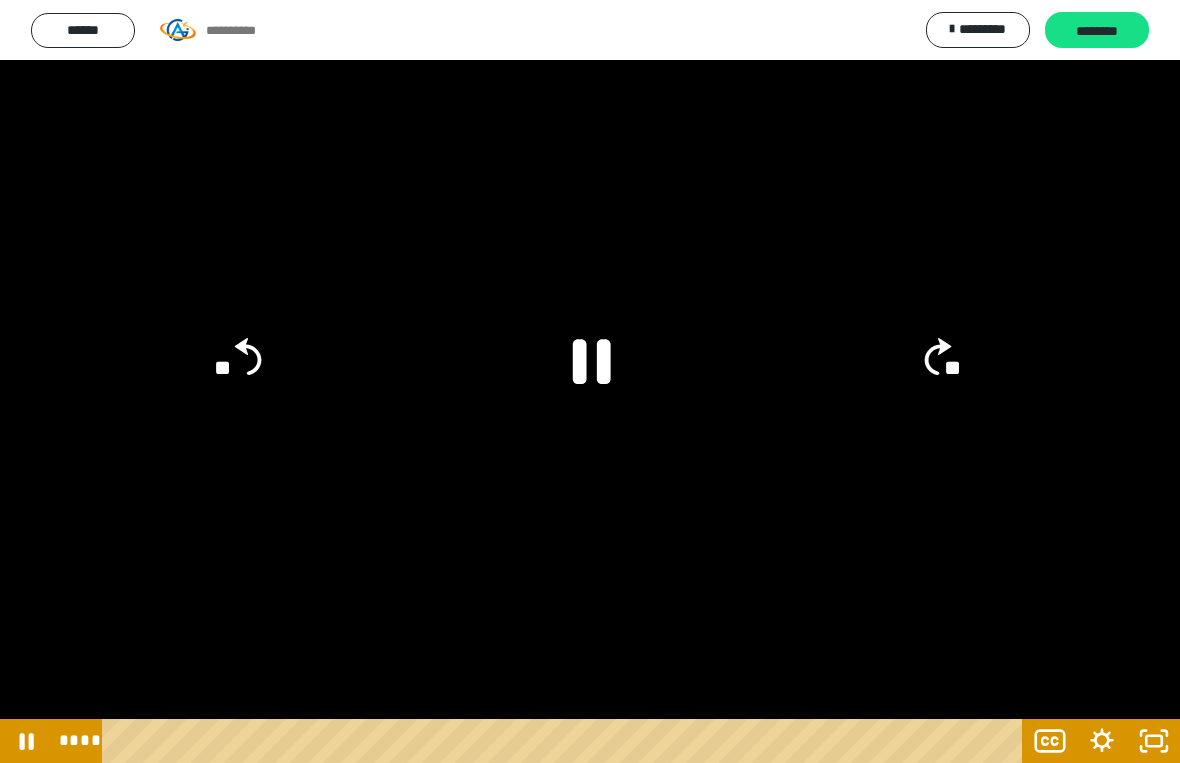 click 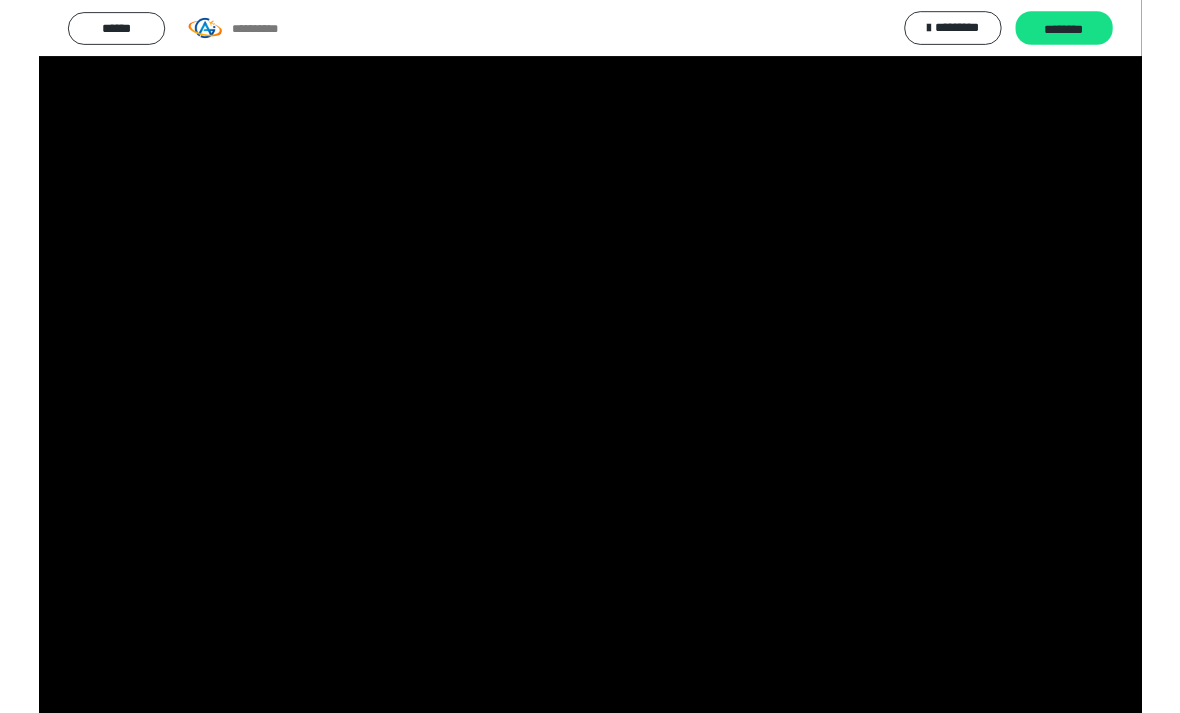 scroll, scrollTop: 0, scrollLeft: 0, axis: both 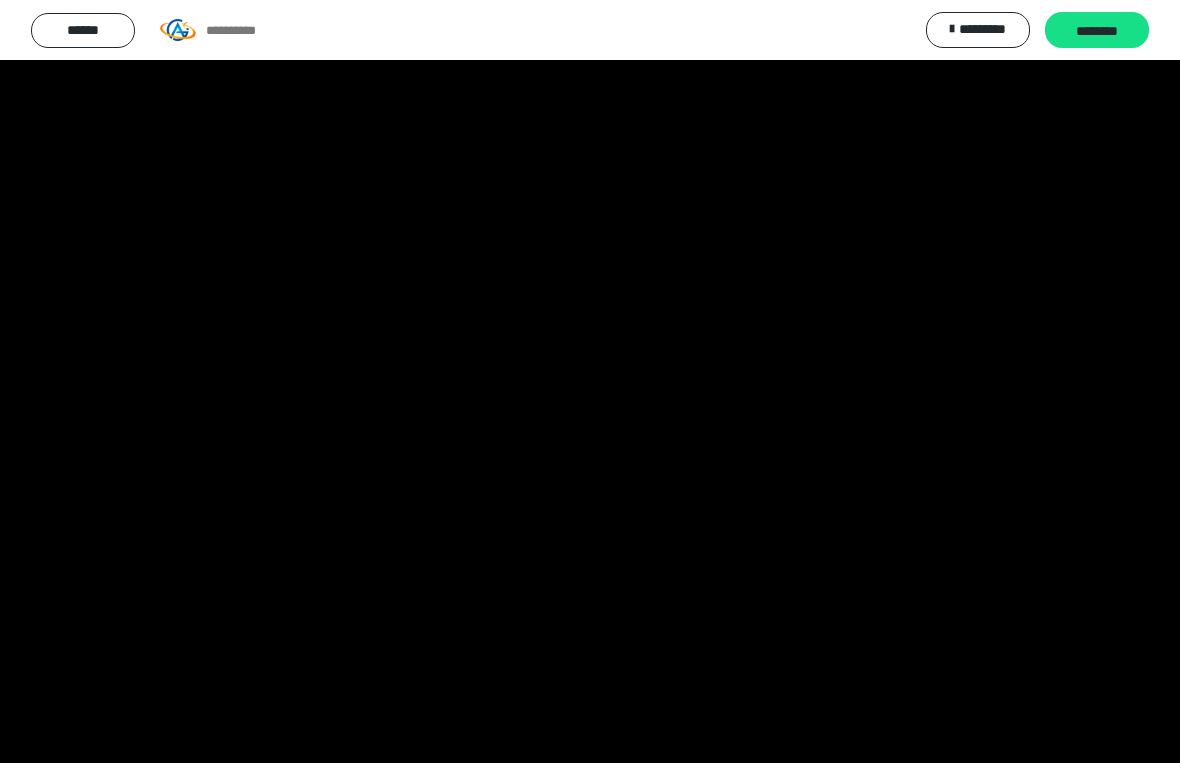 click at bounding box center (590, 381) 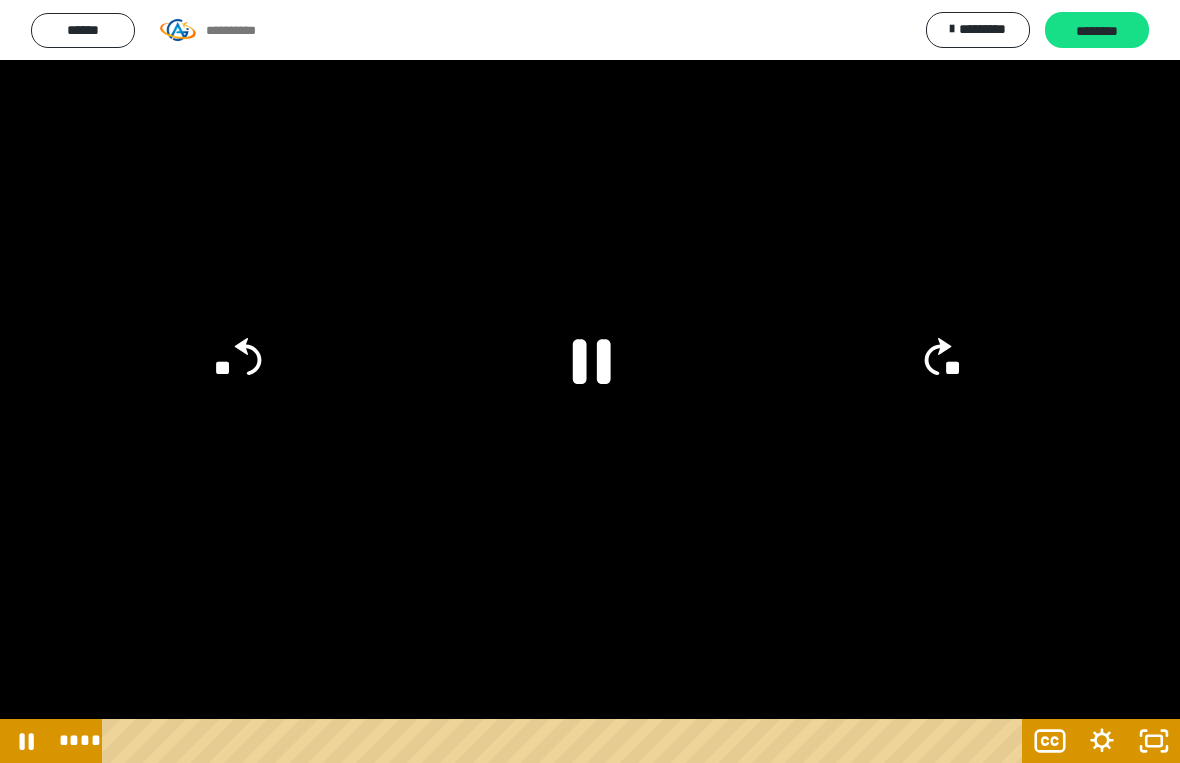 click 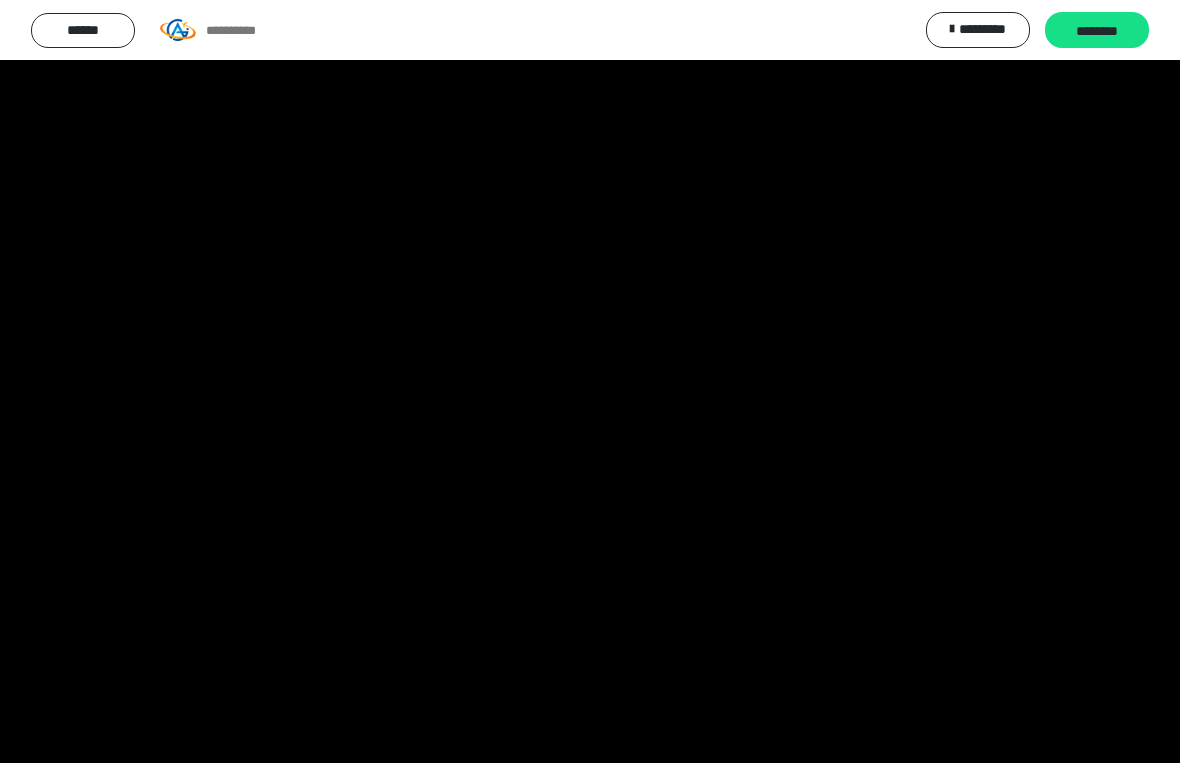 click at bounding box center [590, 381] 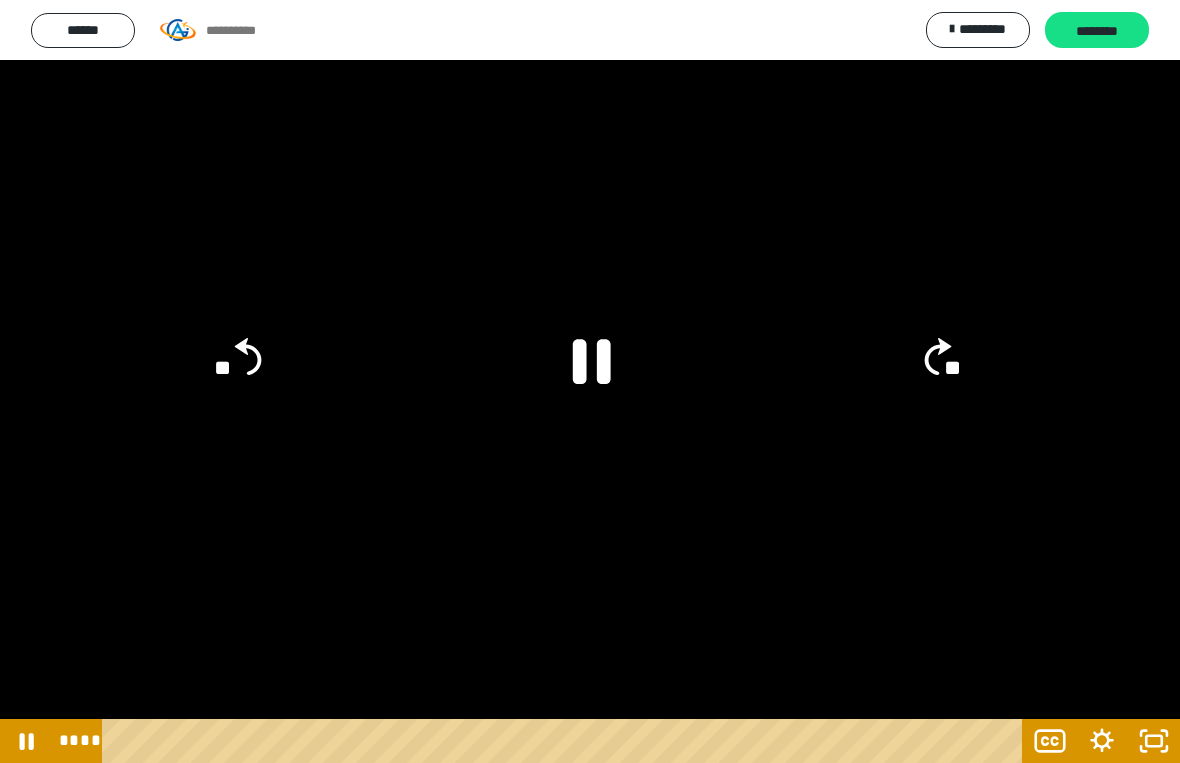 click 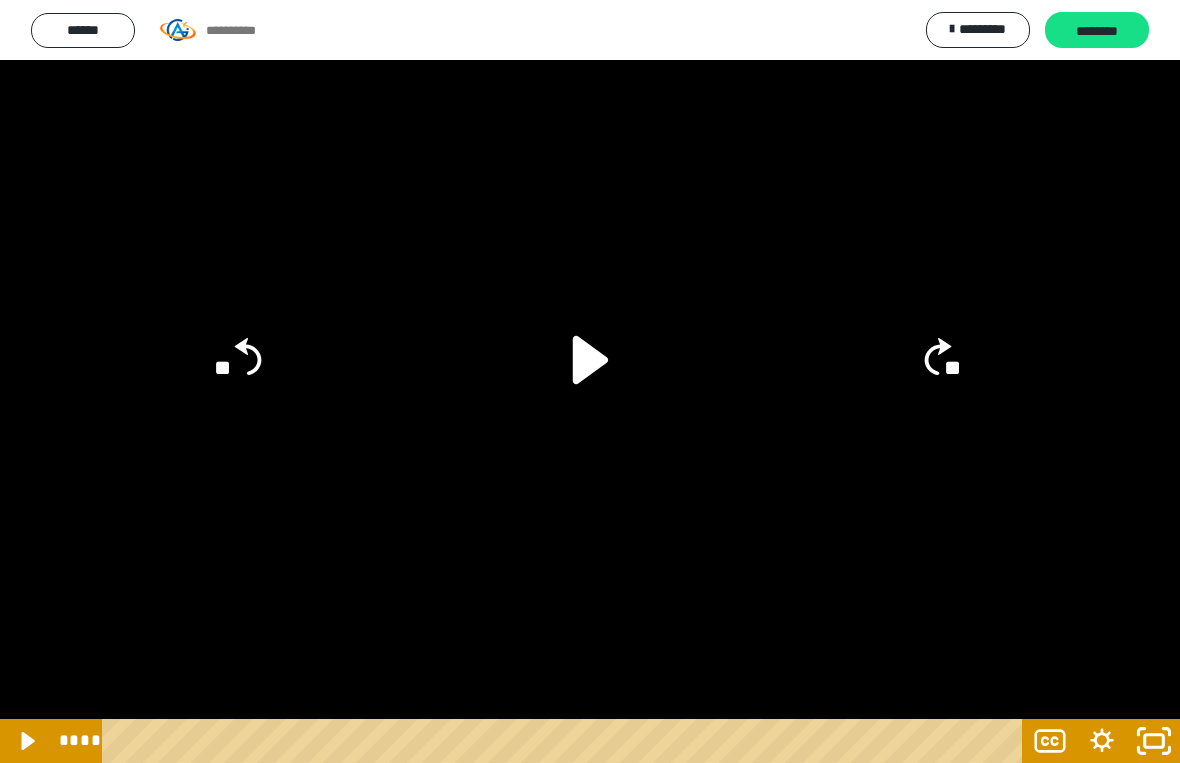 click 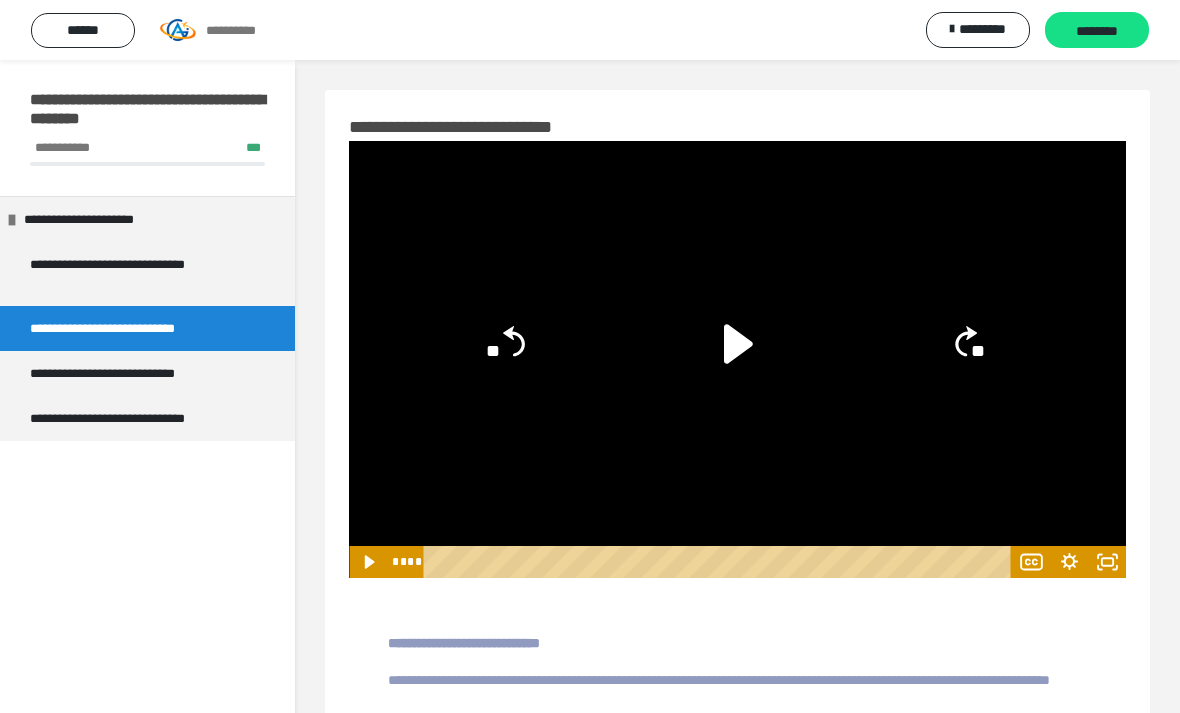 click on "******" at bounding box center [83, 30] 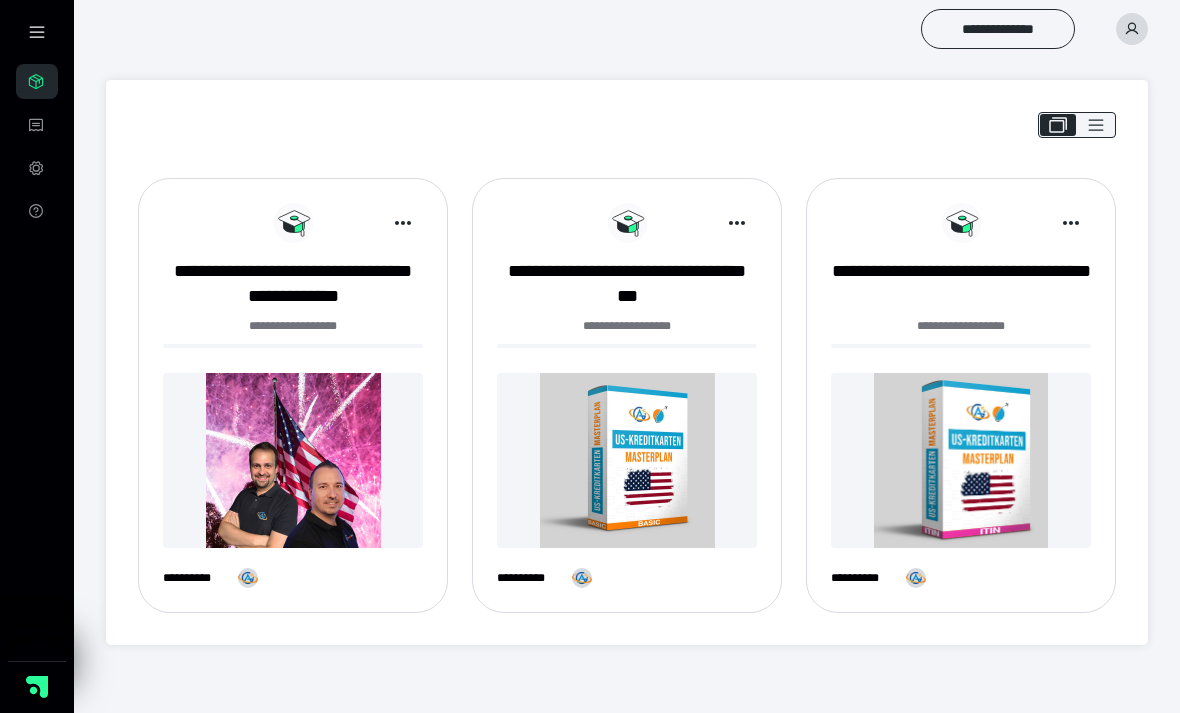 scroll, scrollTop: 0, scrollLeft: 0, axis: both 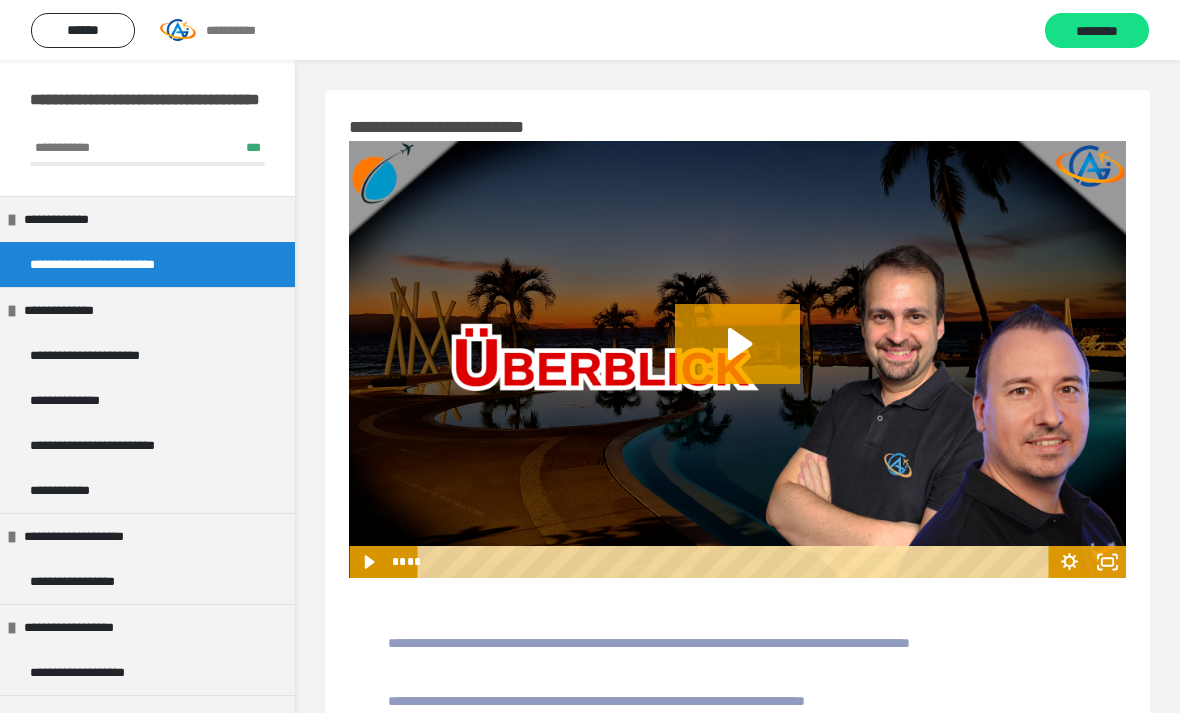 click 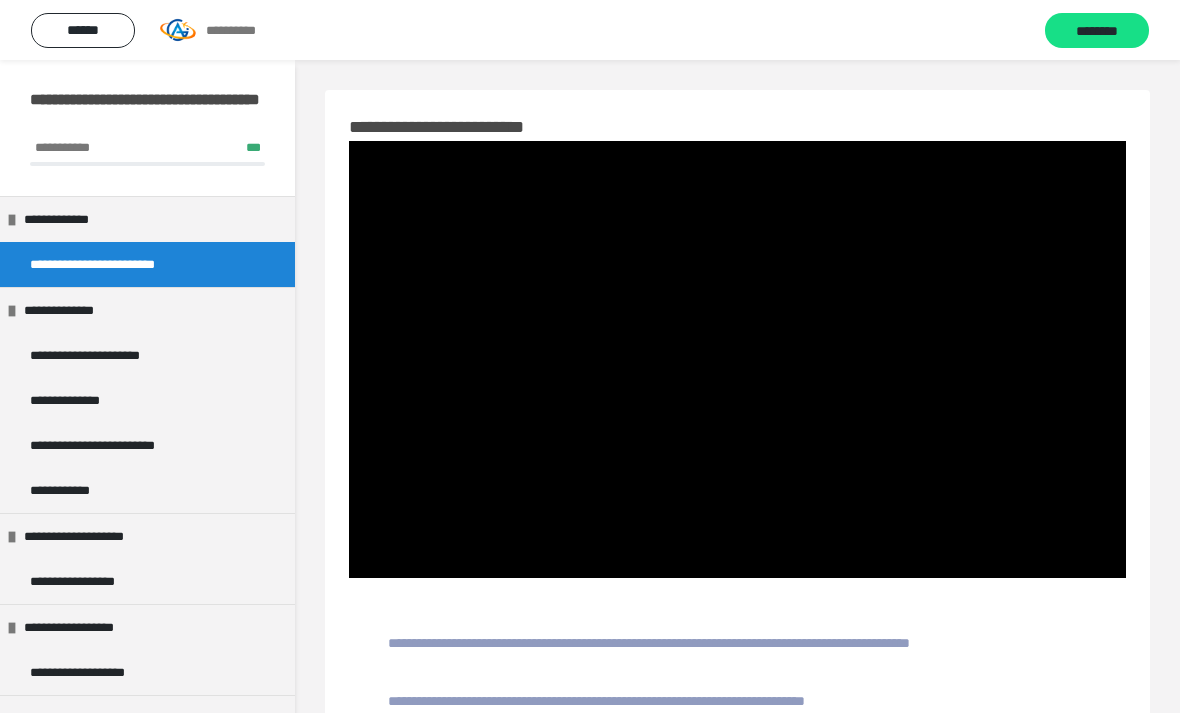 click at bounding box center [737, 359] 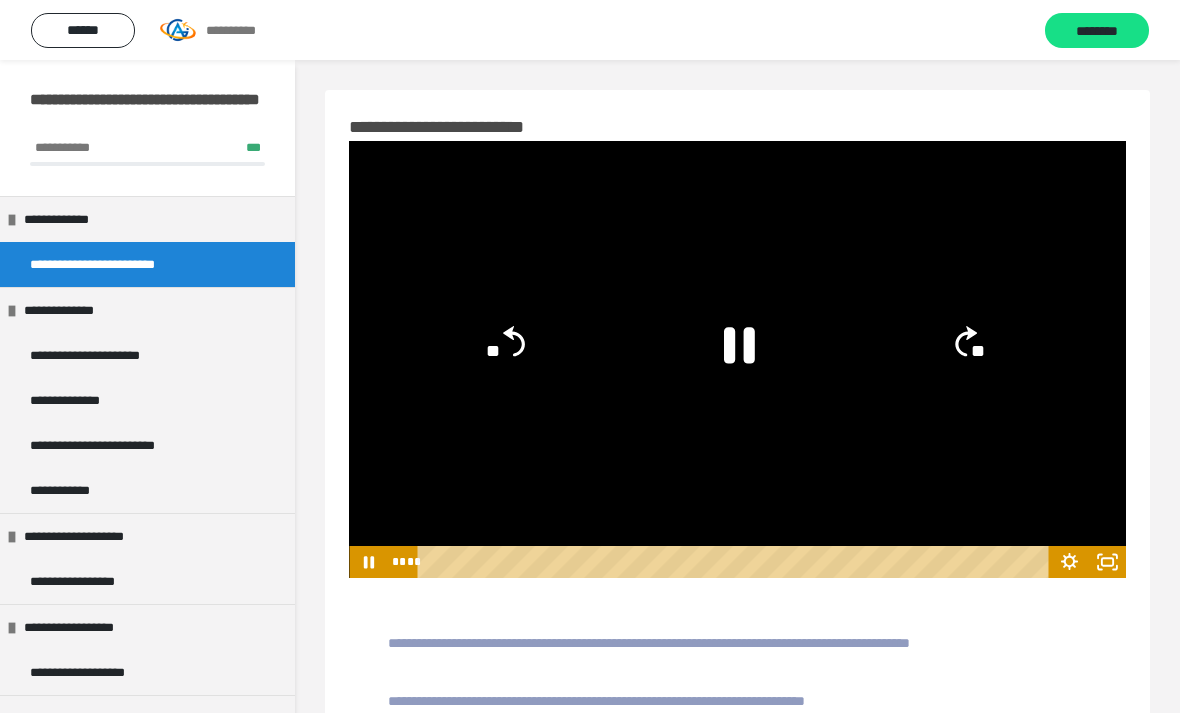 click 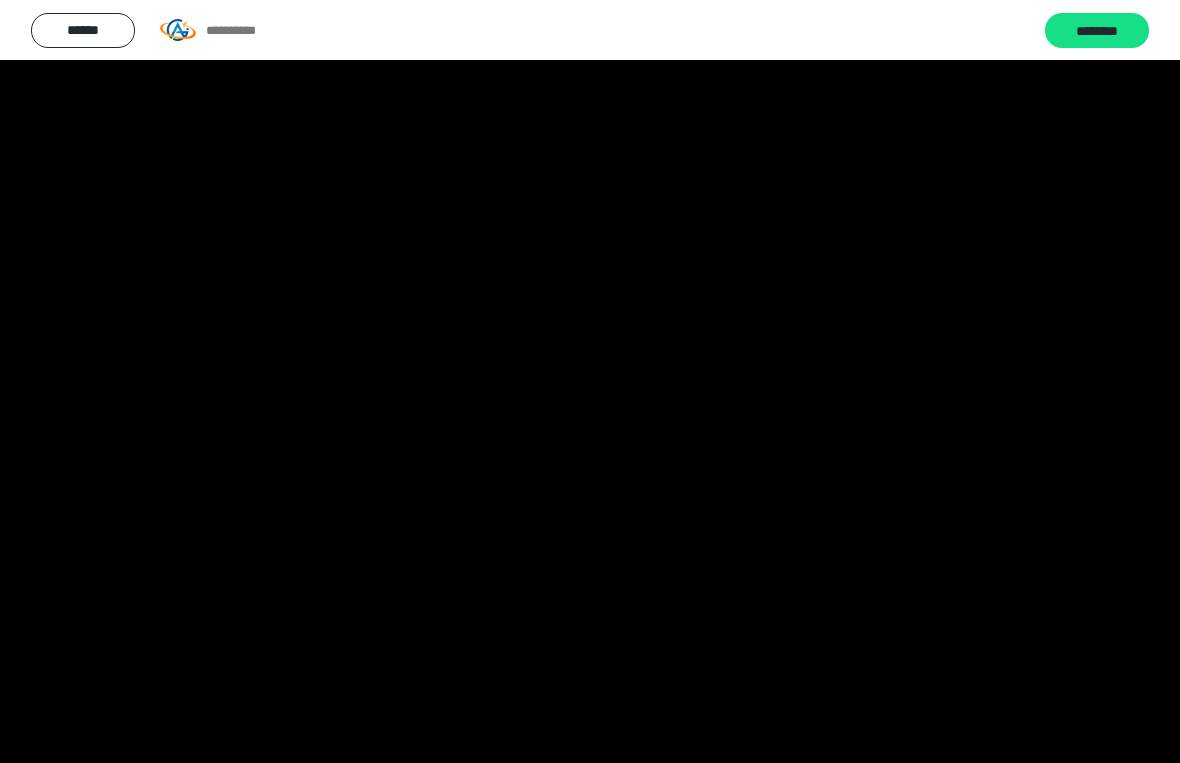 click at bounding box center [590, 381] 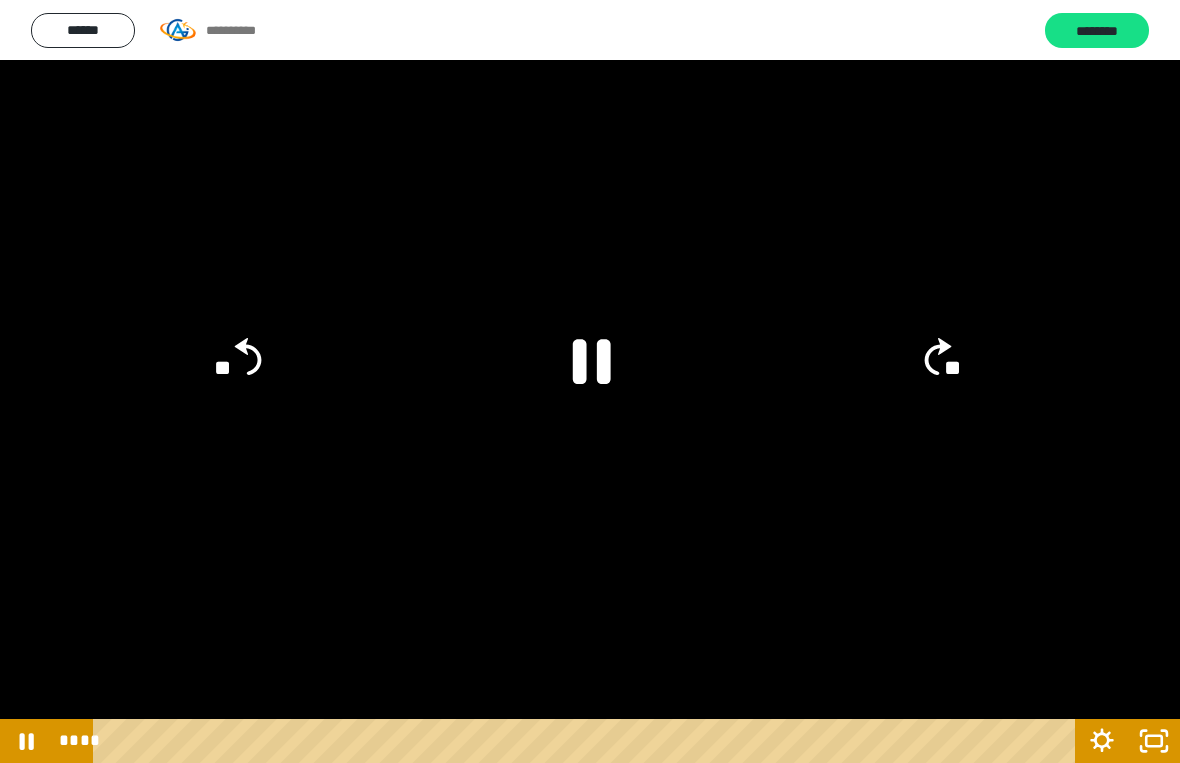 click 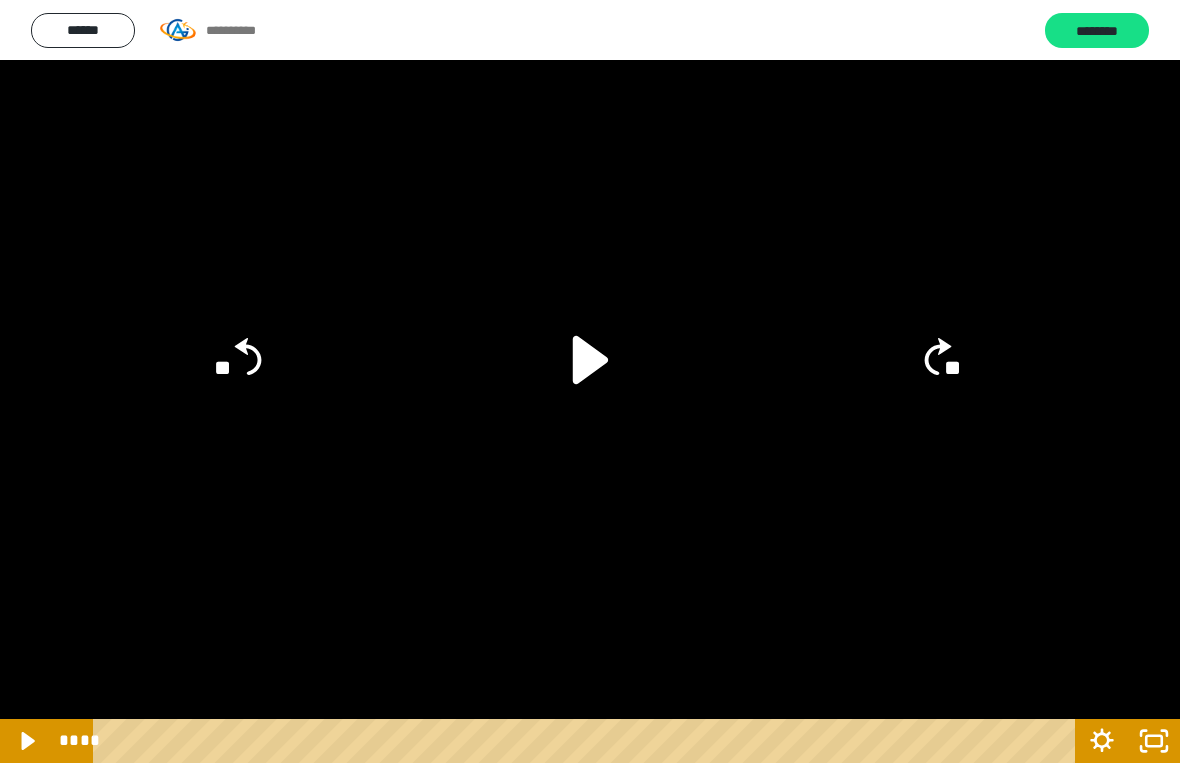 click on "**" 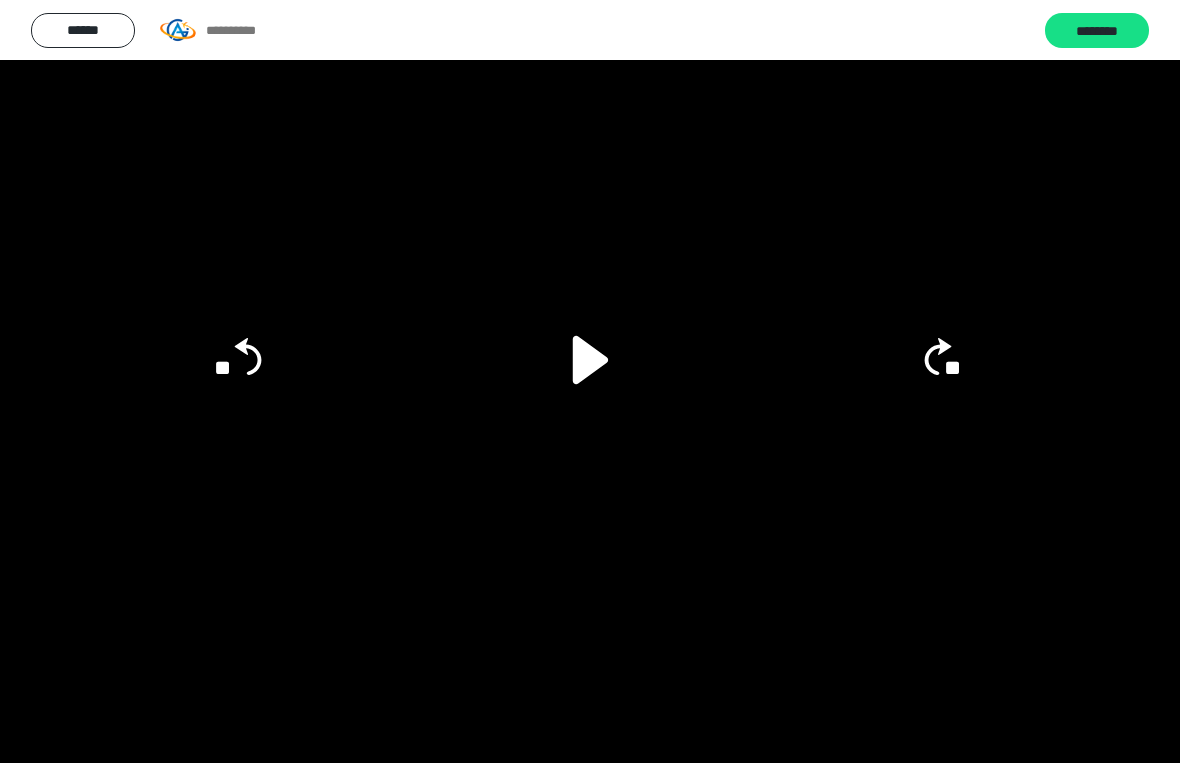 click at bounding box center (590, 381) 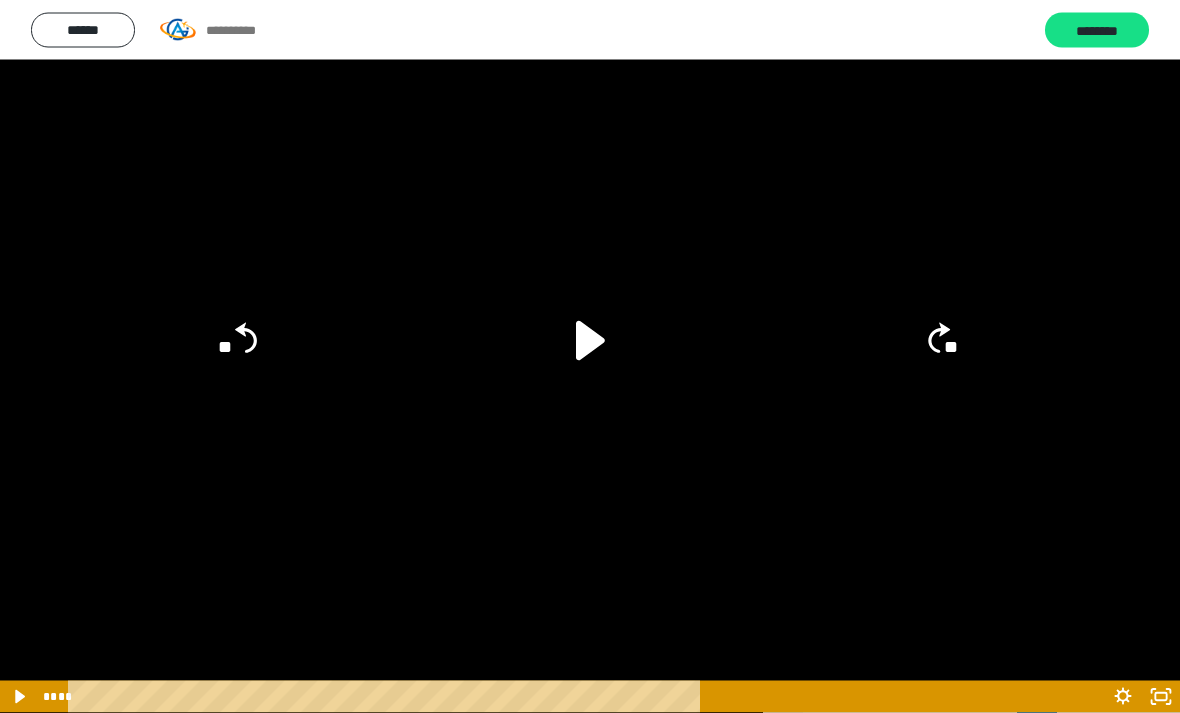 scroll, scrollTop: 90, scrollLeft: 0, axis: vertical 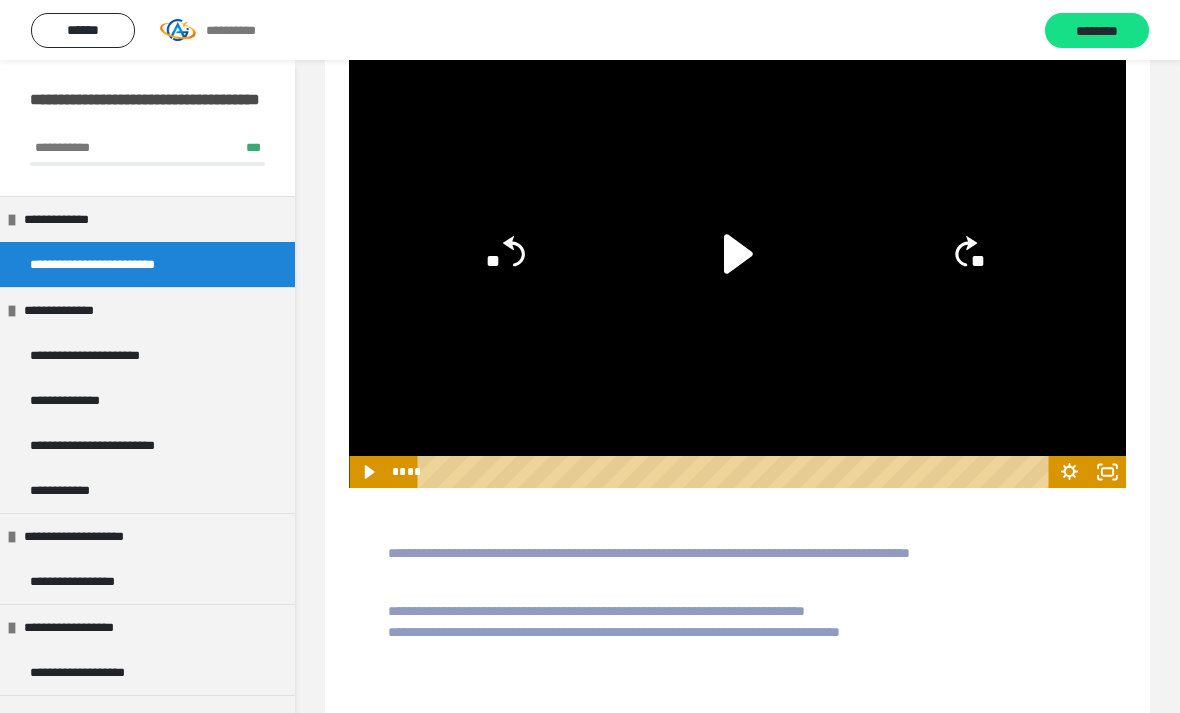 click on "**********" at bounding box center [70, 310] 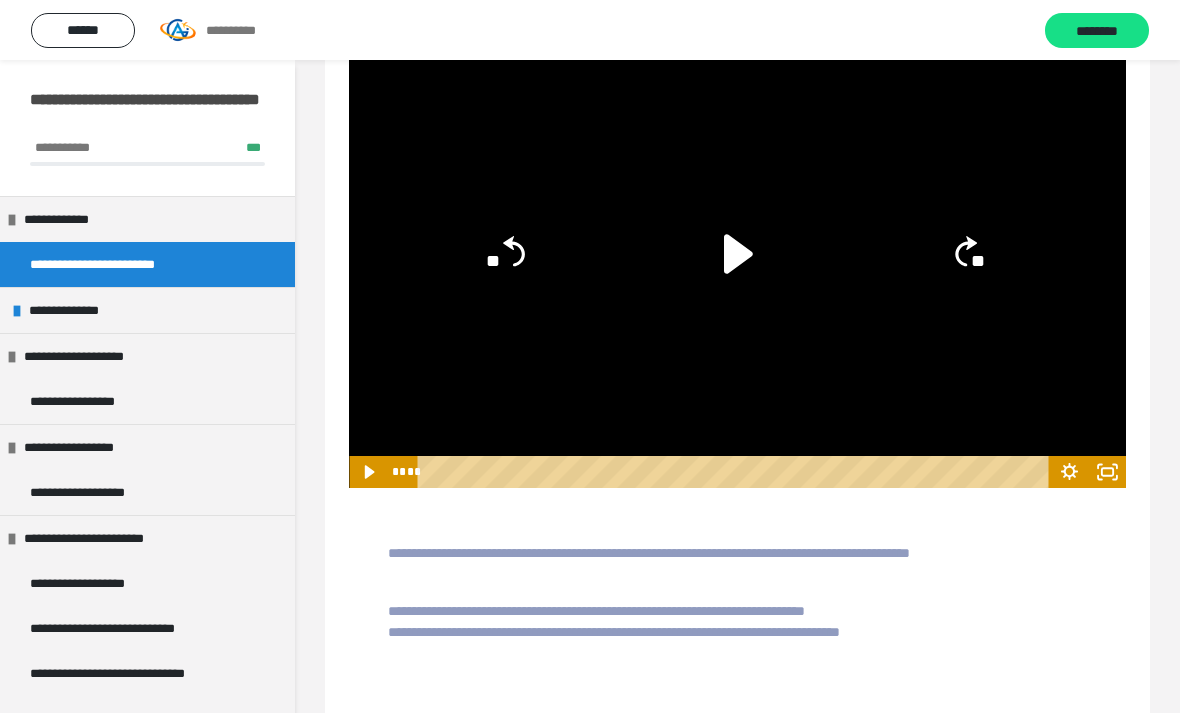 click on "**********" at bounding box center [75, 310] 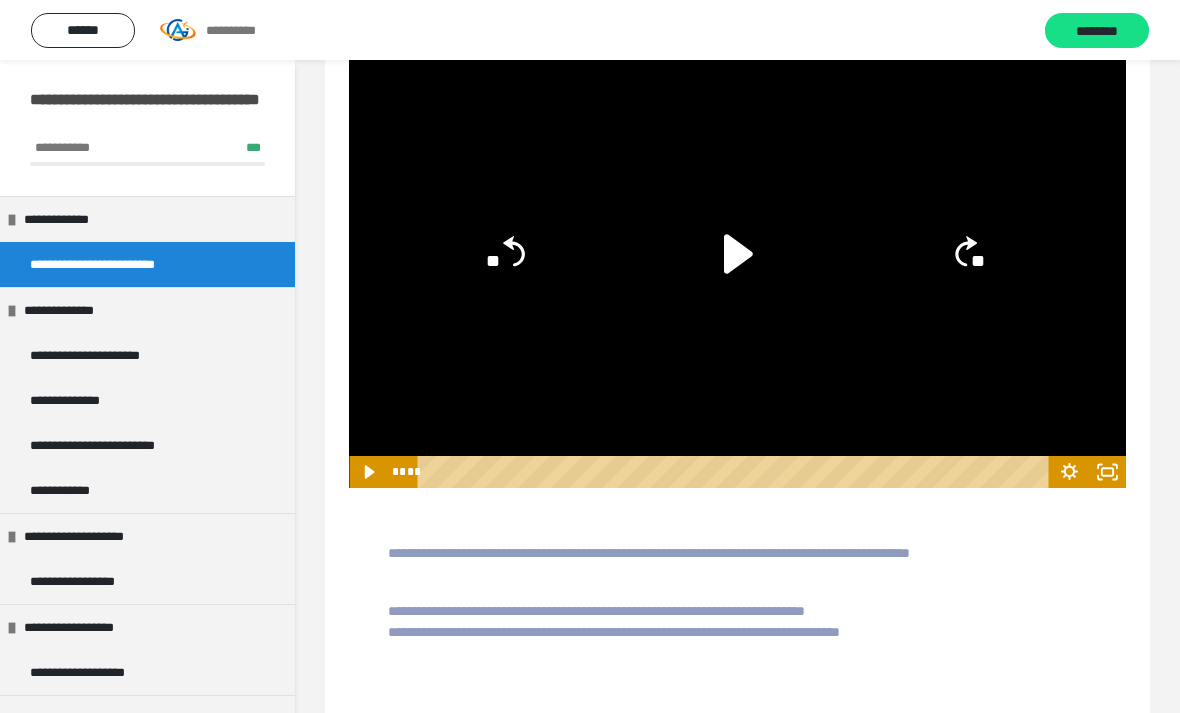 click on "**********" at bounding box center [108, 355] 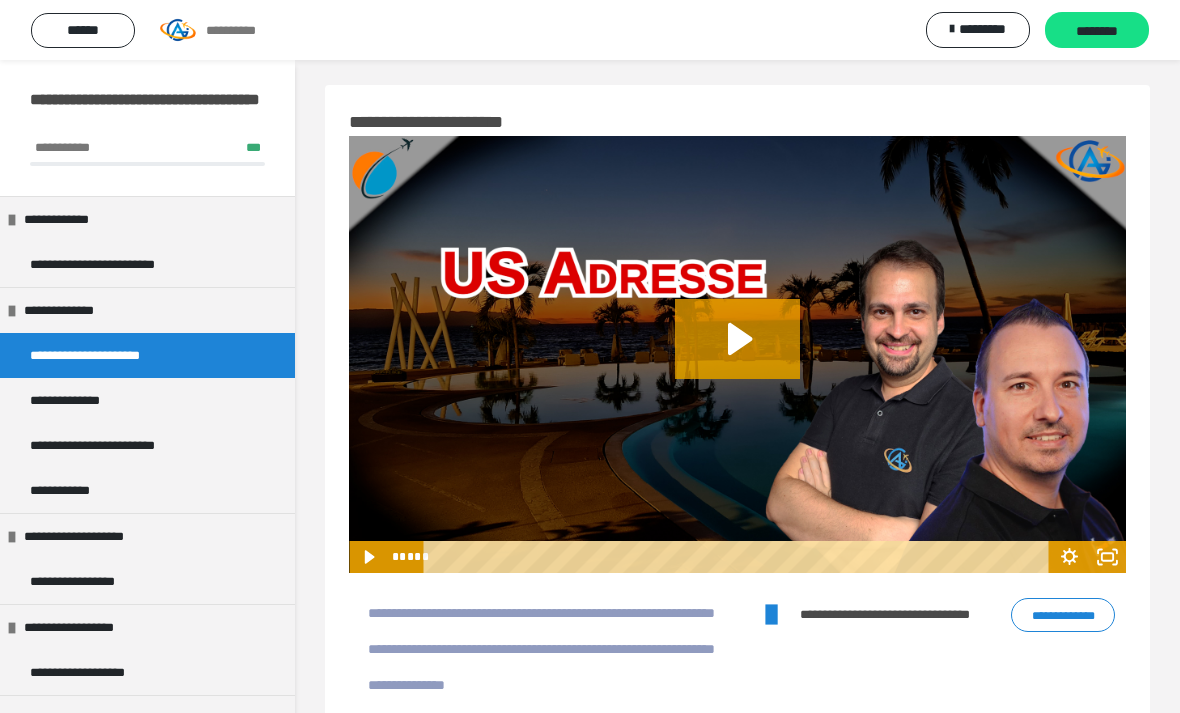 scroll, scrollTop: 12, scrollLeft: 0, axis: vertical 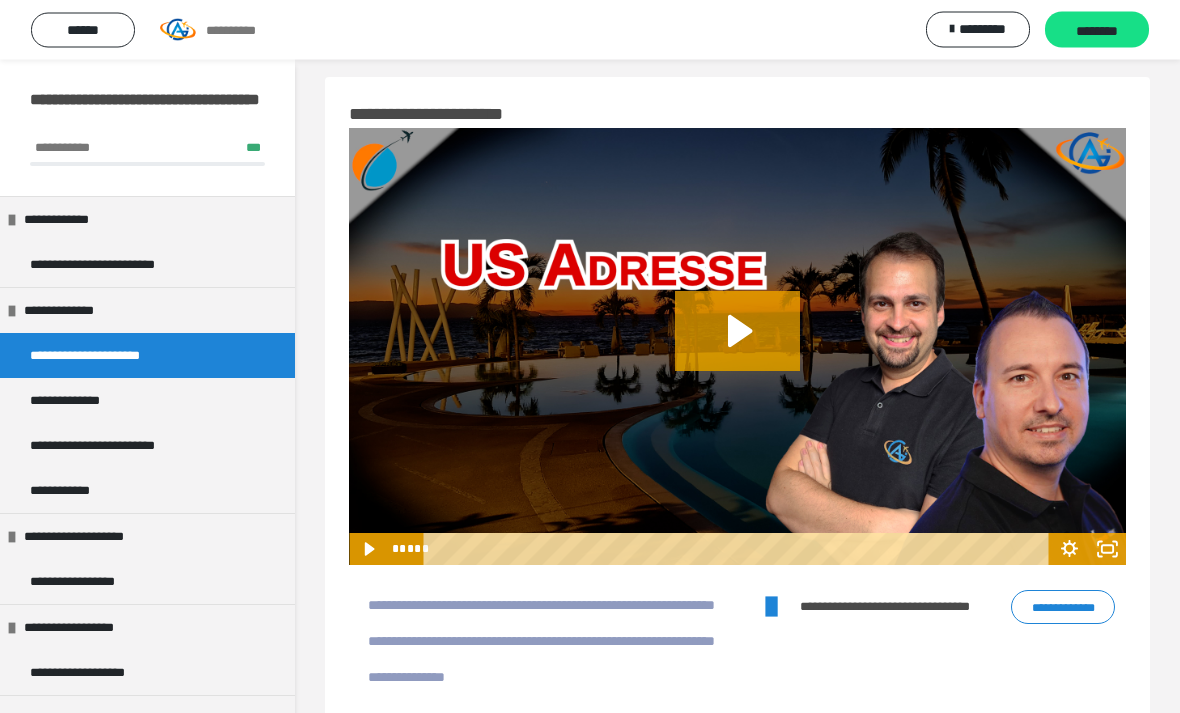 click 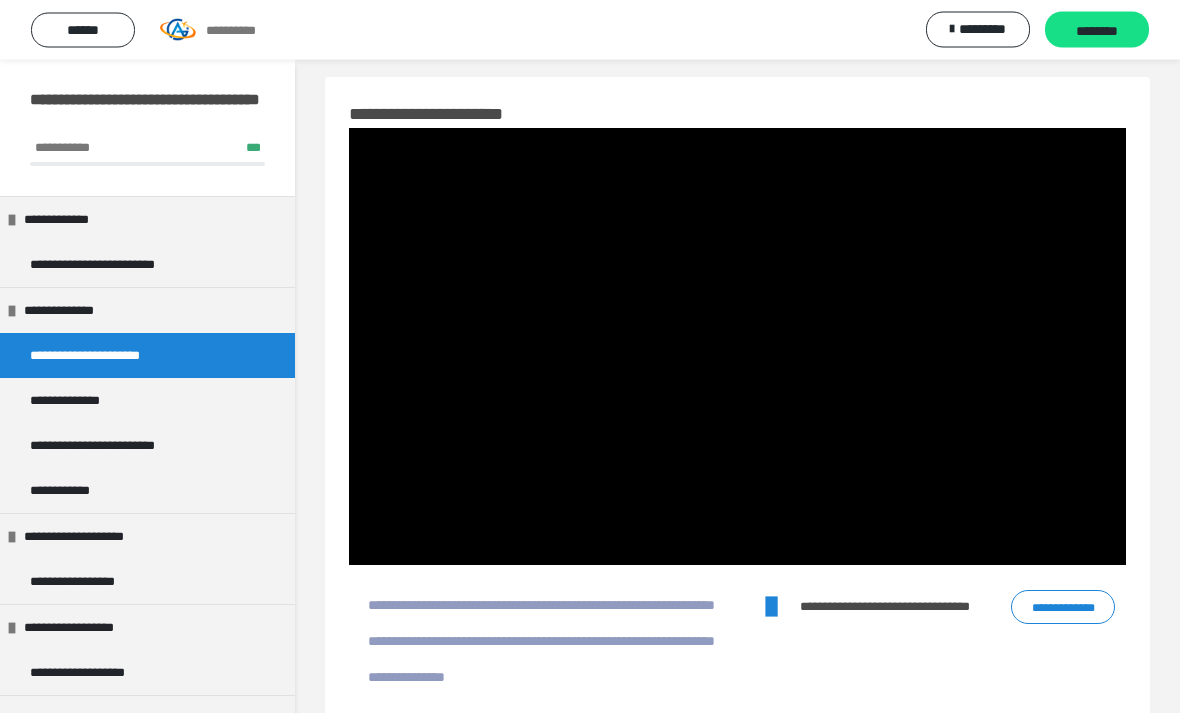 scroll, scrollTop: 13, scrollLeft: 0, axis: vertical 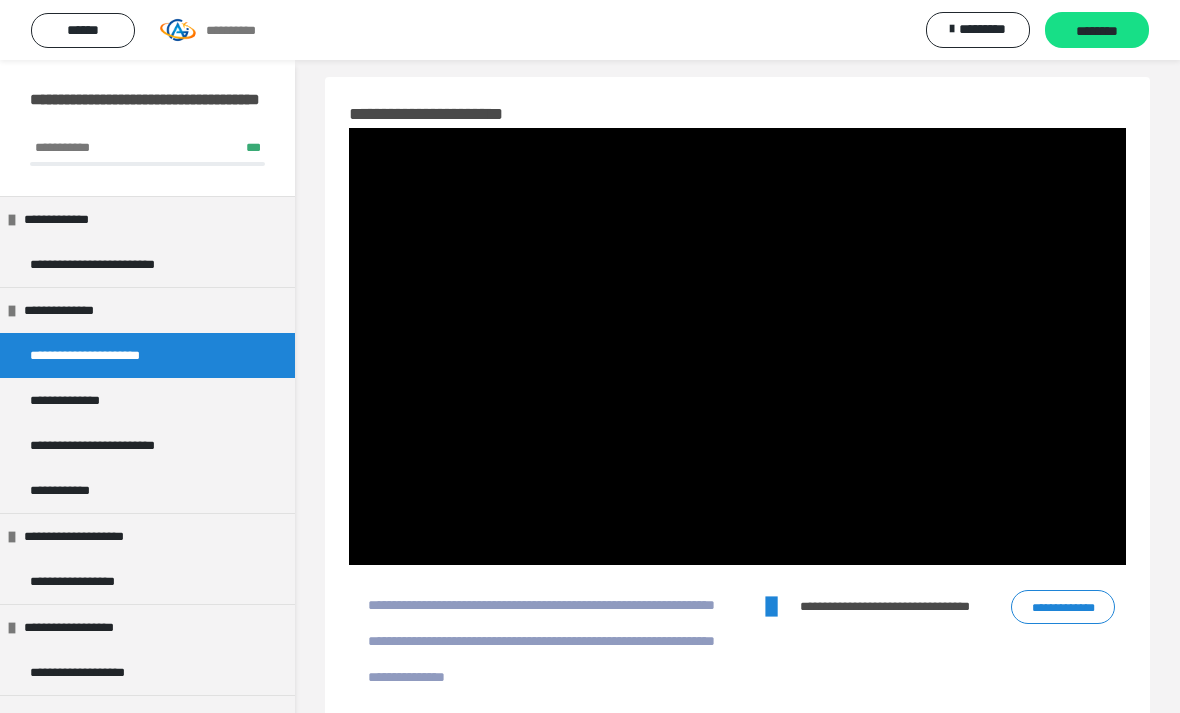 click at bounding box center [737, 346] 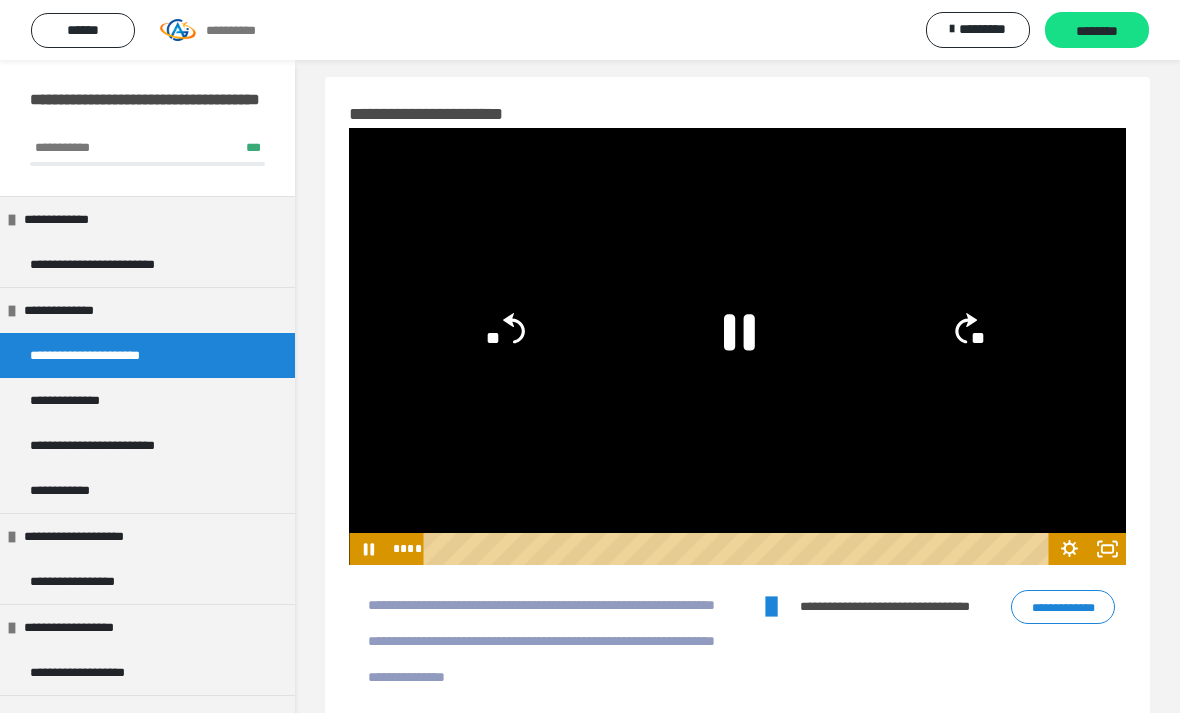click 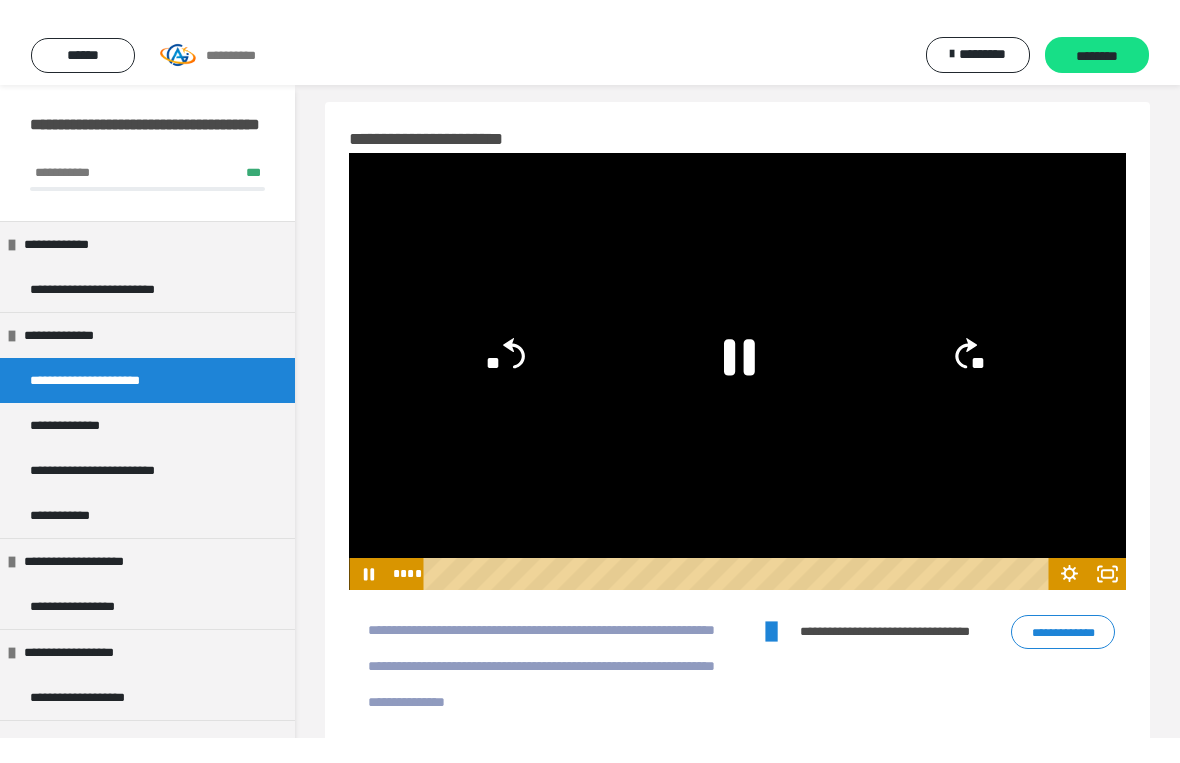 scroll, scrollTop: 24, scrollLeft: 0, axis: vertical 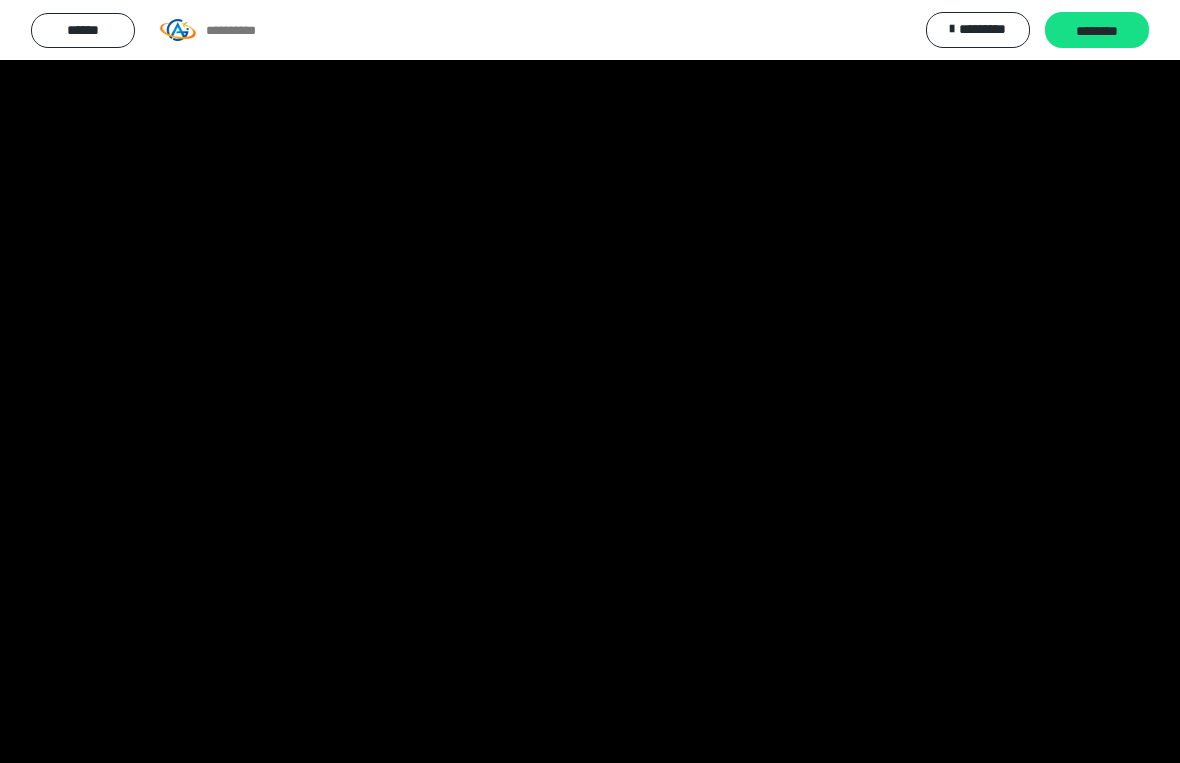click at bounding box center [590, 381] 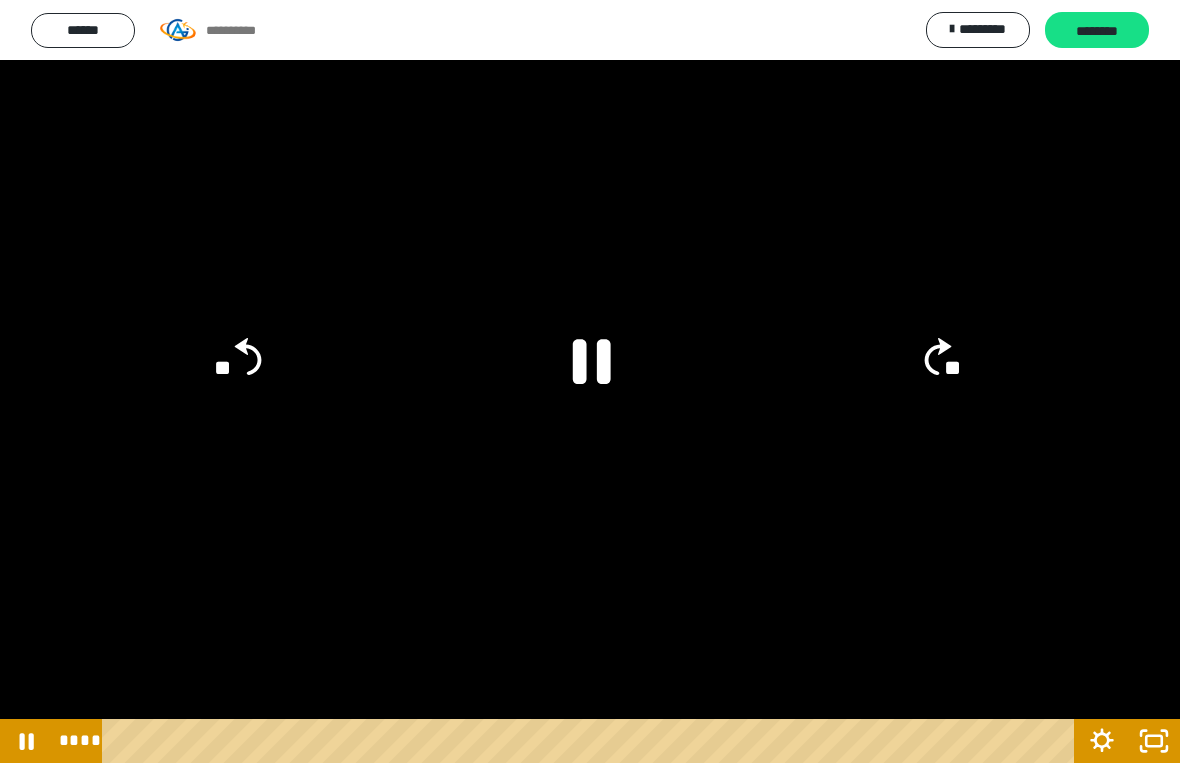 click 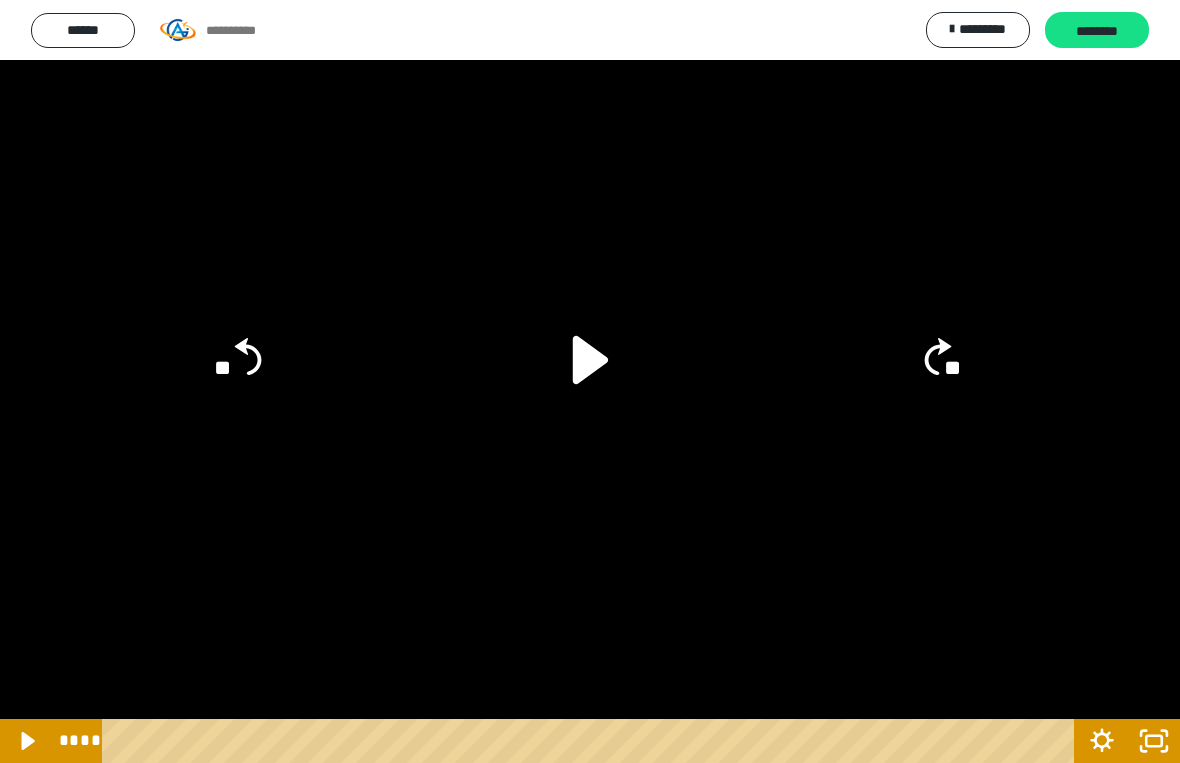 click 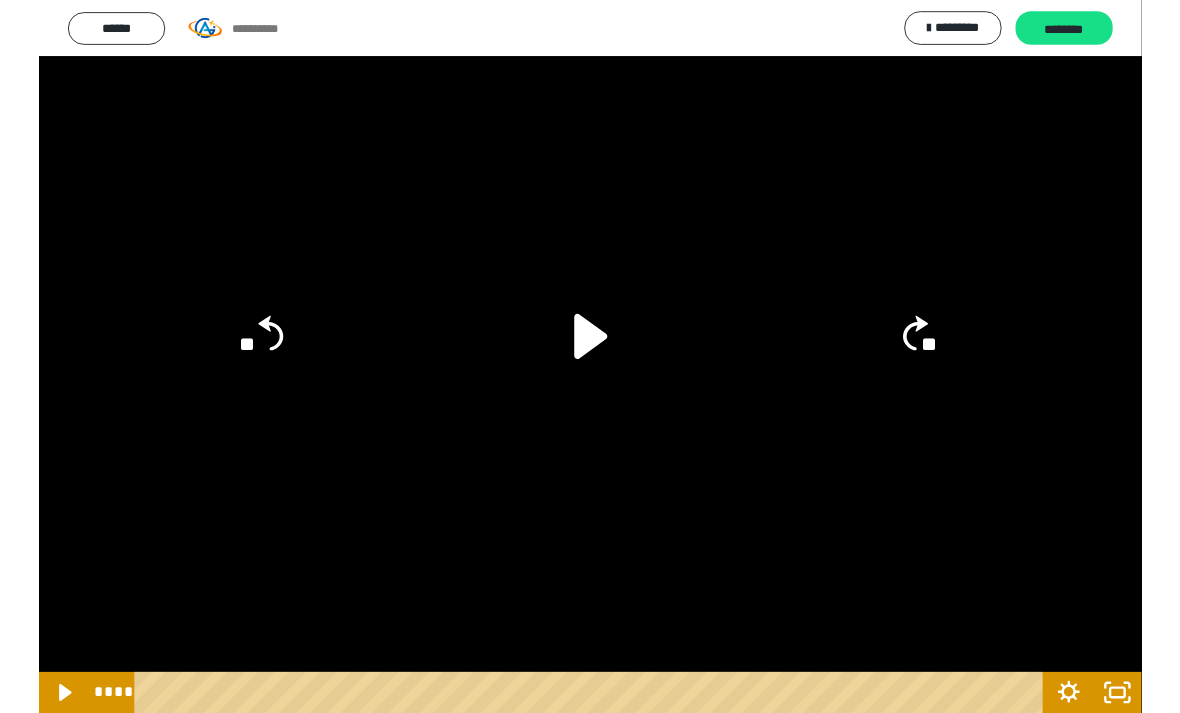 scroll, scrollTop: 13, scrollLeft: 0, axis: vertical 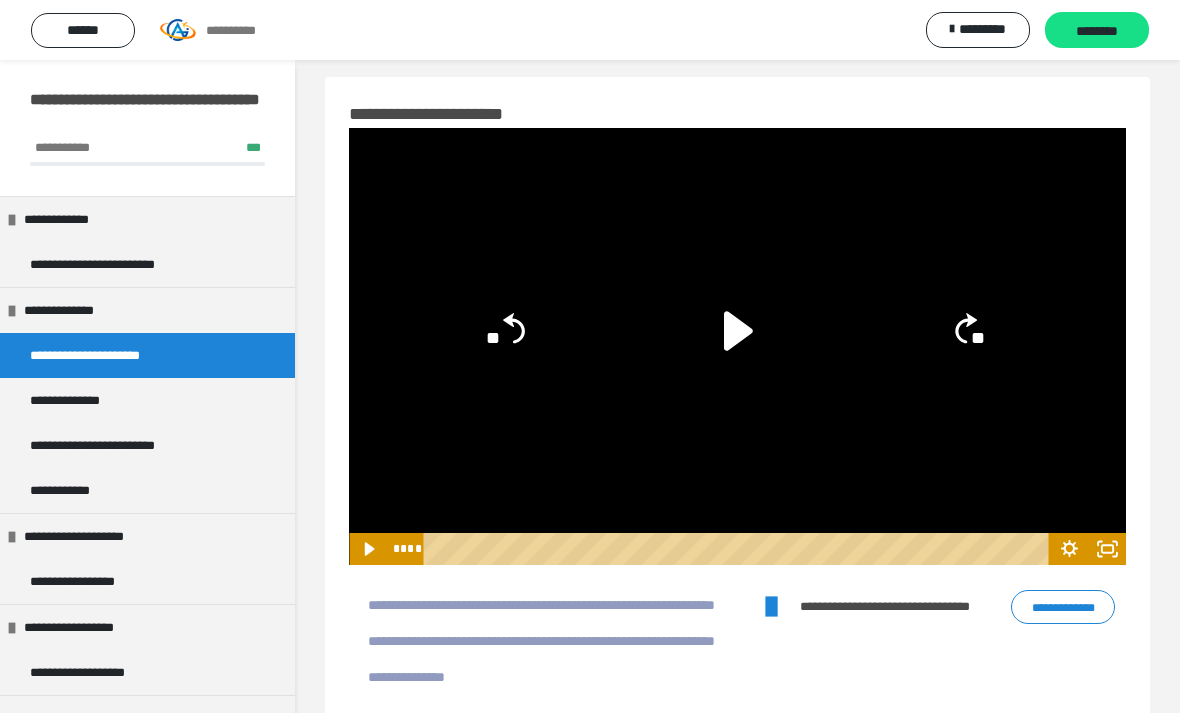 click on "**********" at bounding box center (72, 490) 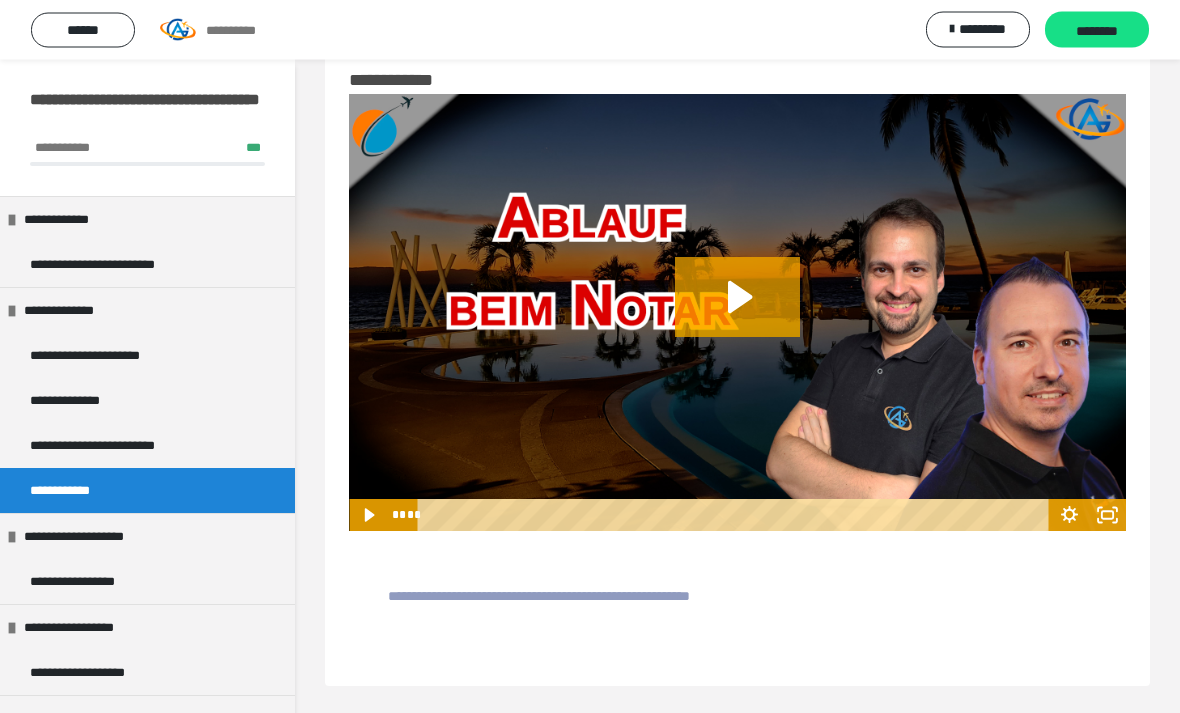 scroll, scrollTop: 47, scrollLeft: 0, axis: vertical 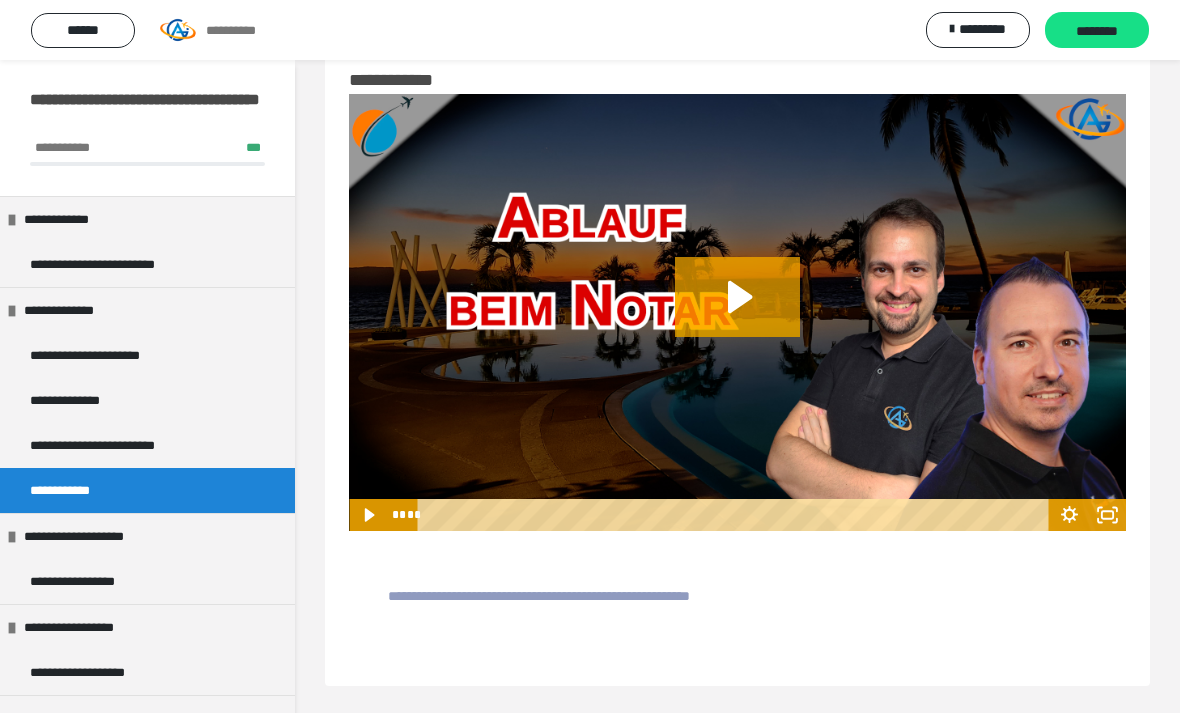 click 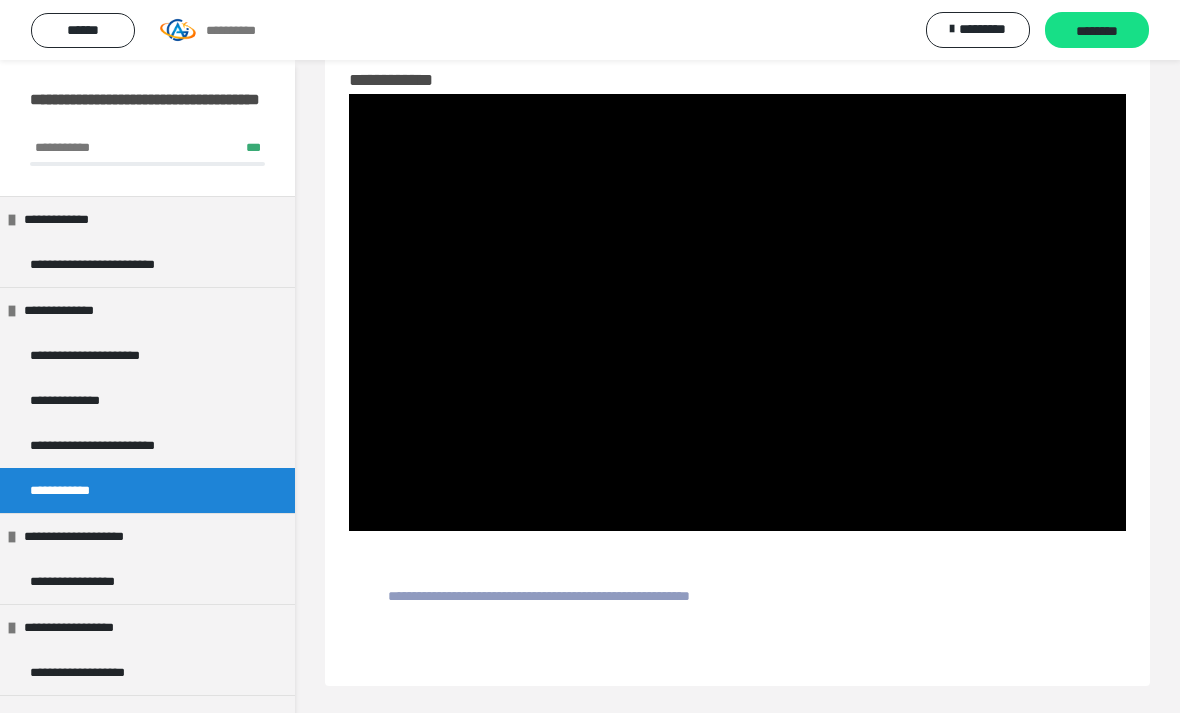 click at bounding box center [737, 312] 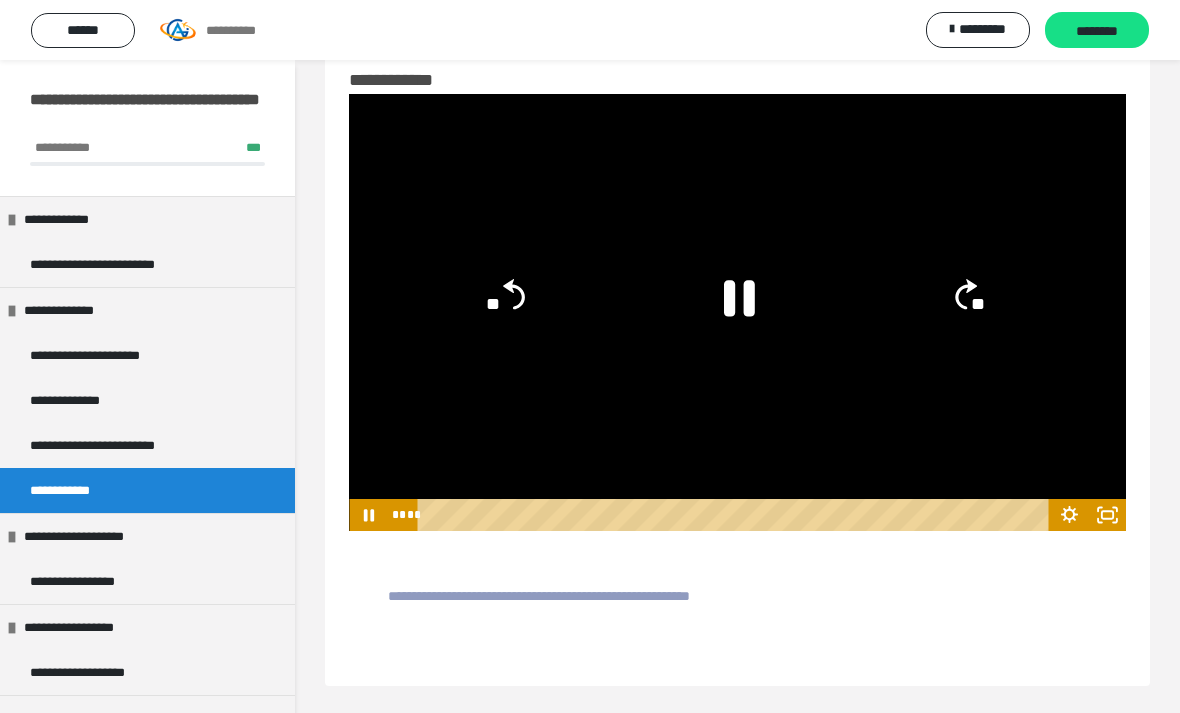 click 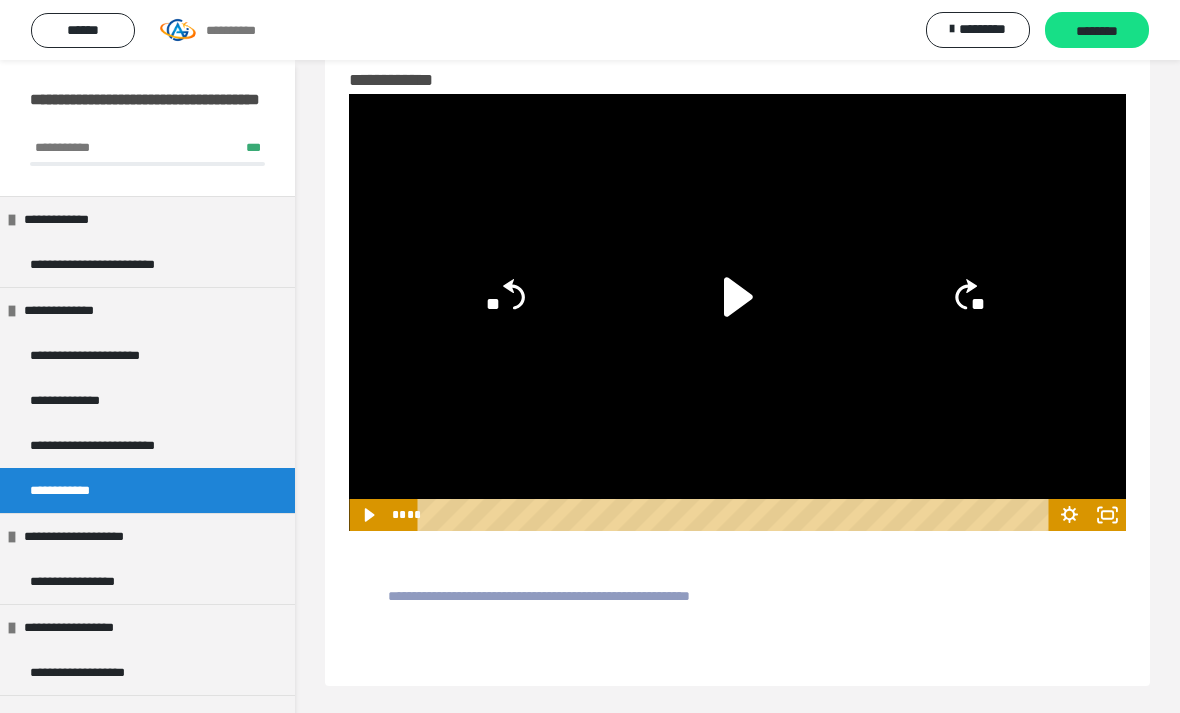 click at bounding box center (12, 311) 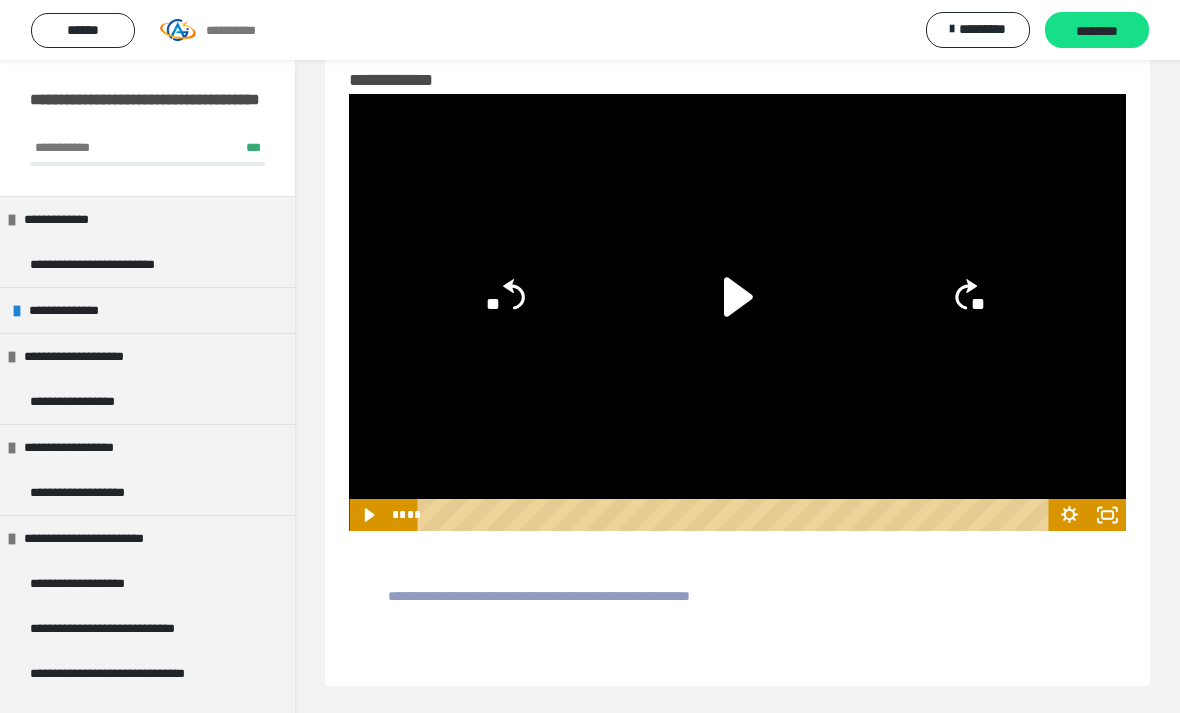 click on "**********" at bounding box center [94, 356] 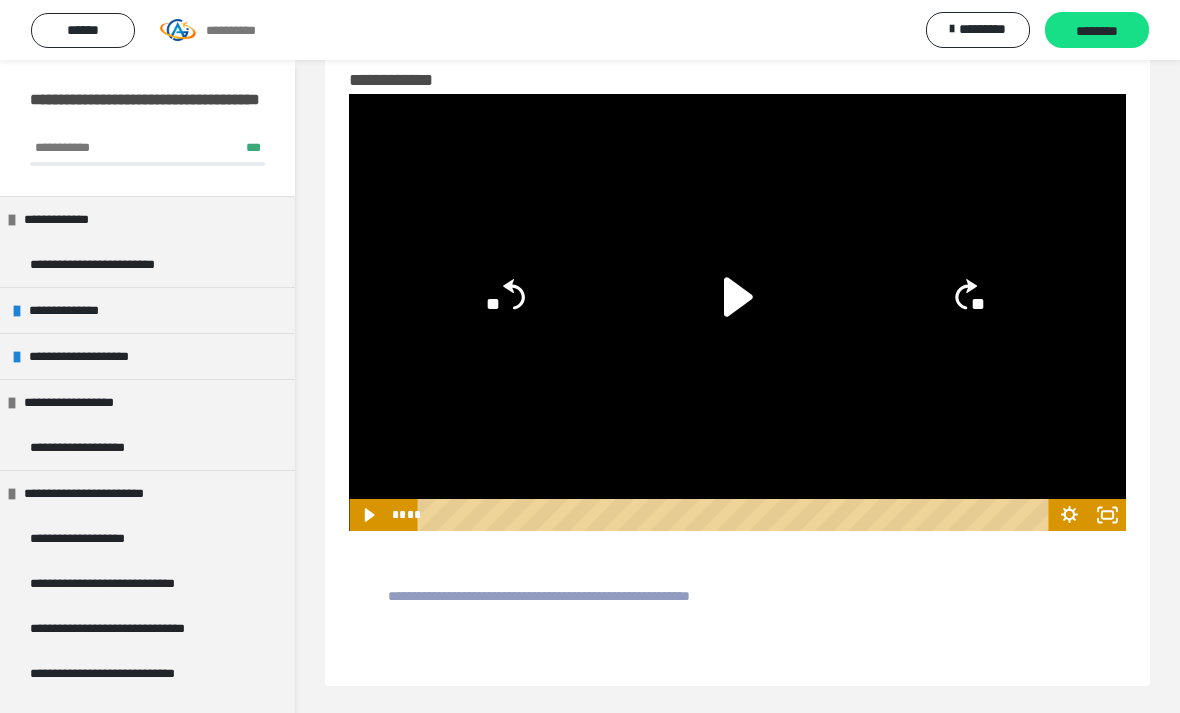 click on "**********" at bounding box center (99, 356) 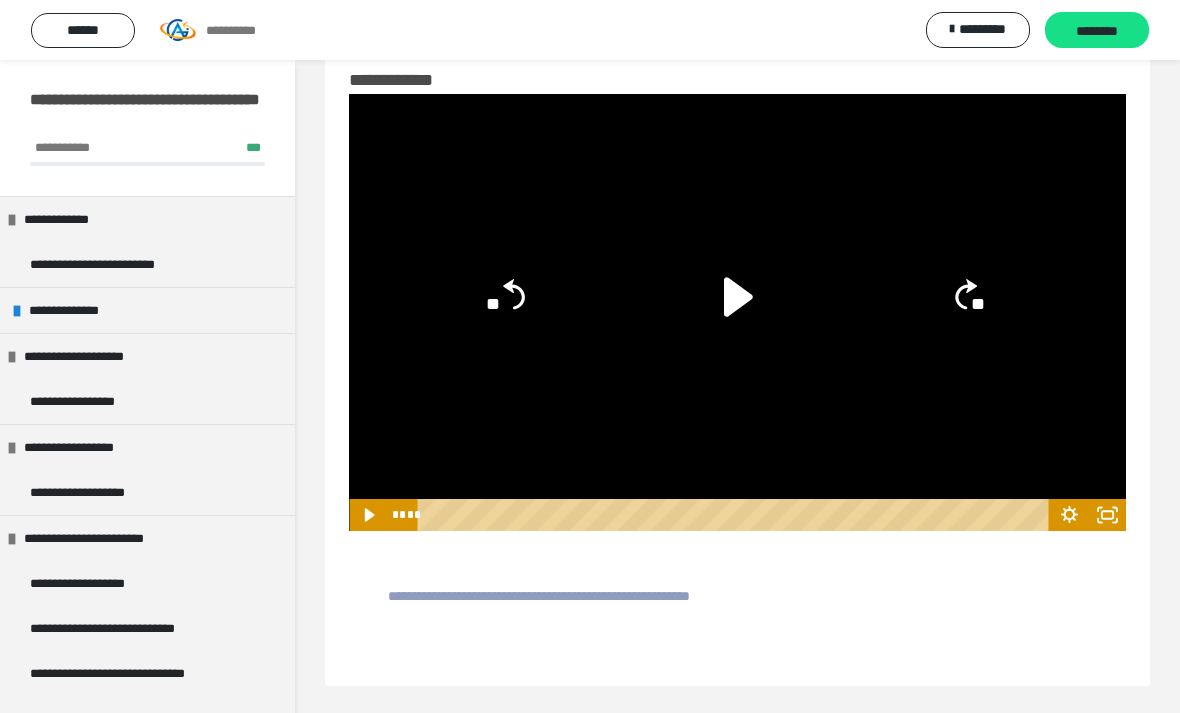 click on "**********" at bounding box center (90, 401) 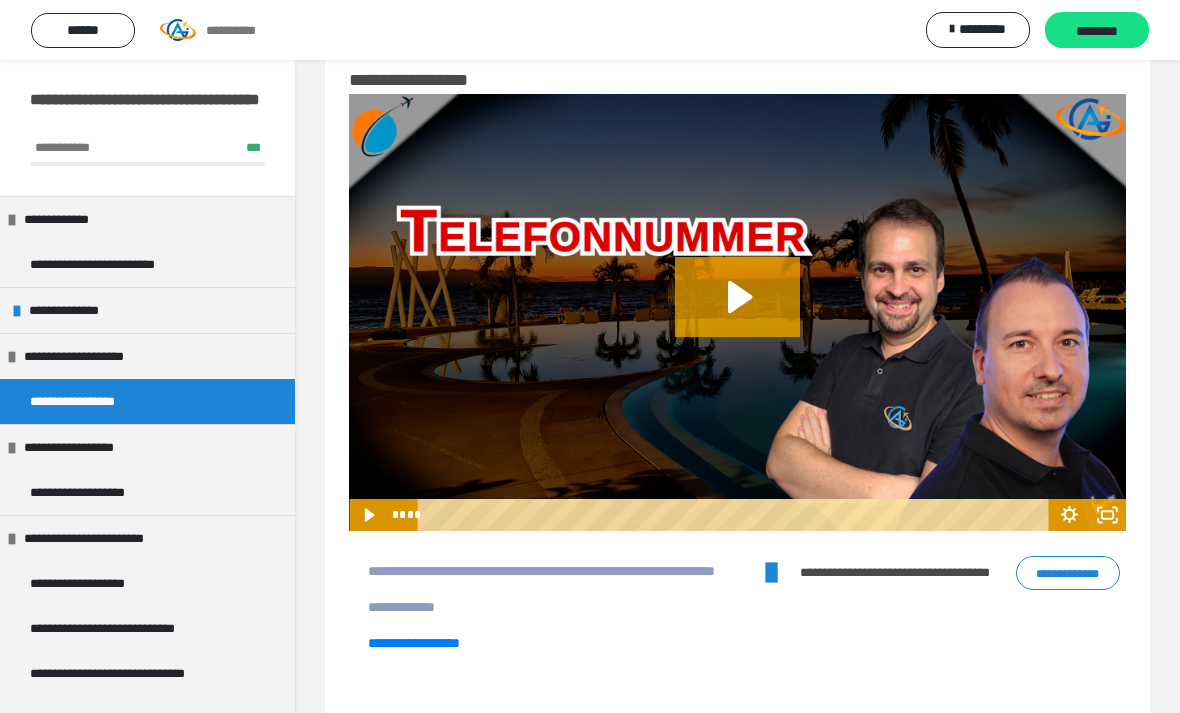 click 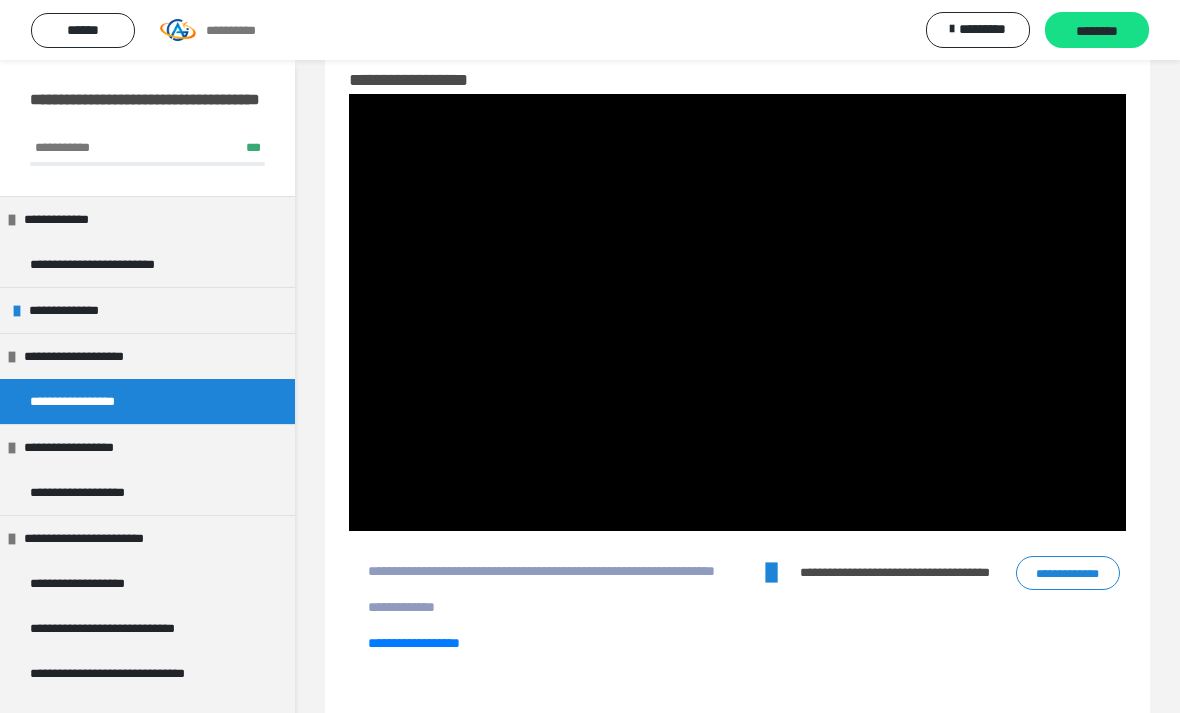 click at bounding box center [737, 312] 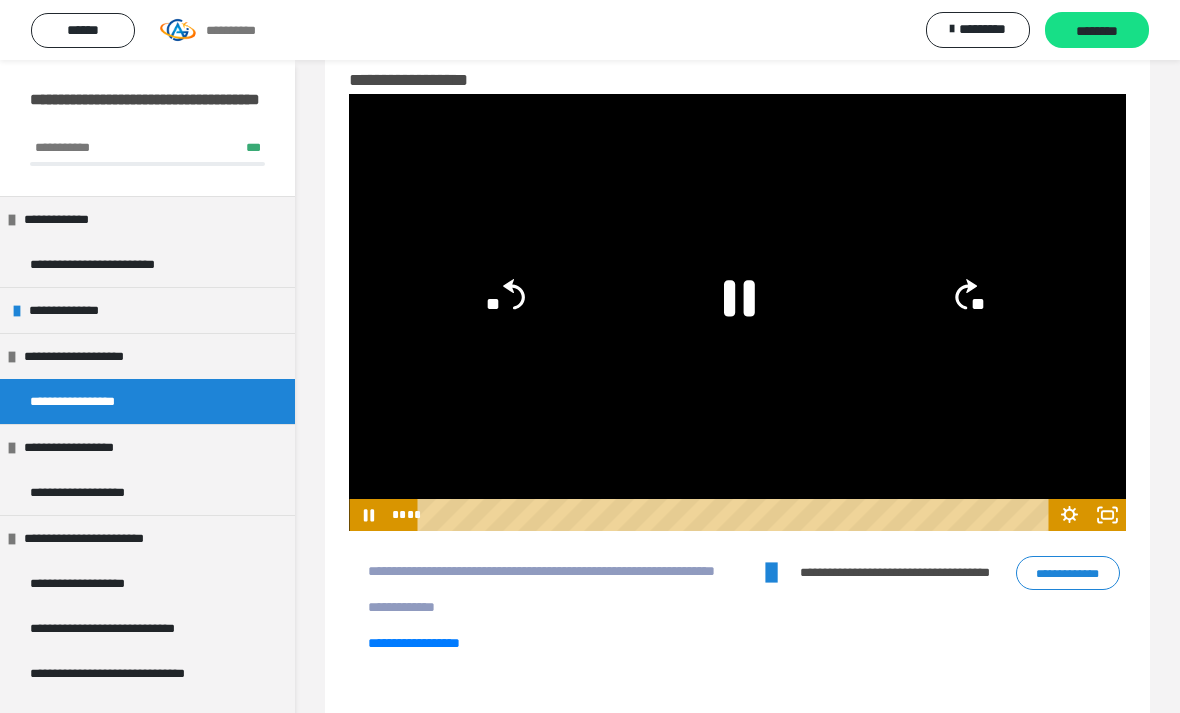 click 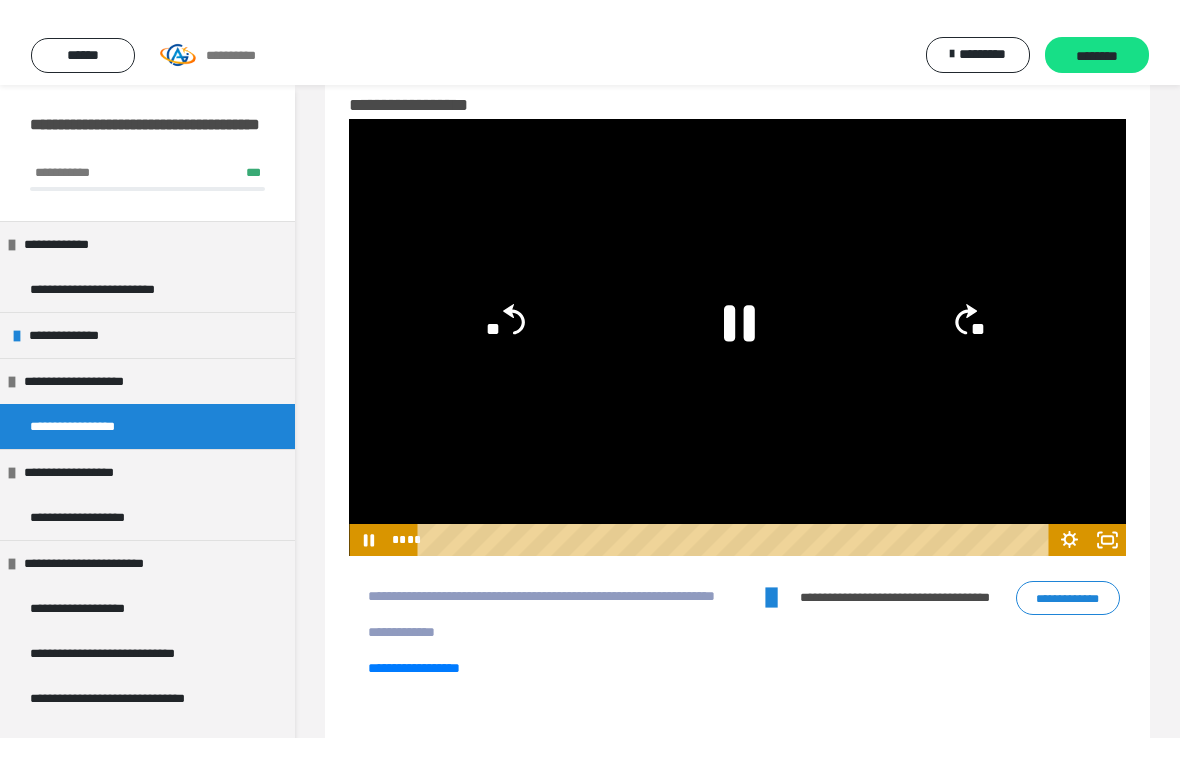 scroll, scrollTop: 24, scrollLeft: 0, axis: vertical 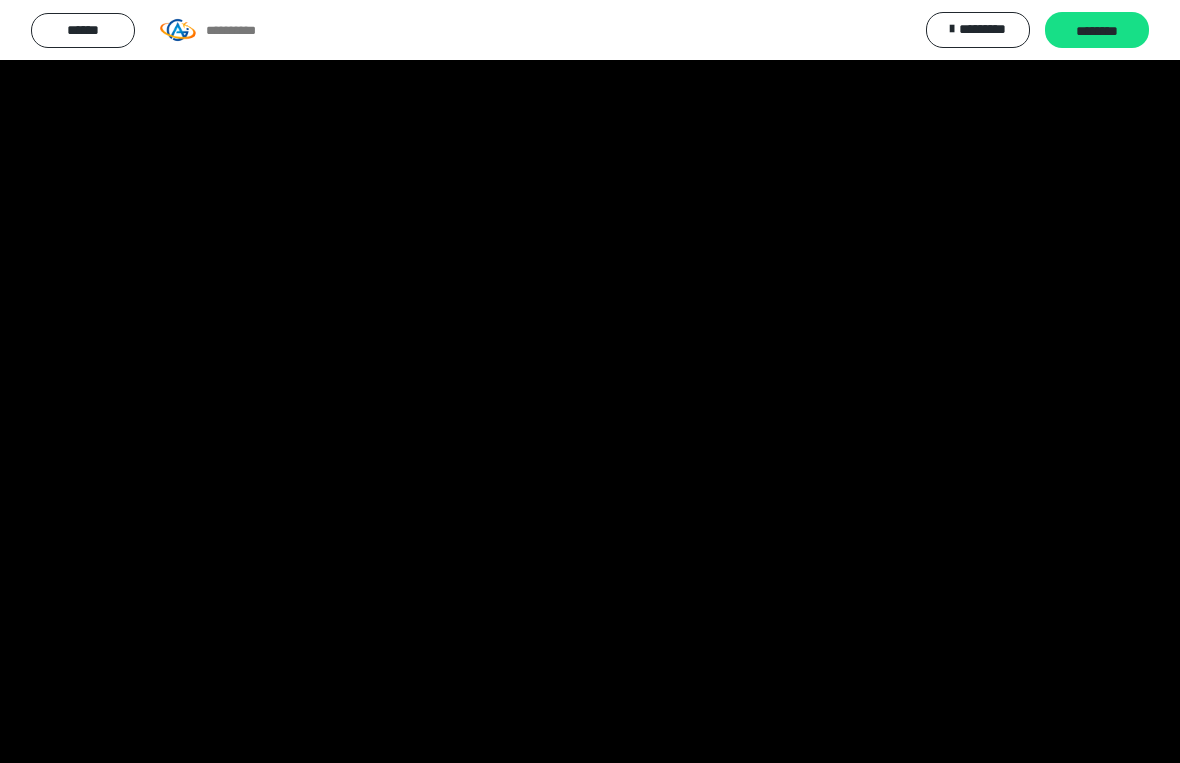 click at bounding box center (590, 381) 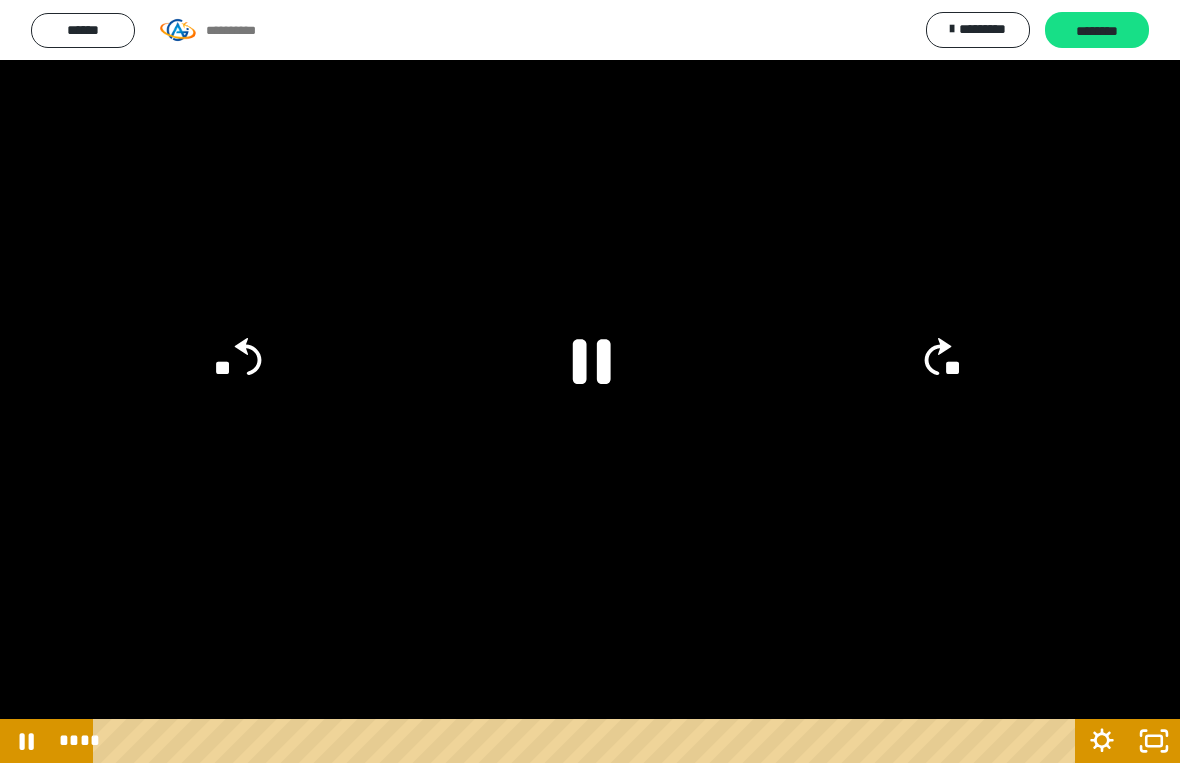click 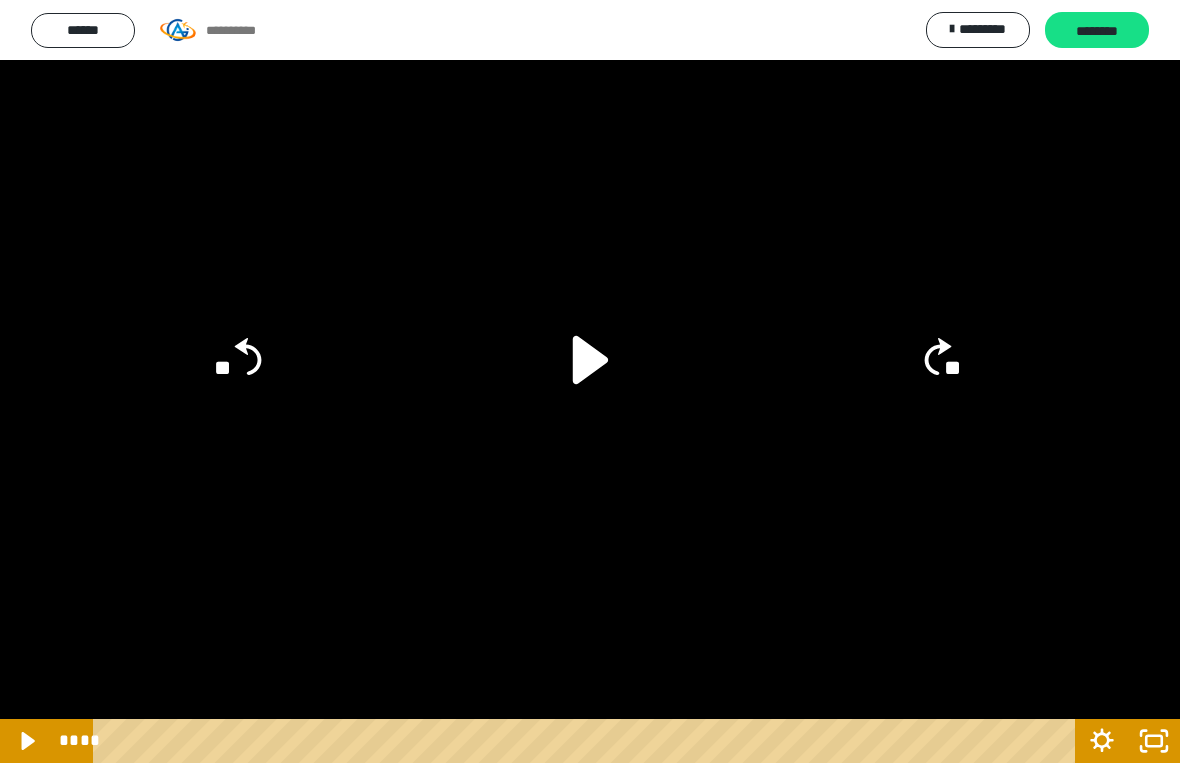 click 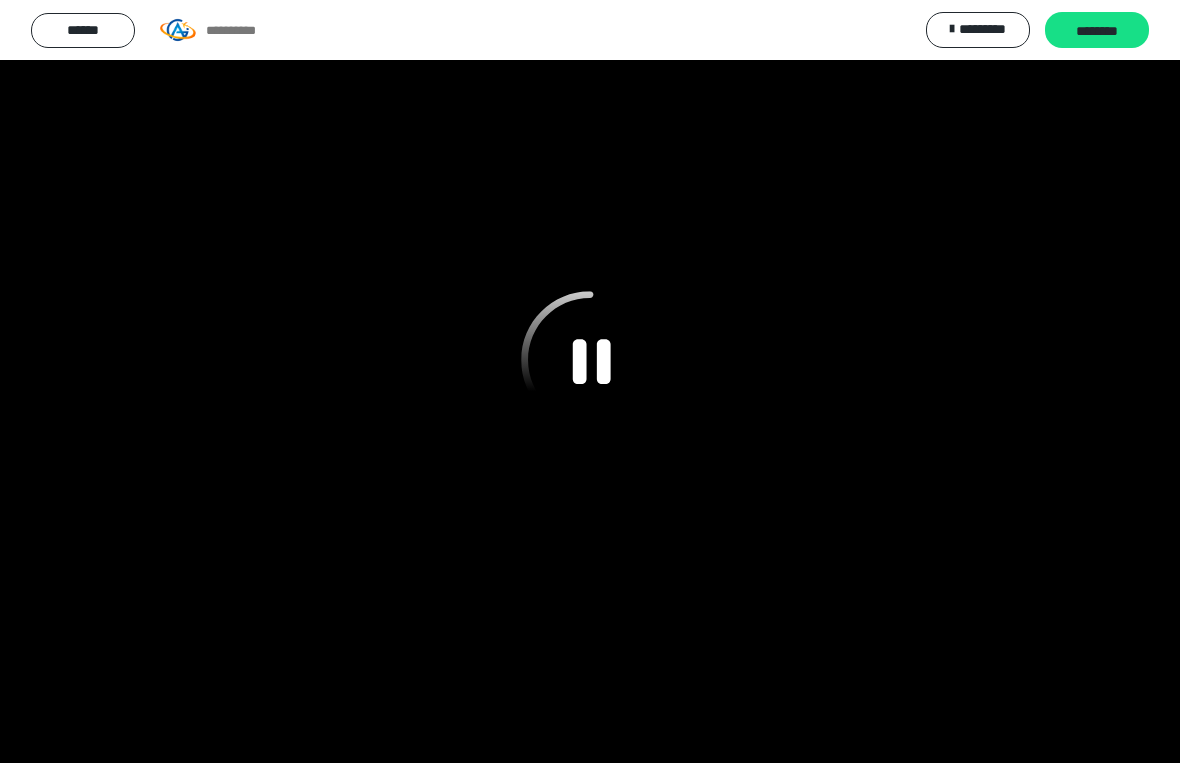 click 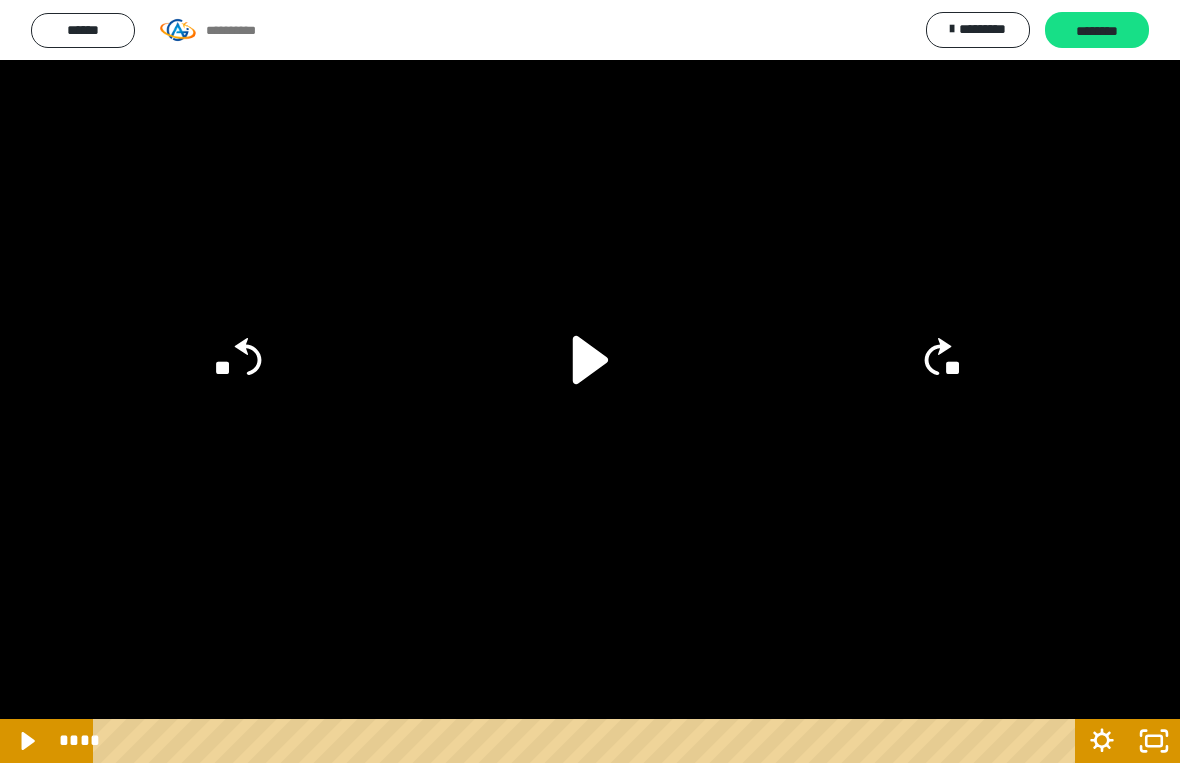 click on "**" 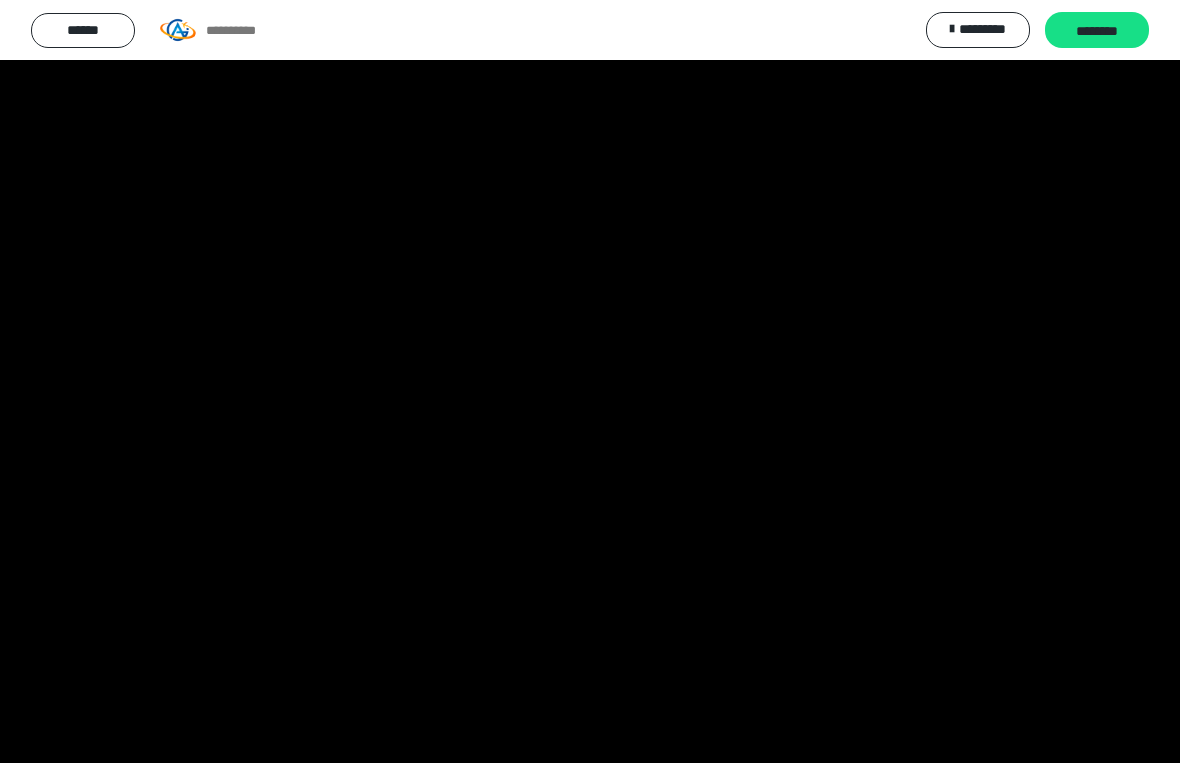 click at bounding box center [590, 381] 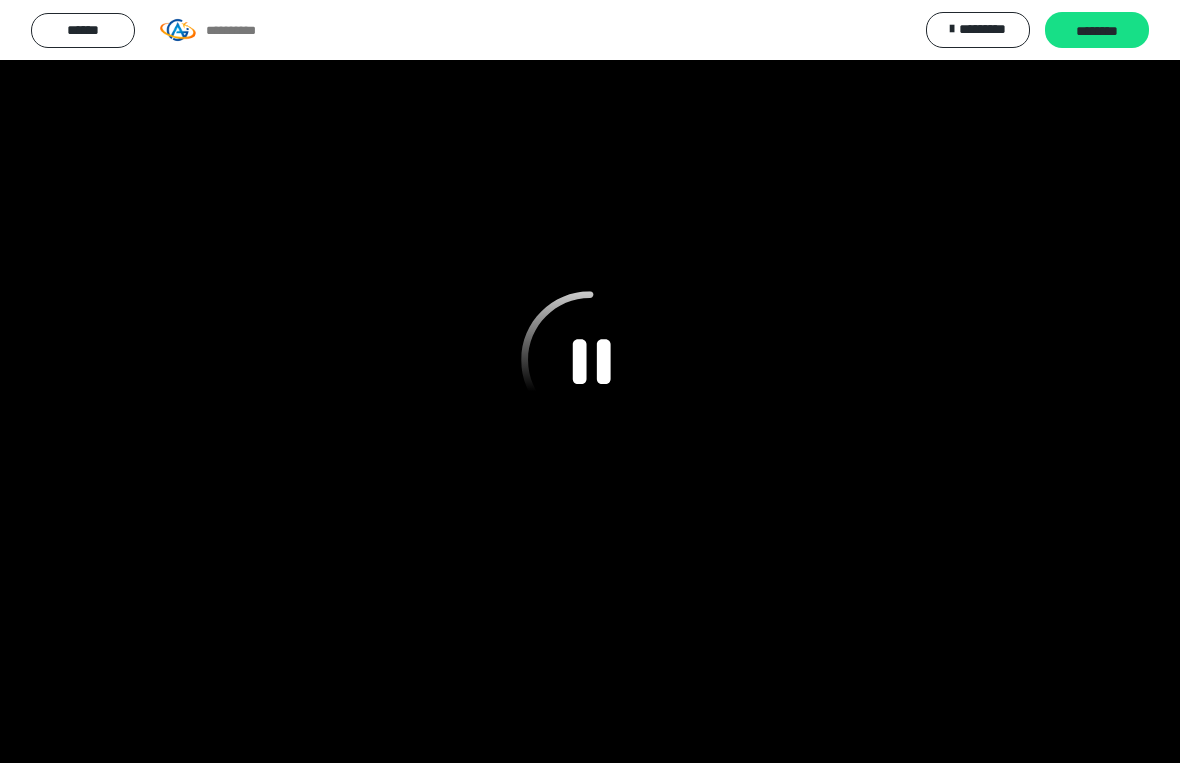 click at bounding box center (590, 381) 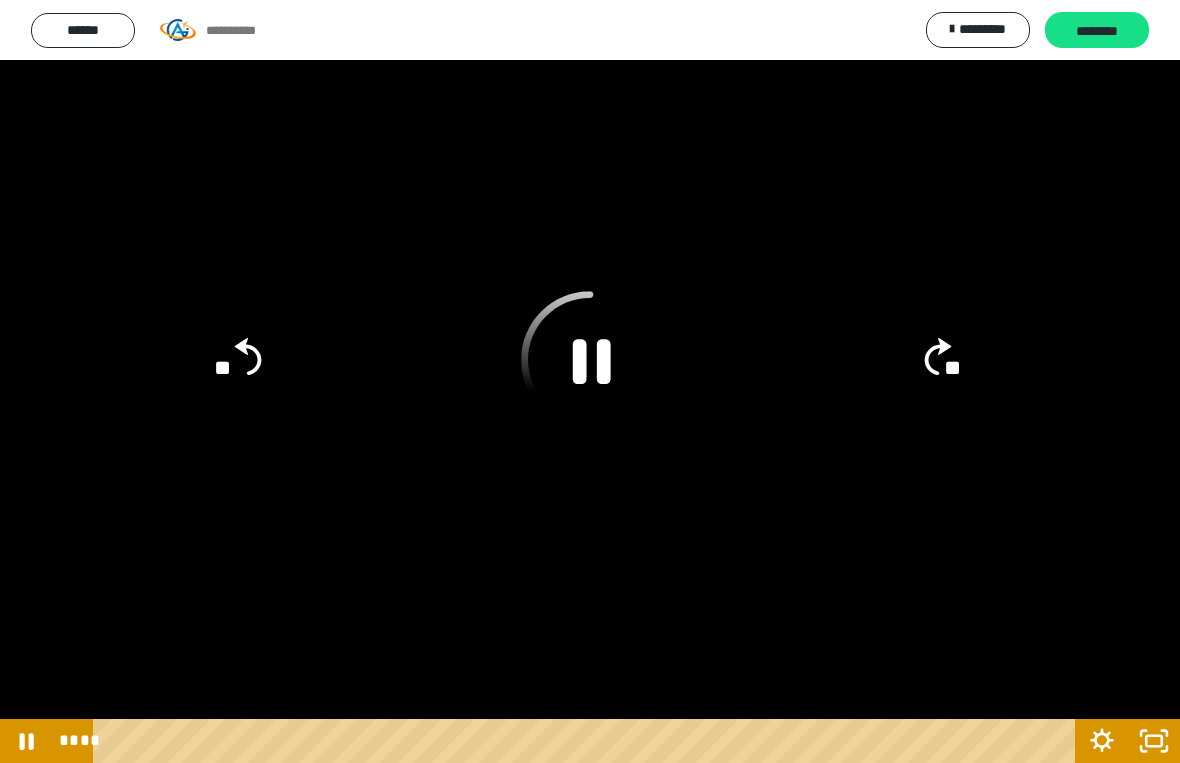 click 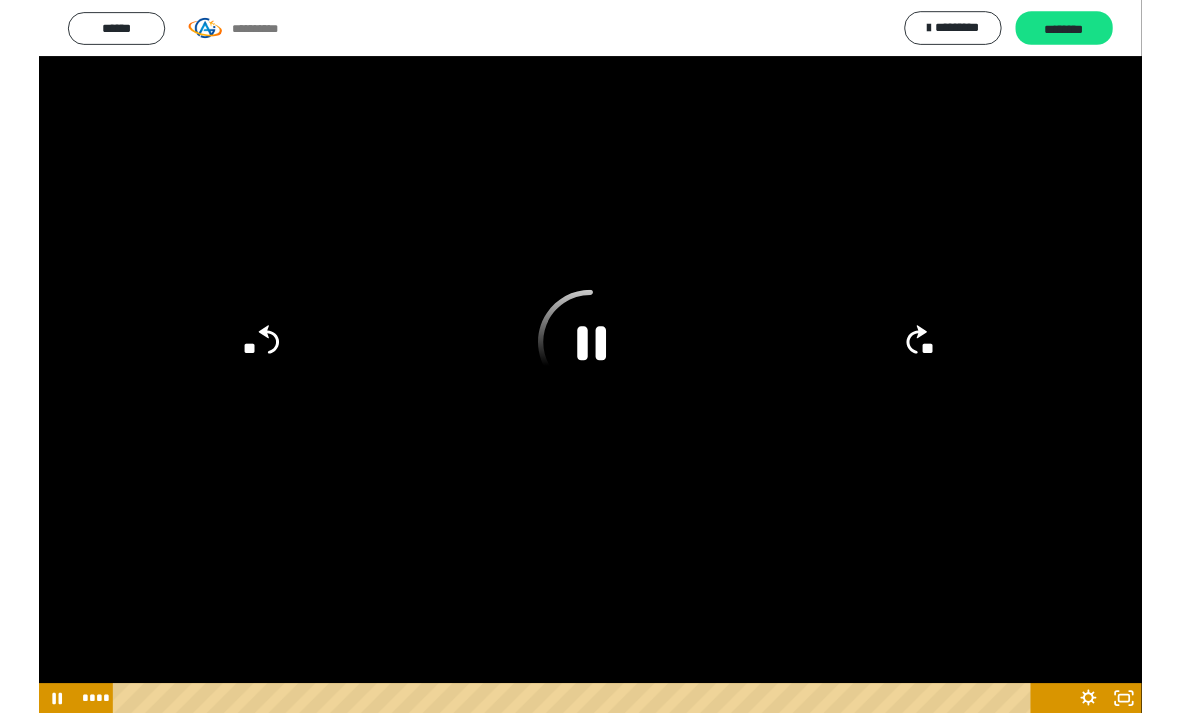 scroll, scrollTop: 47, scrollLeft: 0, axis: vertical 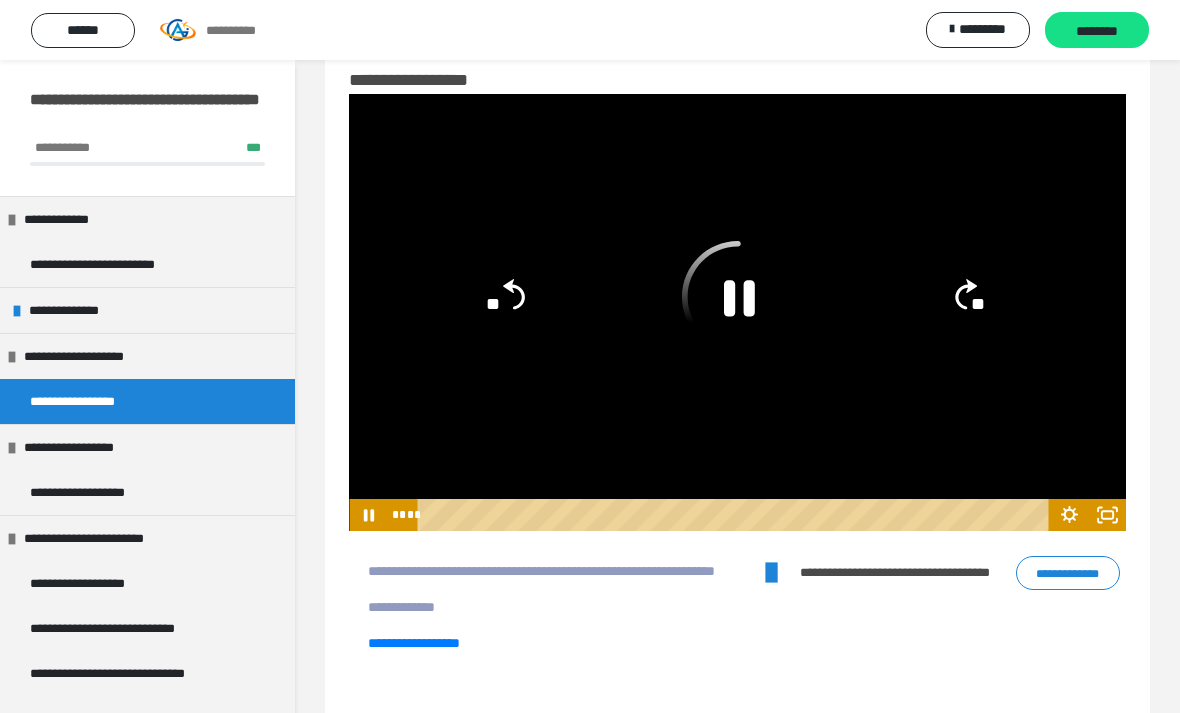 click 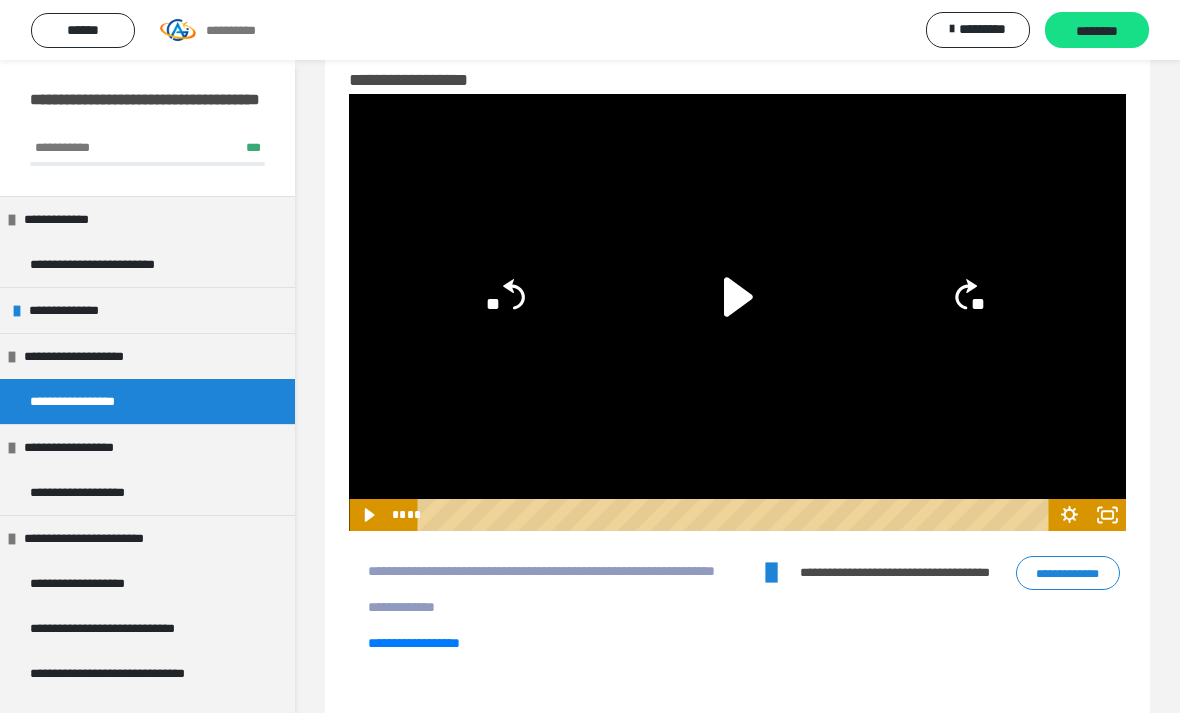 click 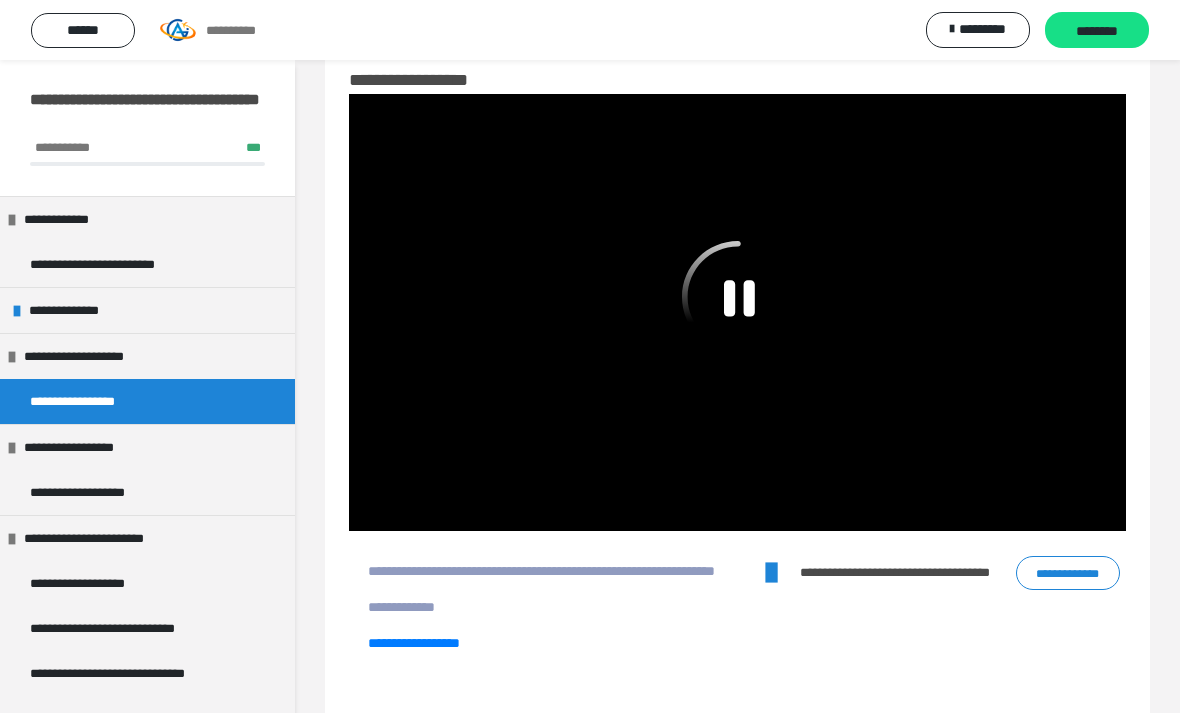 click at bounding box center (737, 312) 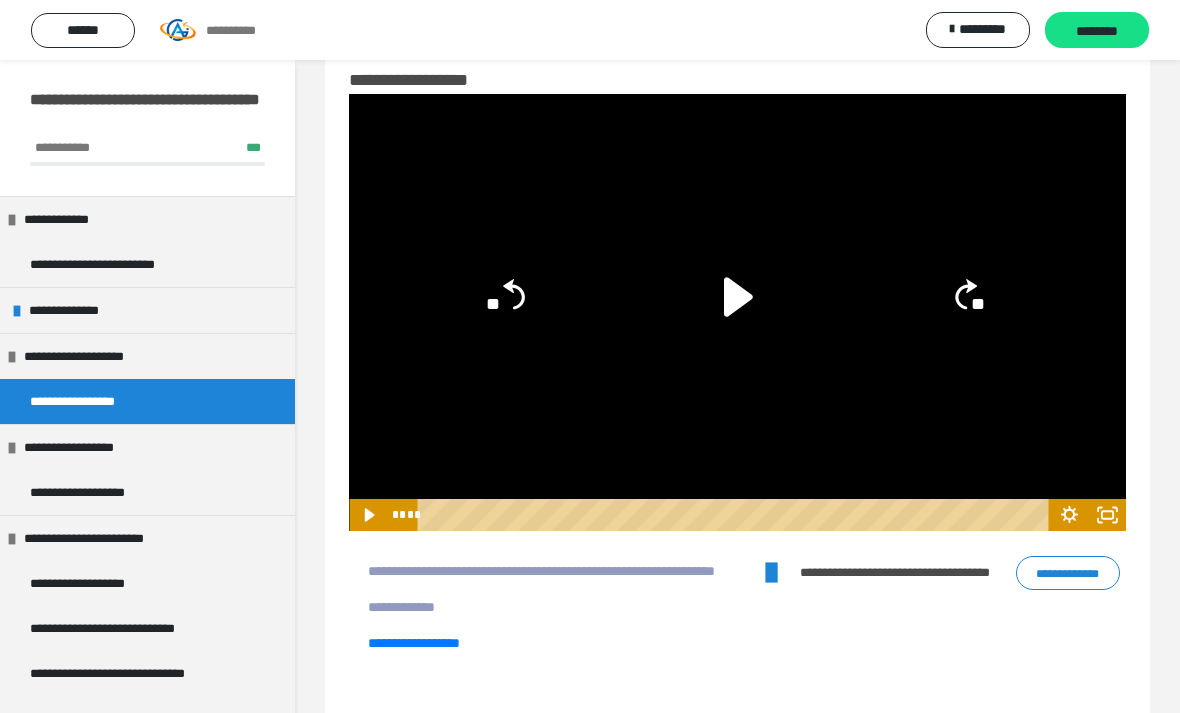 click on "**********" at bounding box center (94, 356) 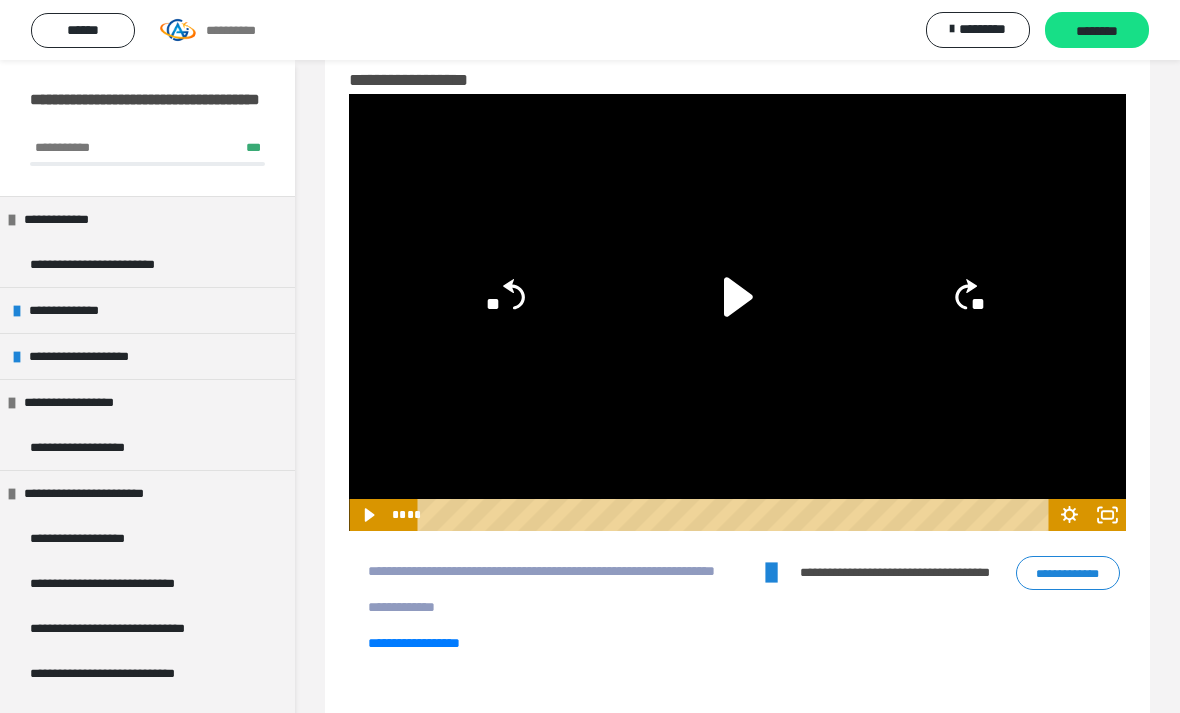 click on "**********" at bounding box center [75, 310] 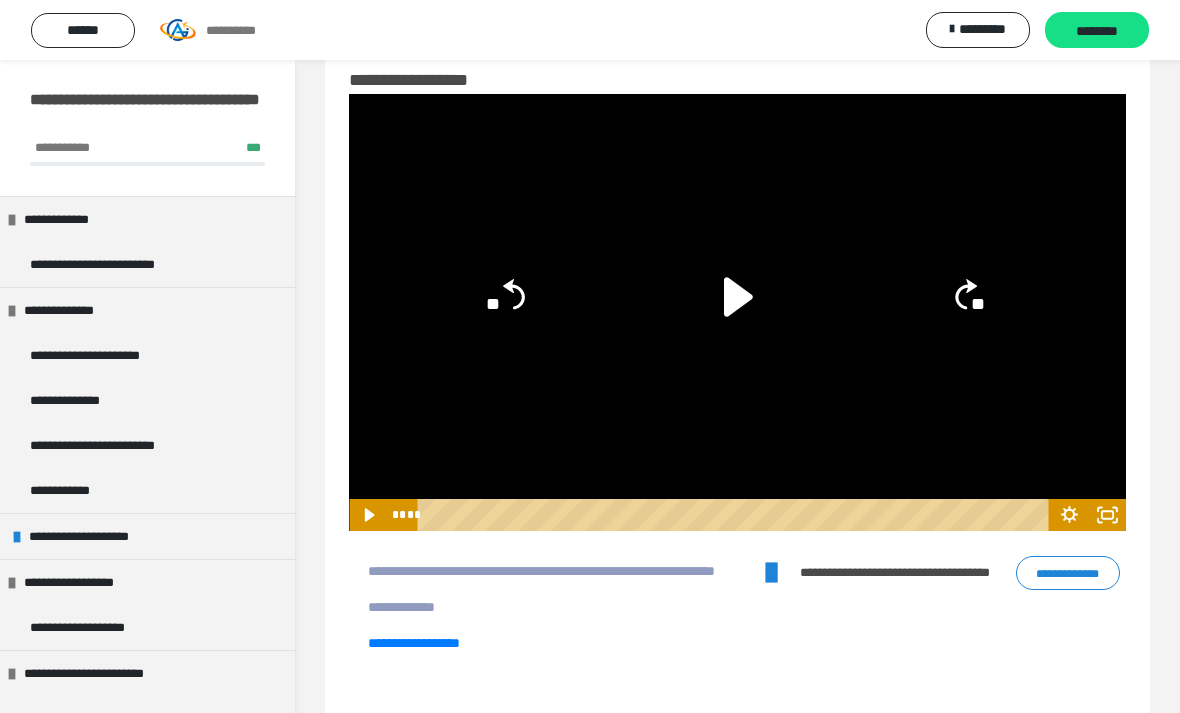 click on "**********" at bounding box center (108, 355) 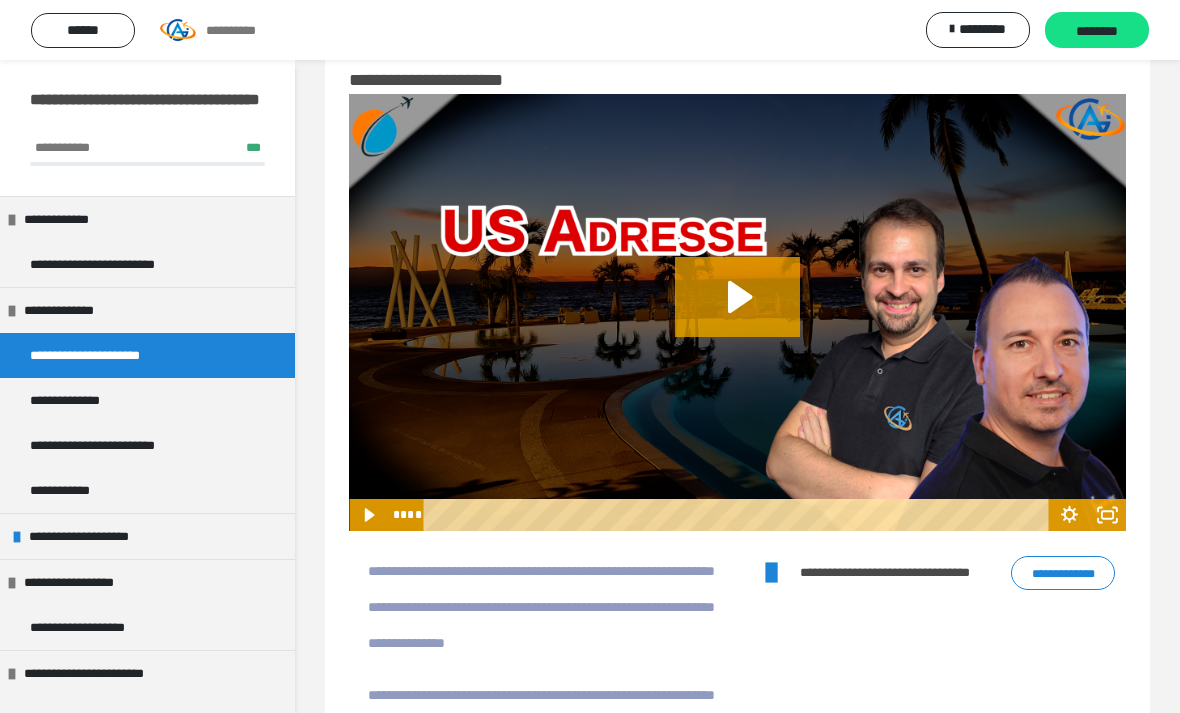 click on "**********" at bounding box center [99, 536] 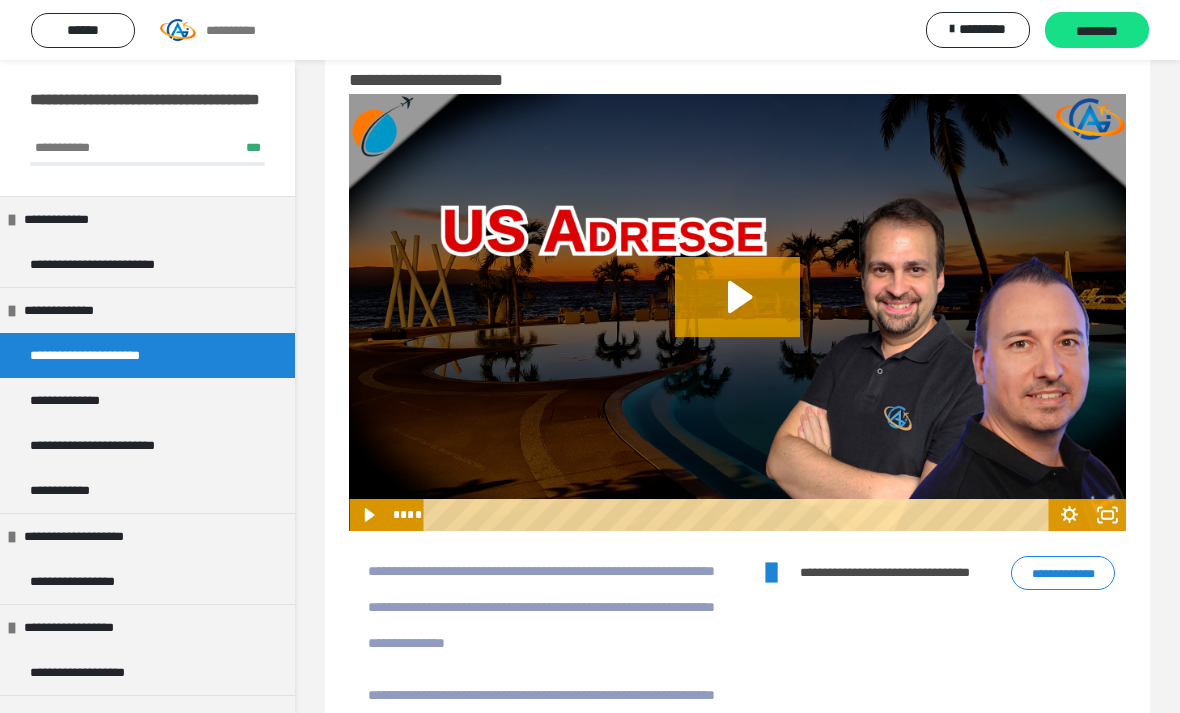 click on "**********" at bounding box center (90, 581) 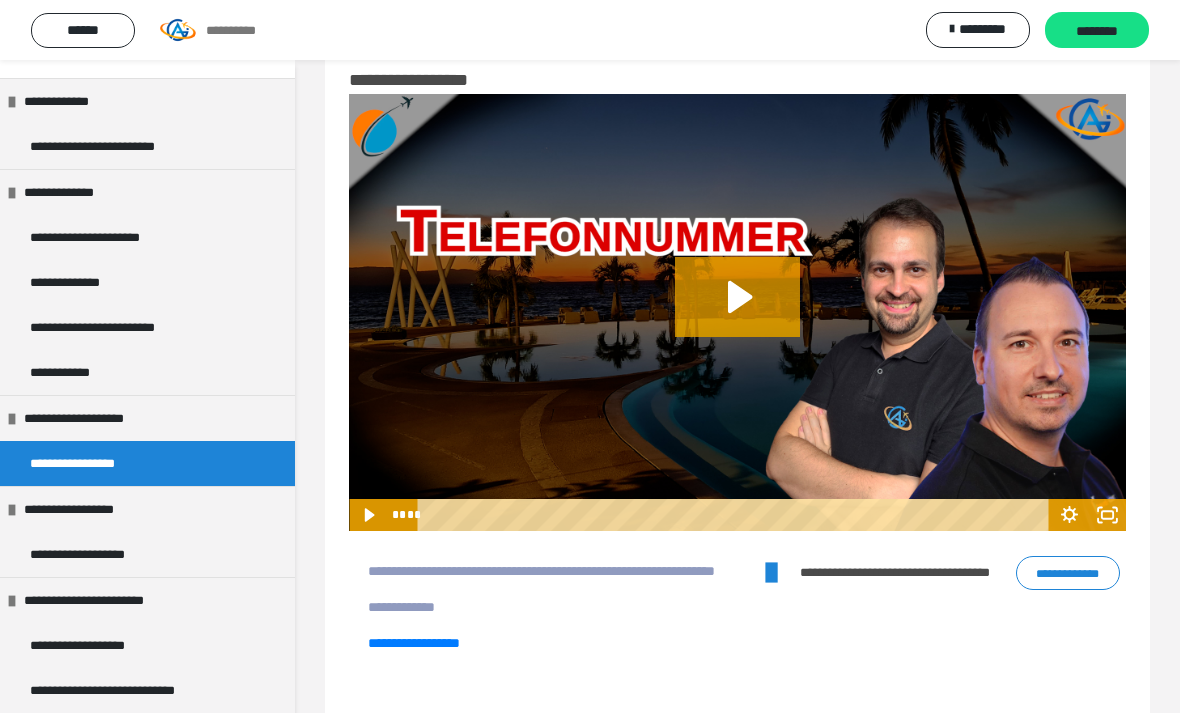 scroll, scrollTop: 124, scrollLeft: 0, axis: vertical 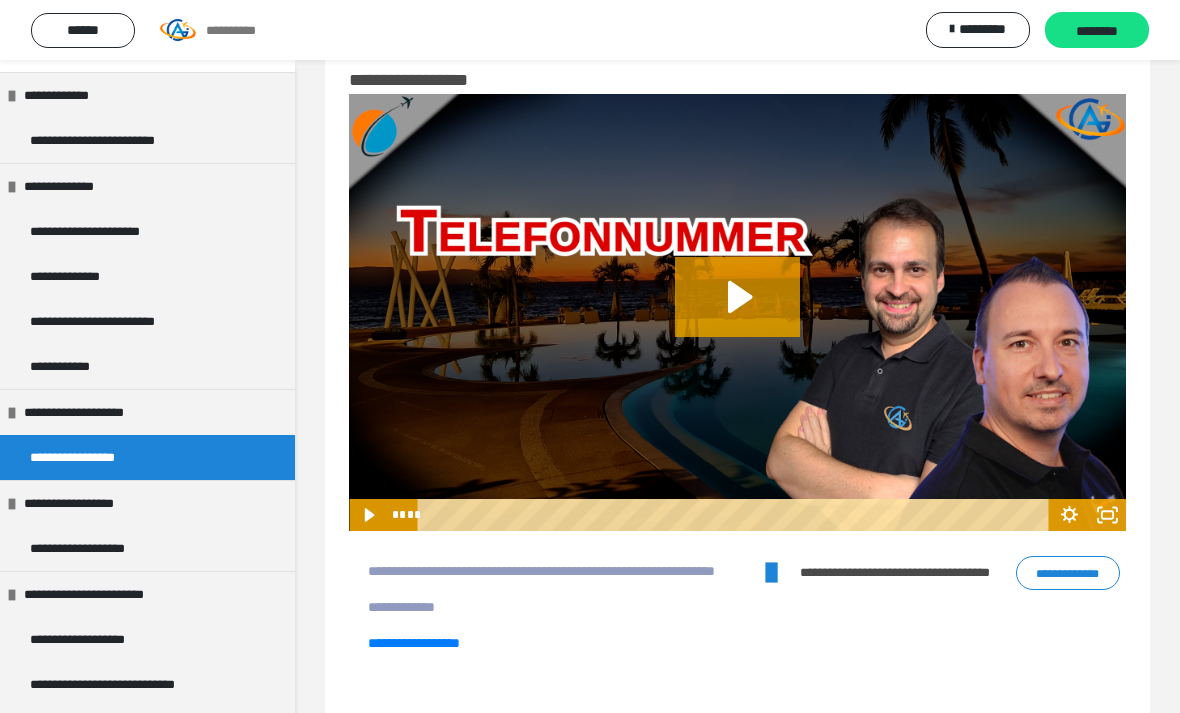 click on "**********" at bounding box center (94, 412) 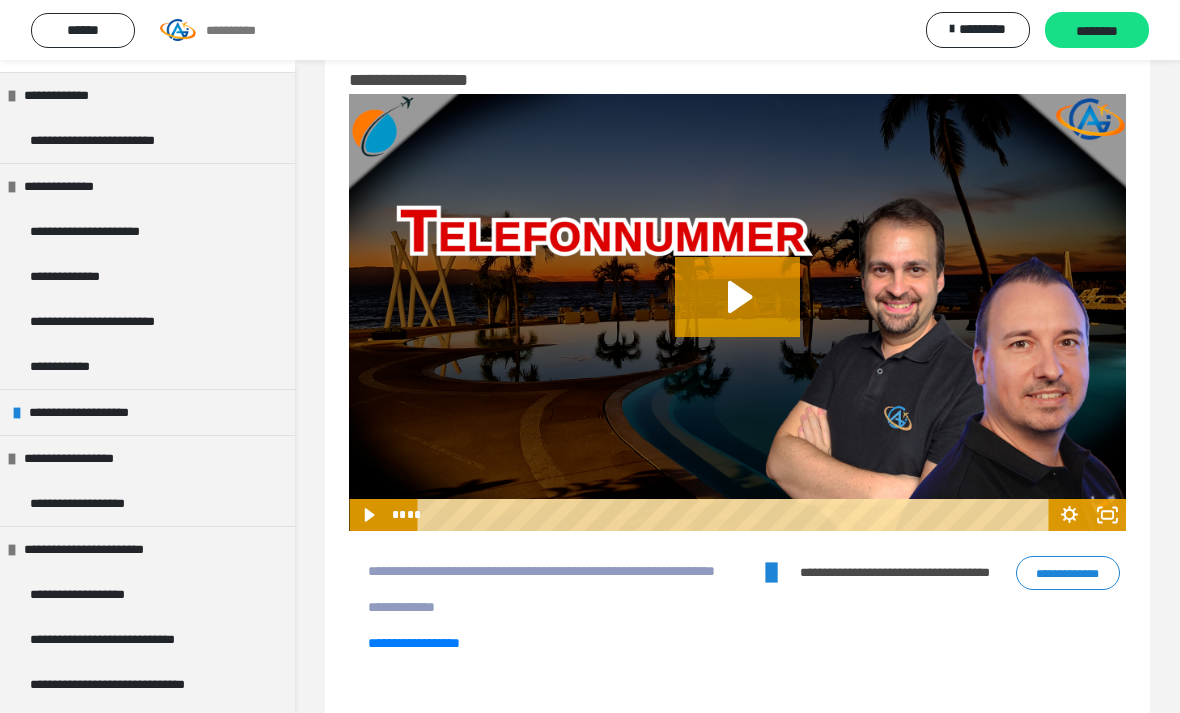 click on "**********" at bounding box center (99, 412) 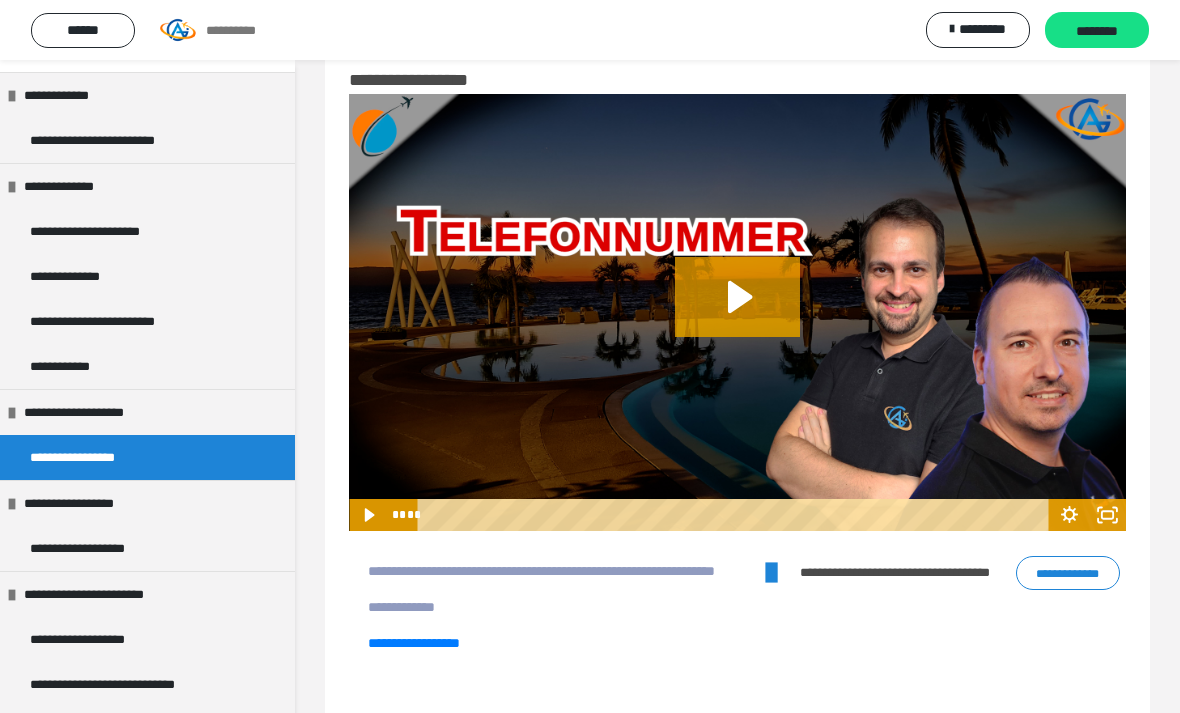click on "**********" at bounding box center [90, 457] 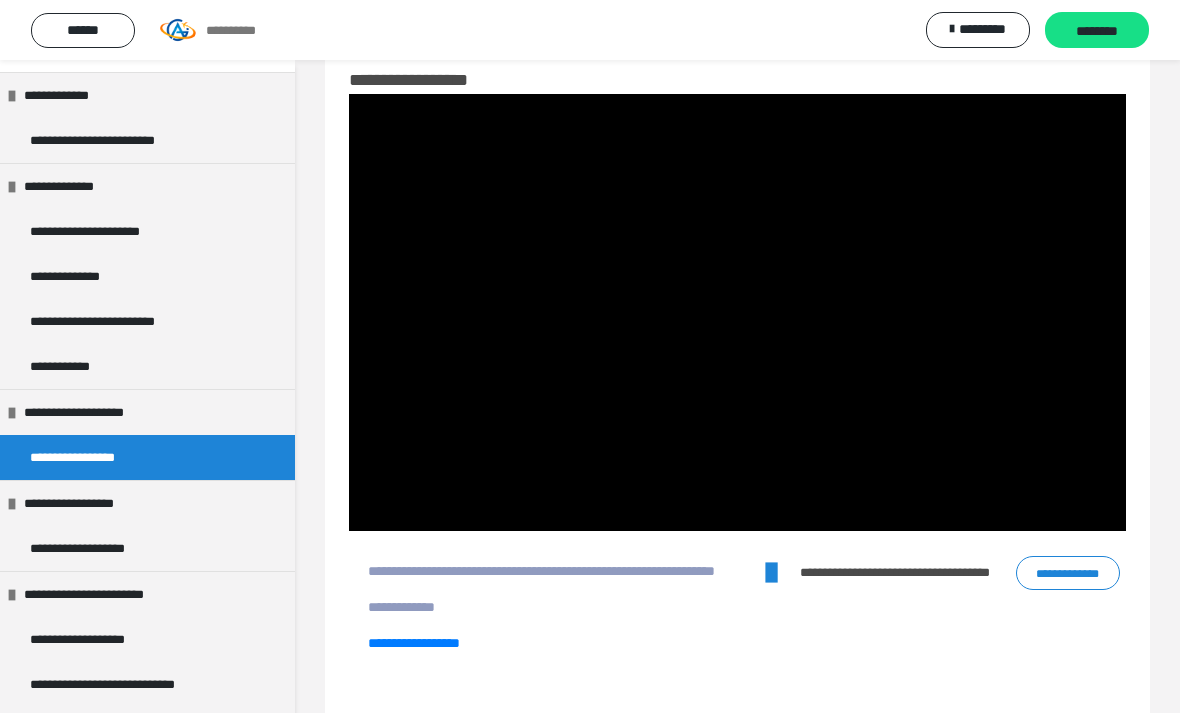 click at bounding box center [737, 312] 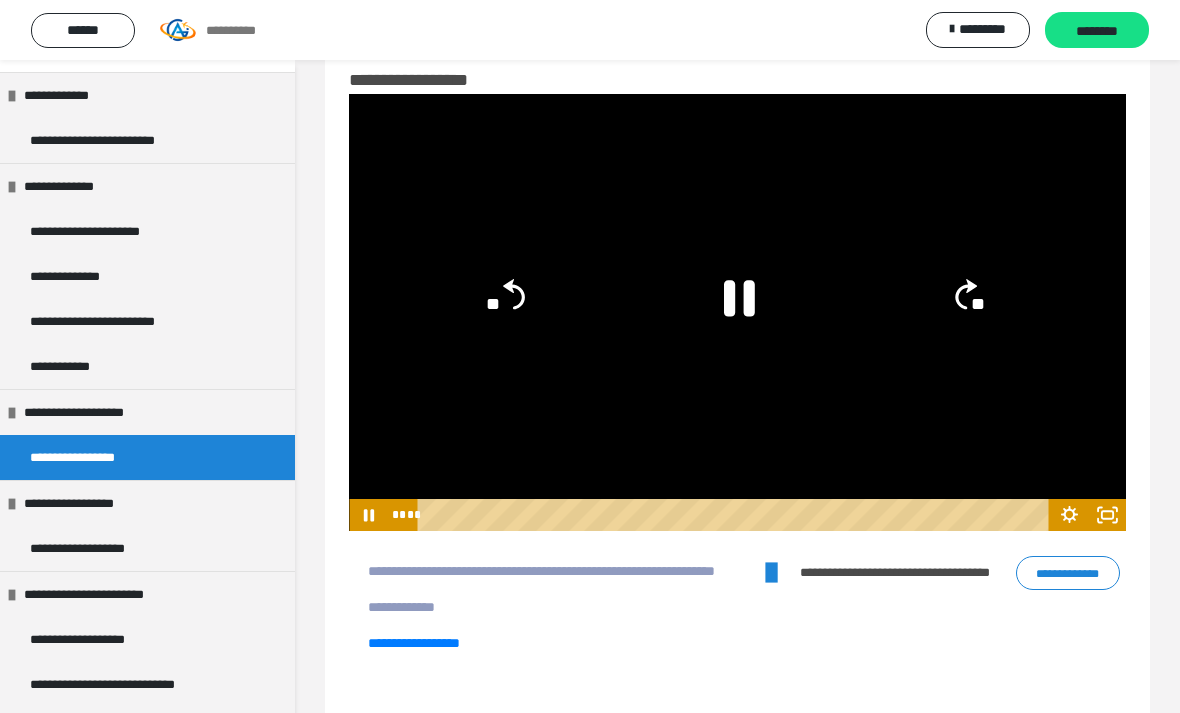 click on "**" 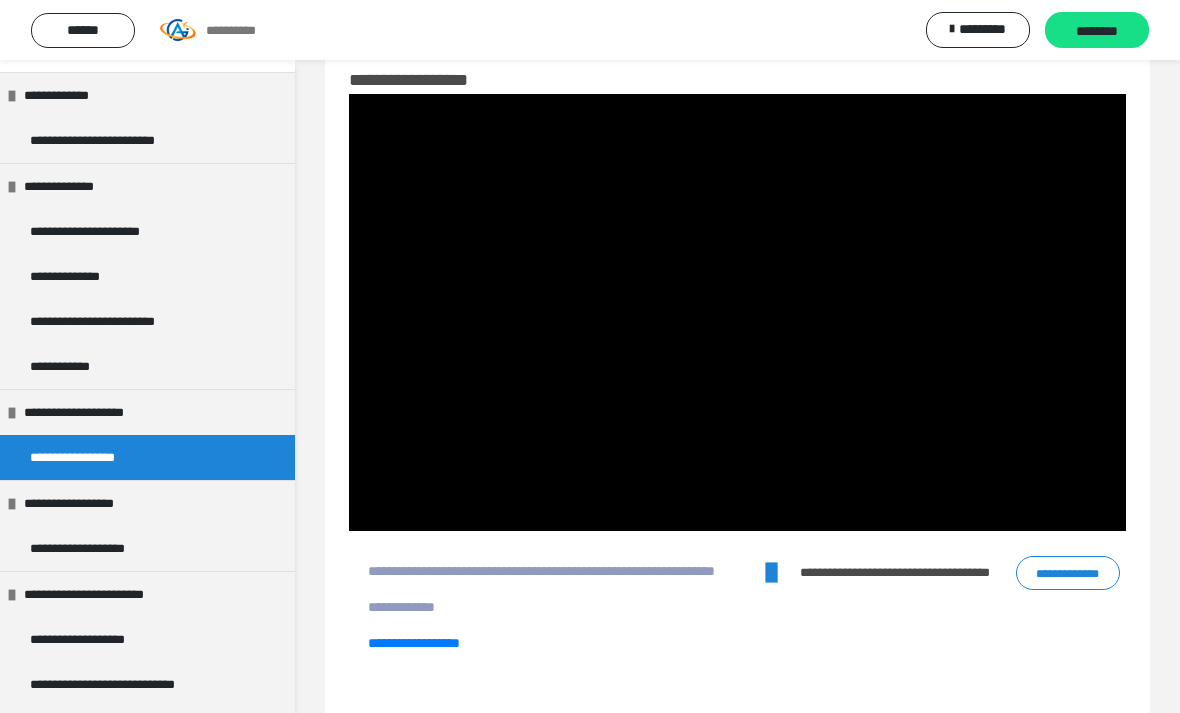 click at bounding box center [737, 312] 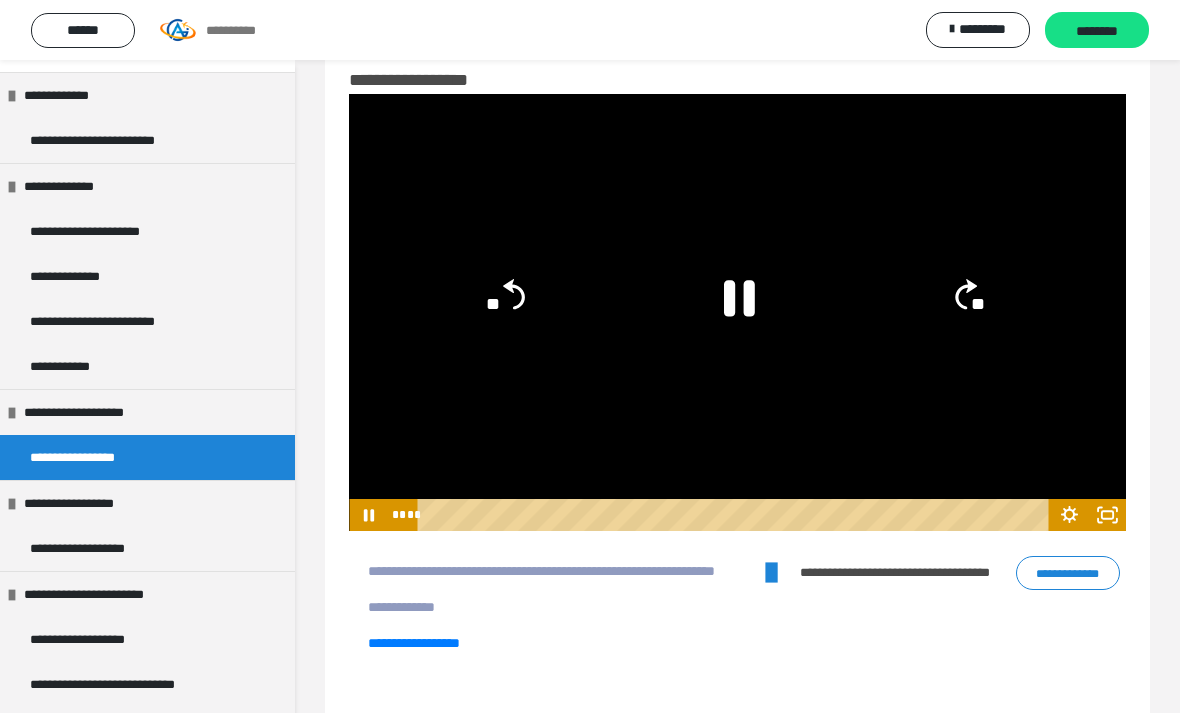 click on "**" 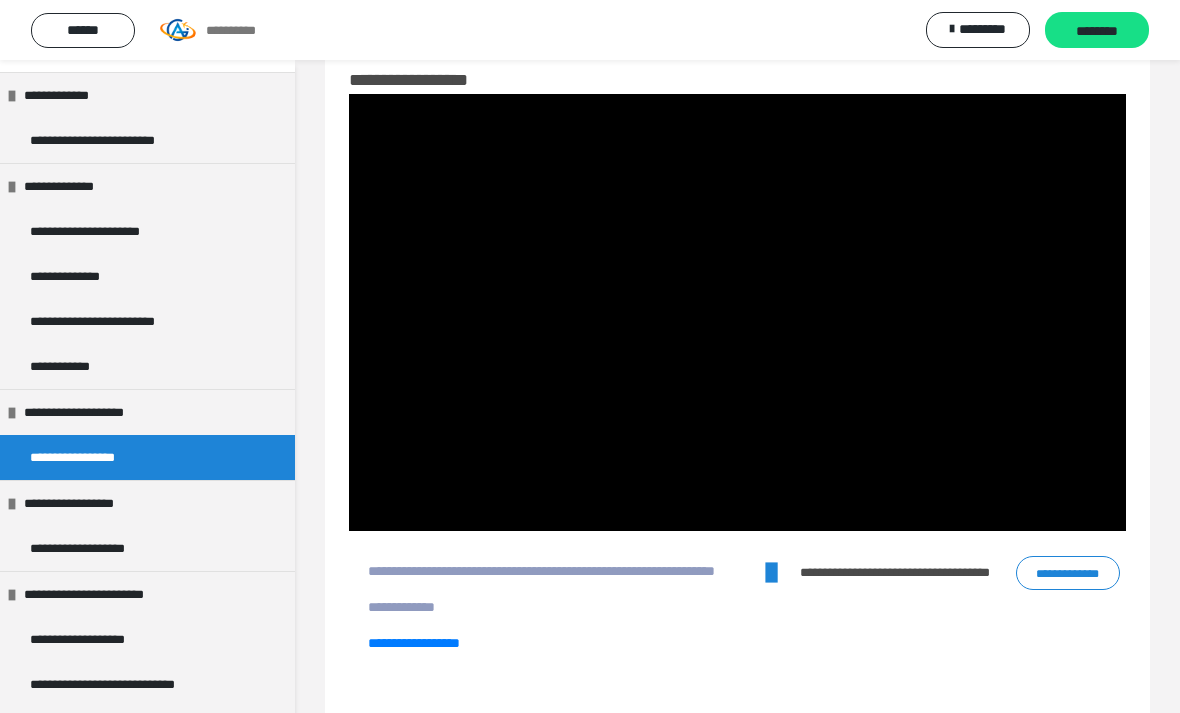 click at bounding box center (737, 312) 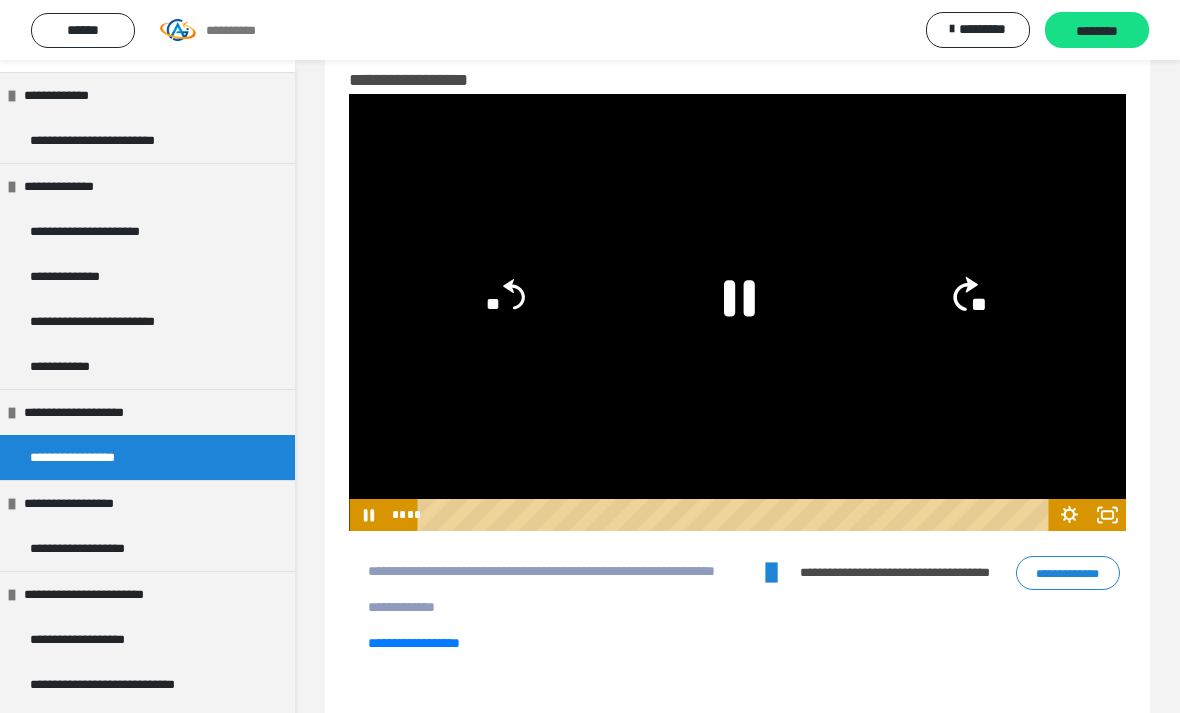 click on "**" 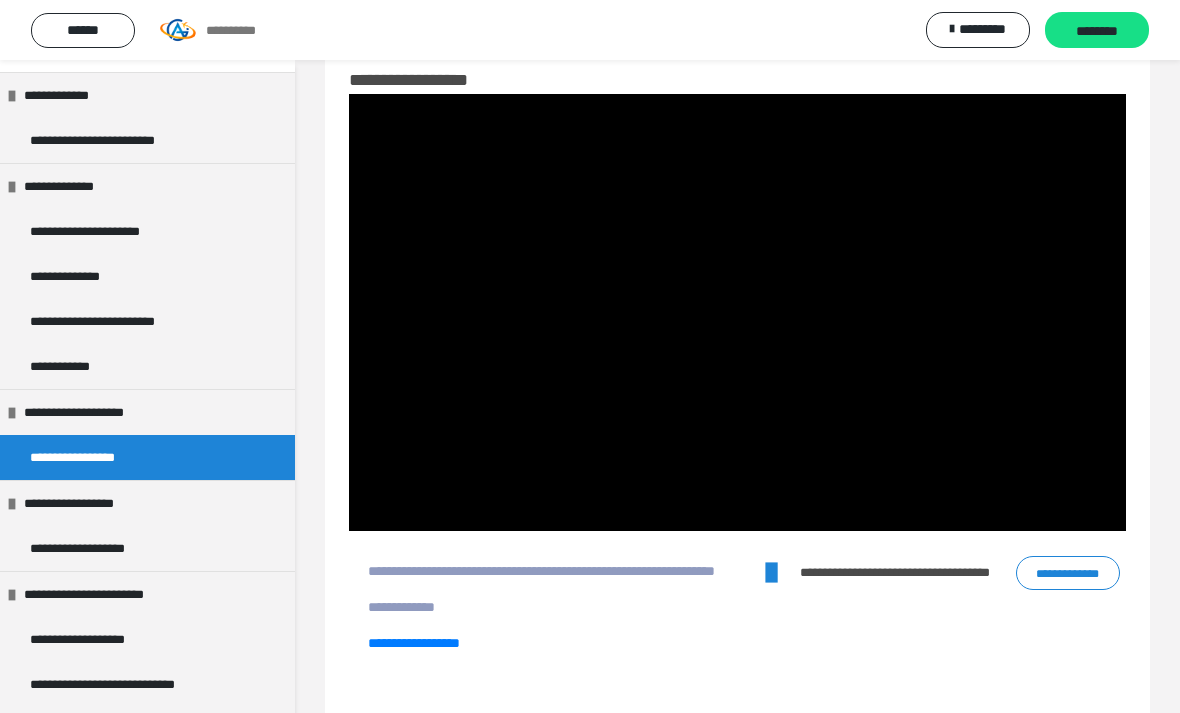 click at bounding box center (737, 312) 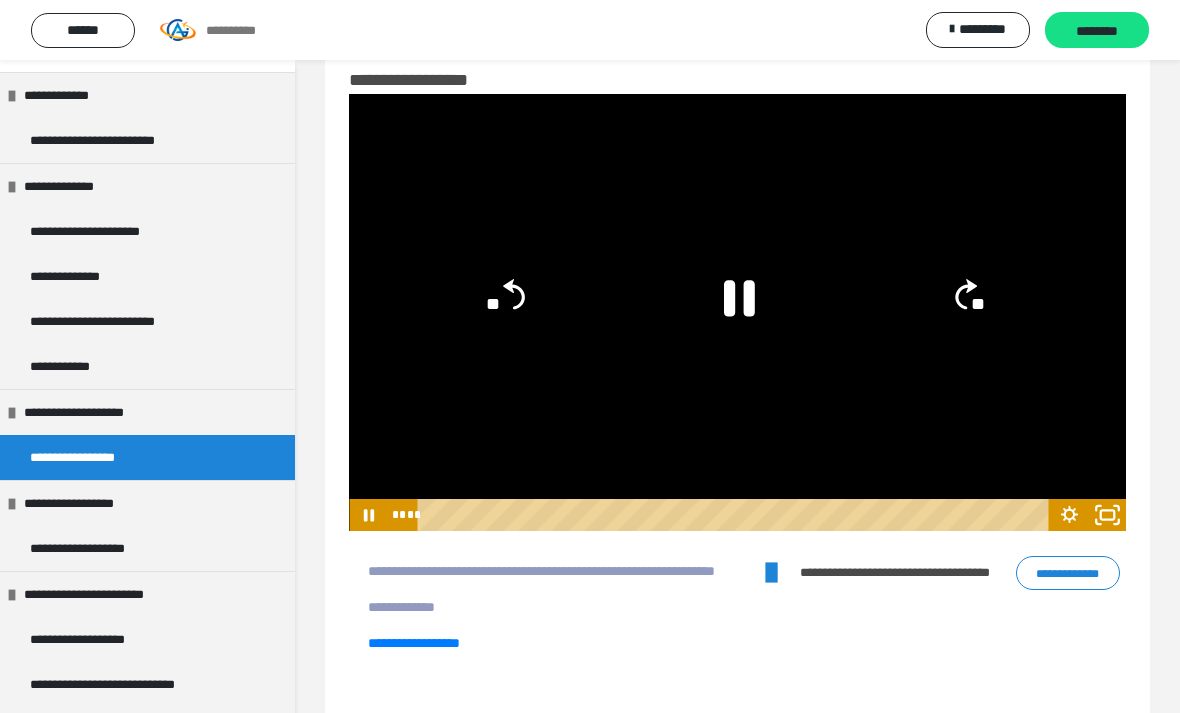 click 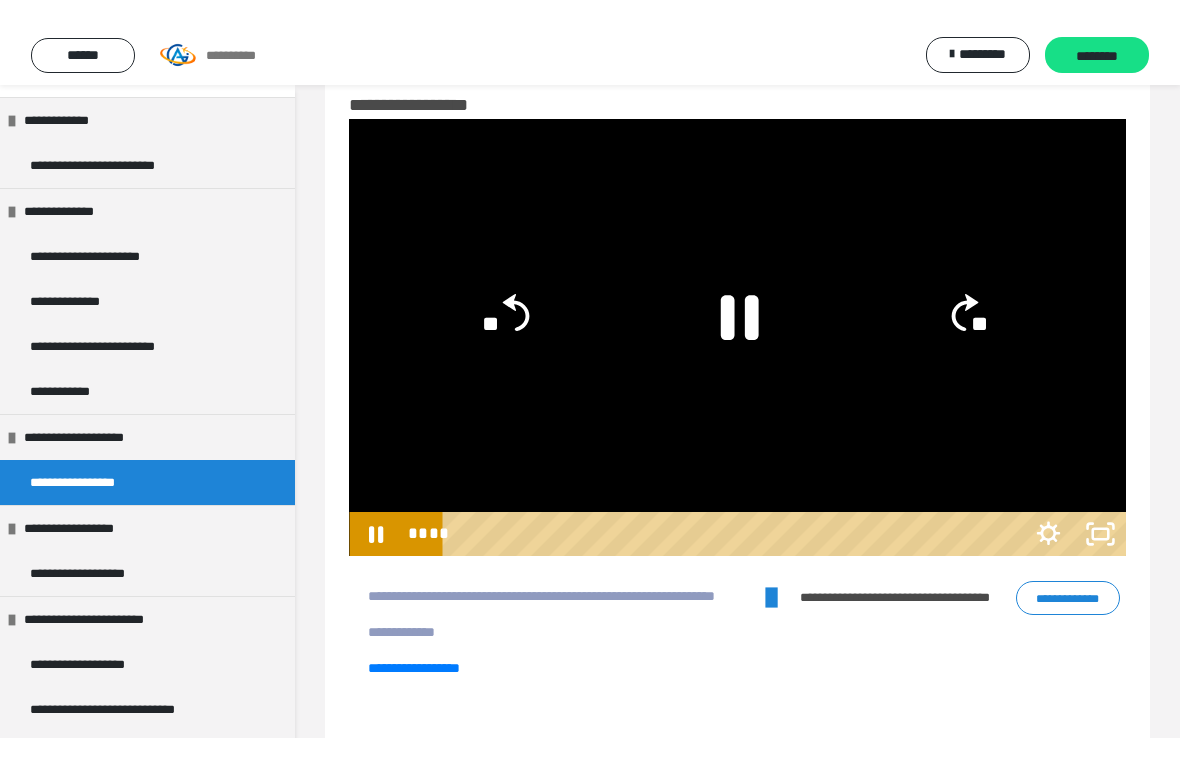 scroll, scrollTop: 24, scrollLeft: 0, axis: vertical 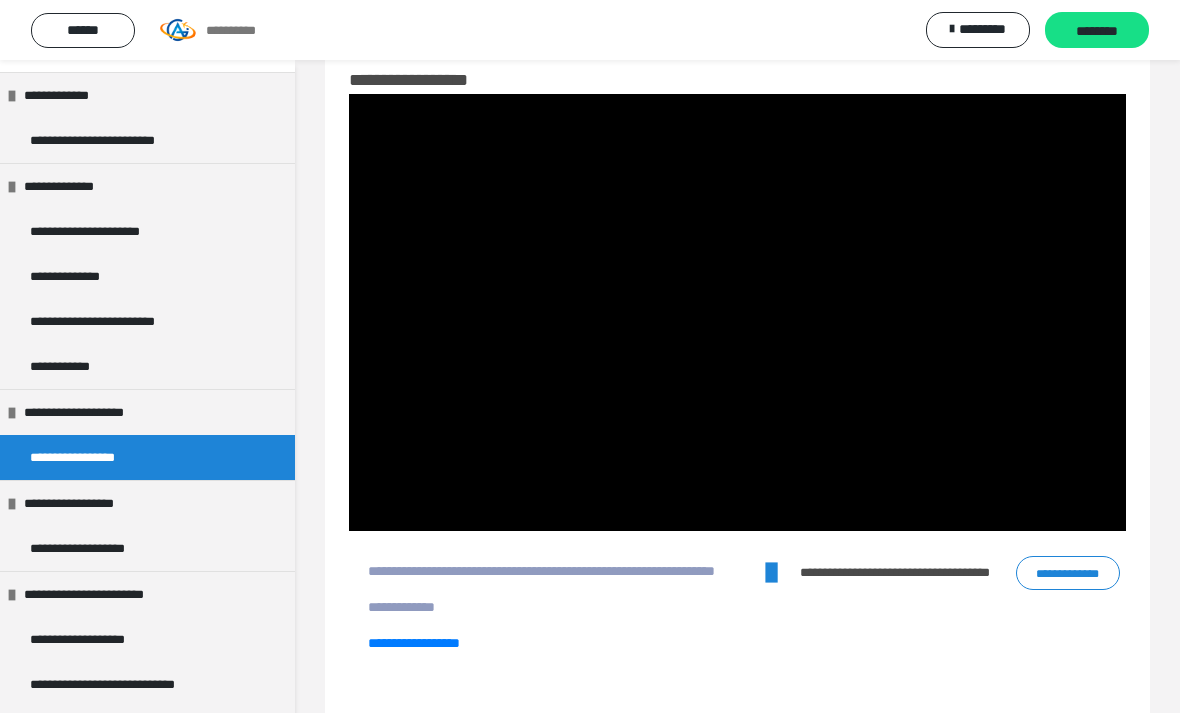 click at bounding box center (737, 312) 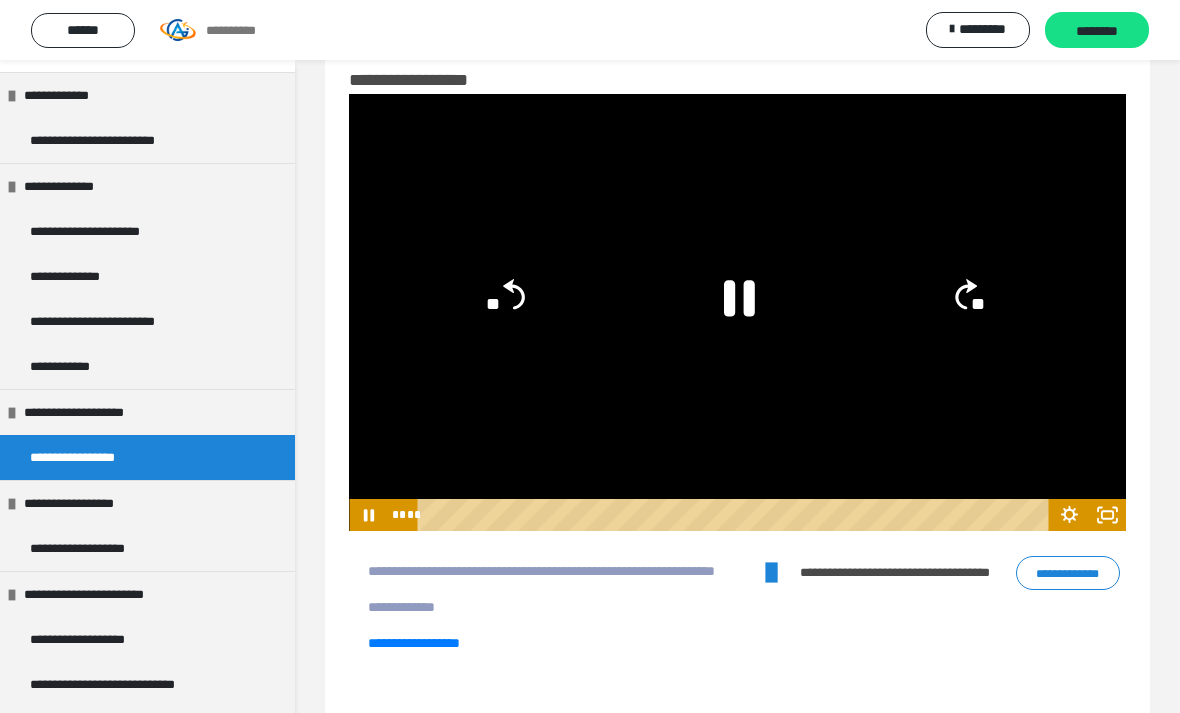 click 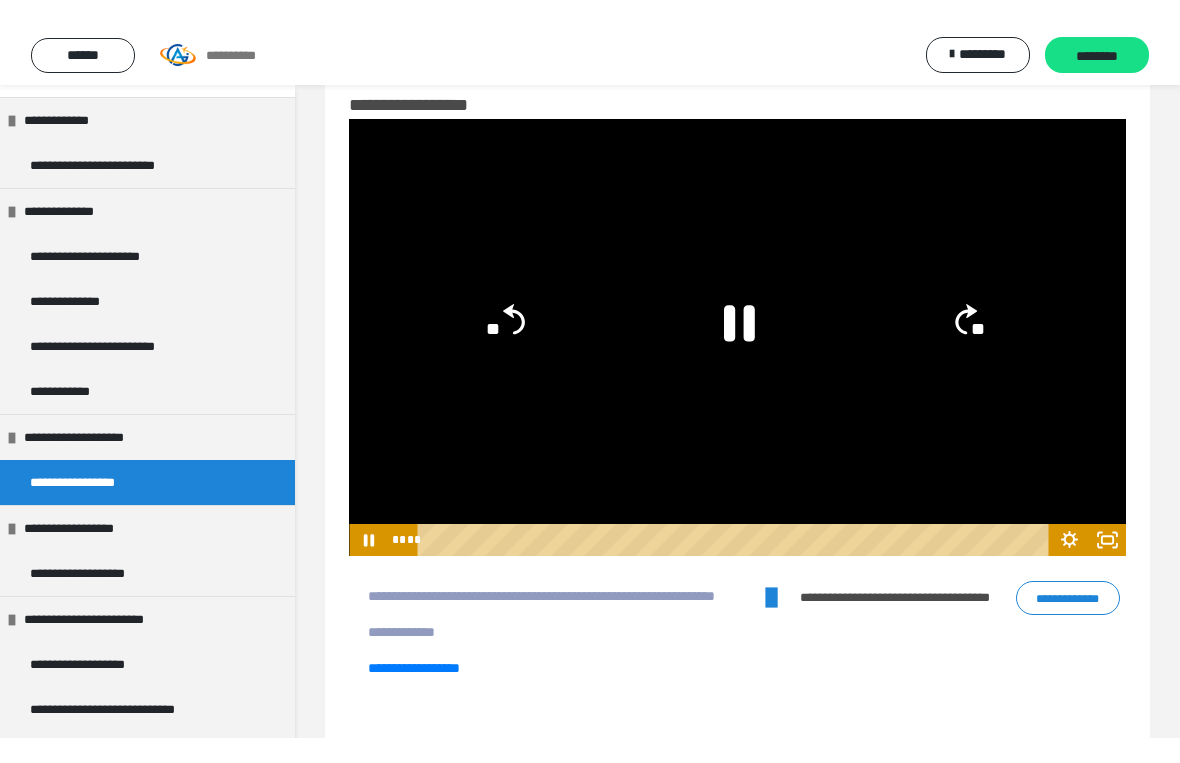 scroll, scrollTop: 24, scrollLeft: 0, axis: vertical 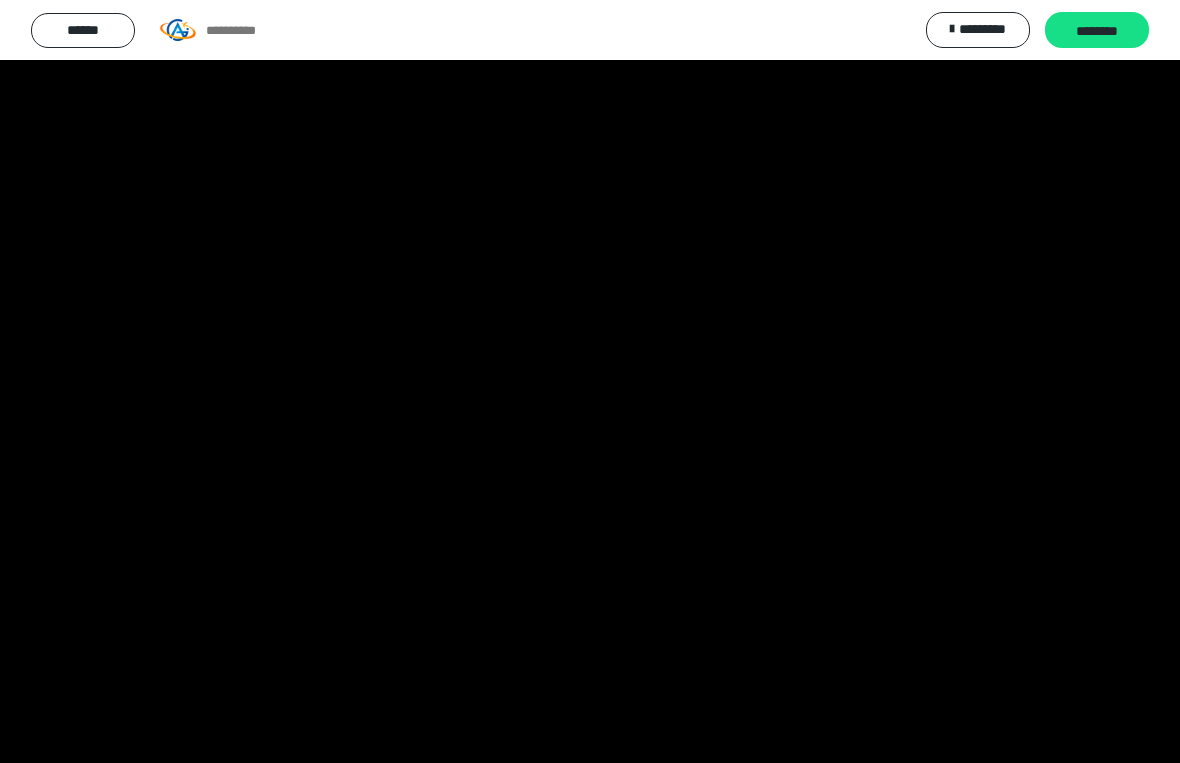 click at bounding box center (590, 381) 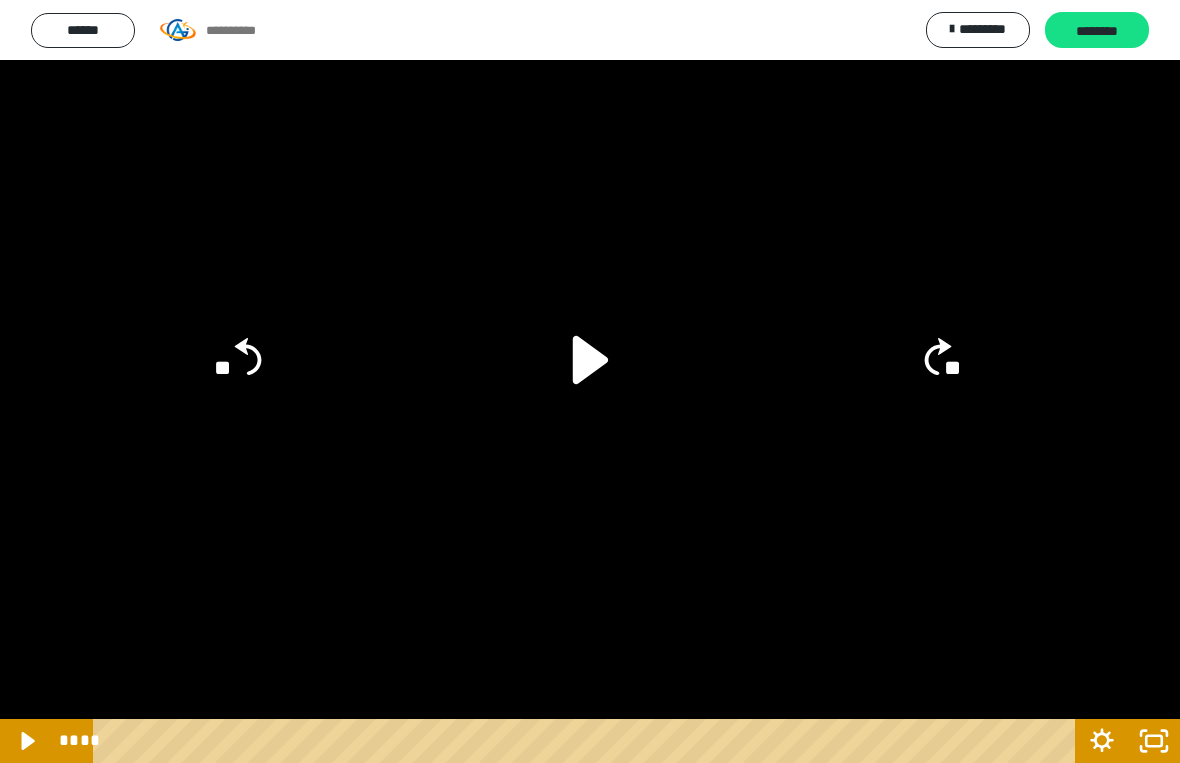 click 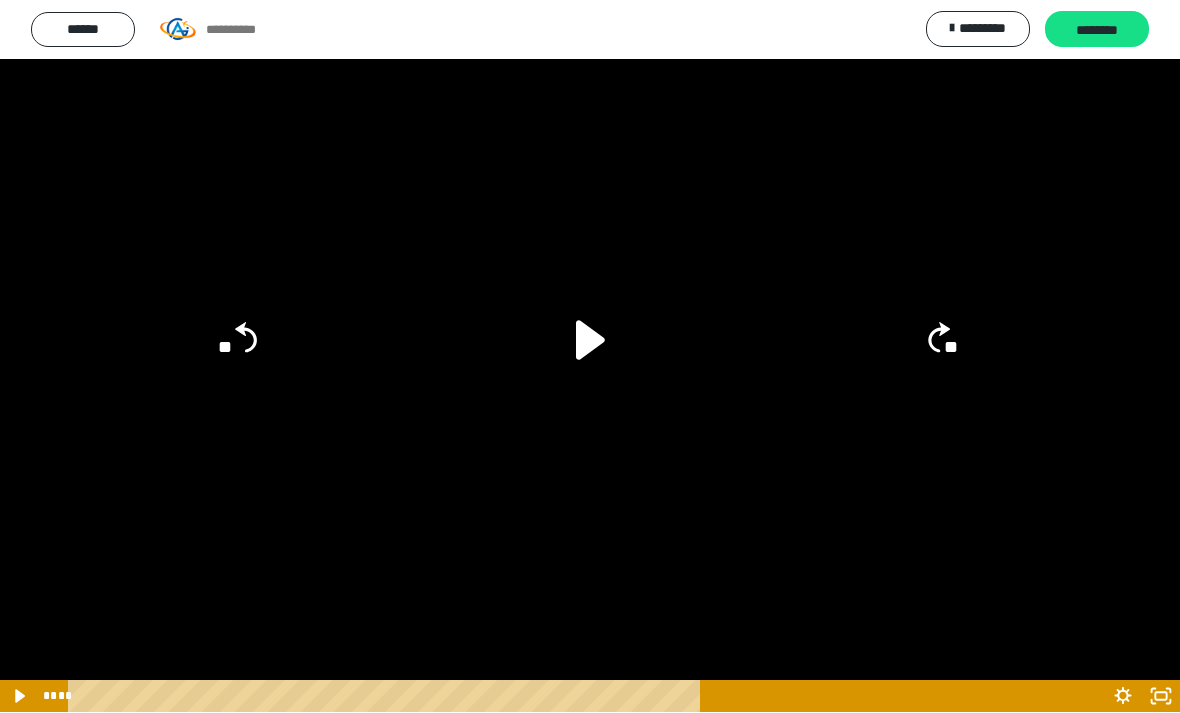 scroll, scrollTop: 85, scrollLeft: 0, axis: vertical 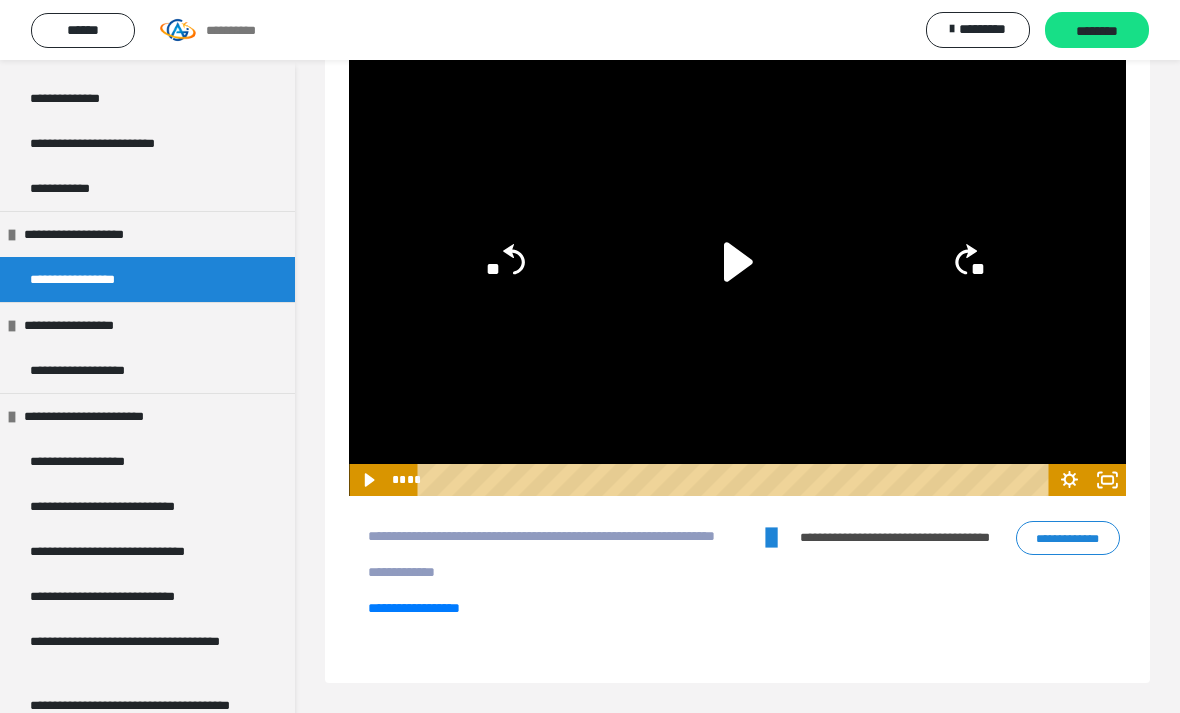 click on "**********" at bounding box center (101, 370) 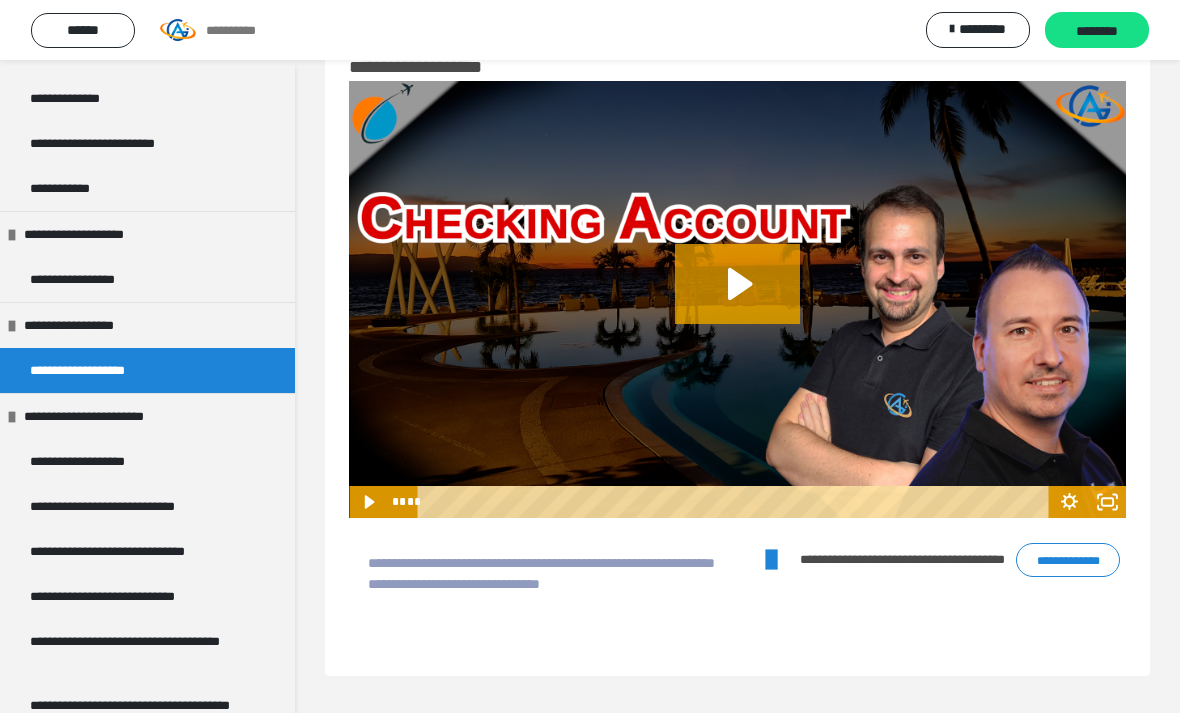 click 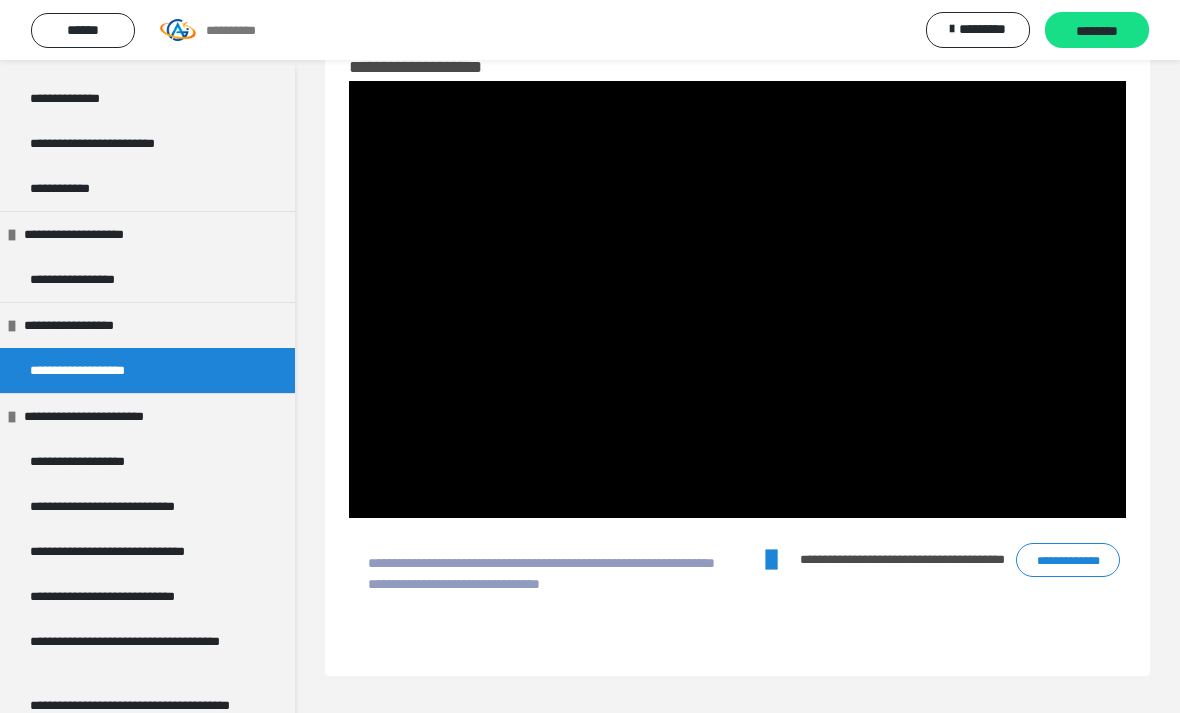 click at bounding box center (737, 299) 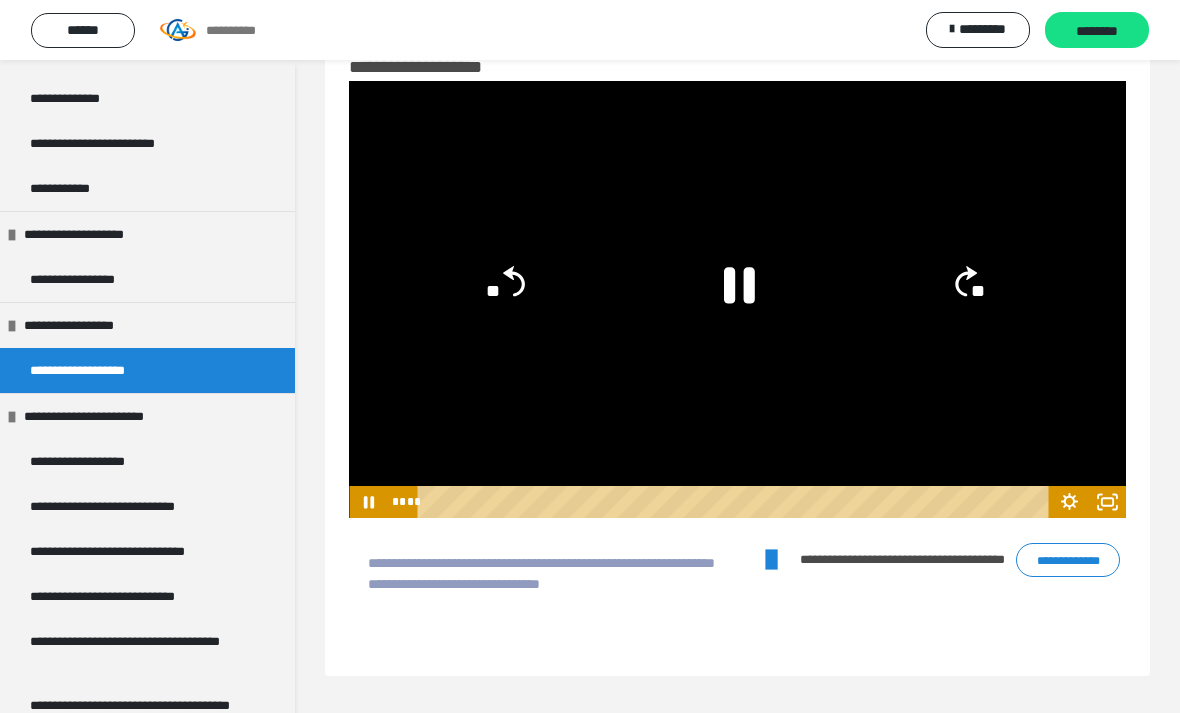 click 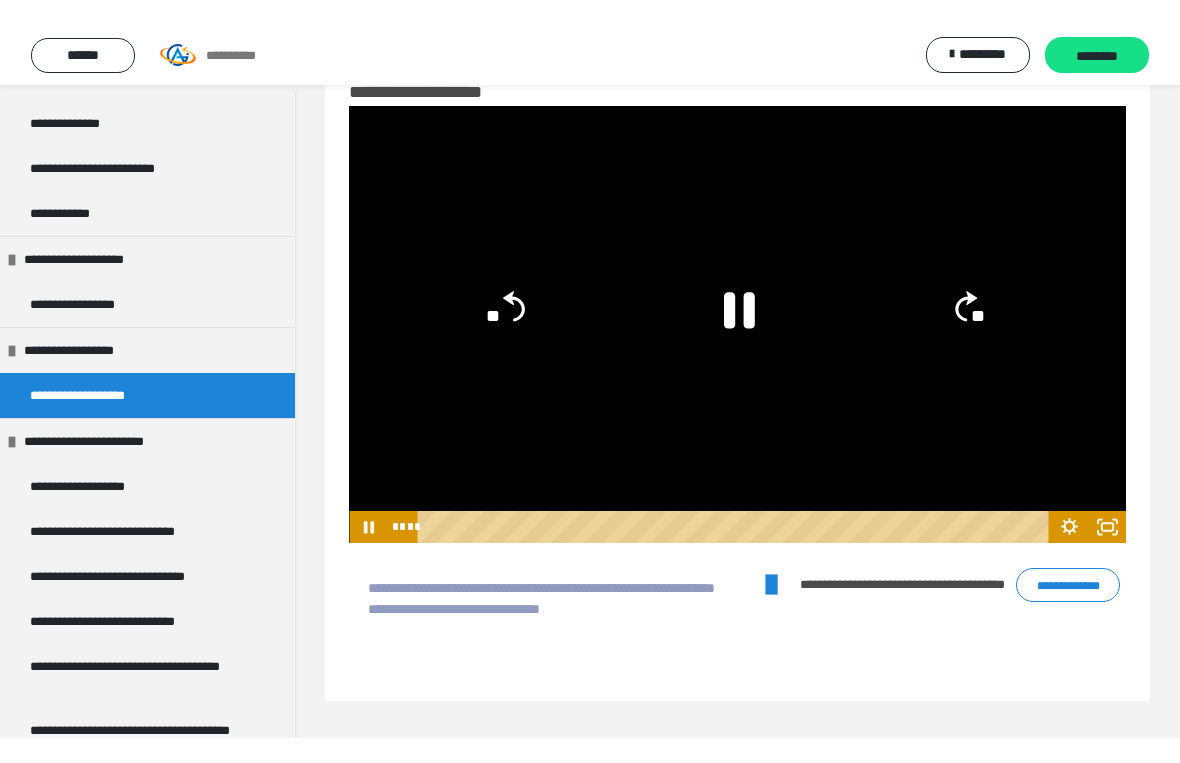 scroll, scrollTop: 24, scrollLeft: 0, axis: vertical 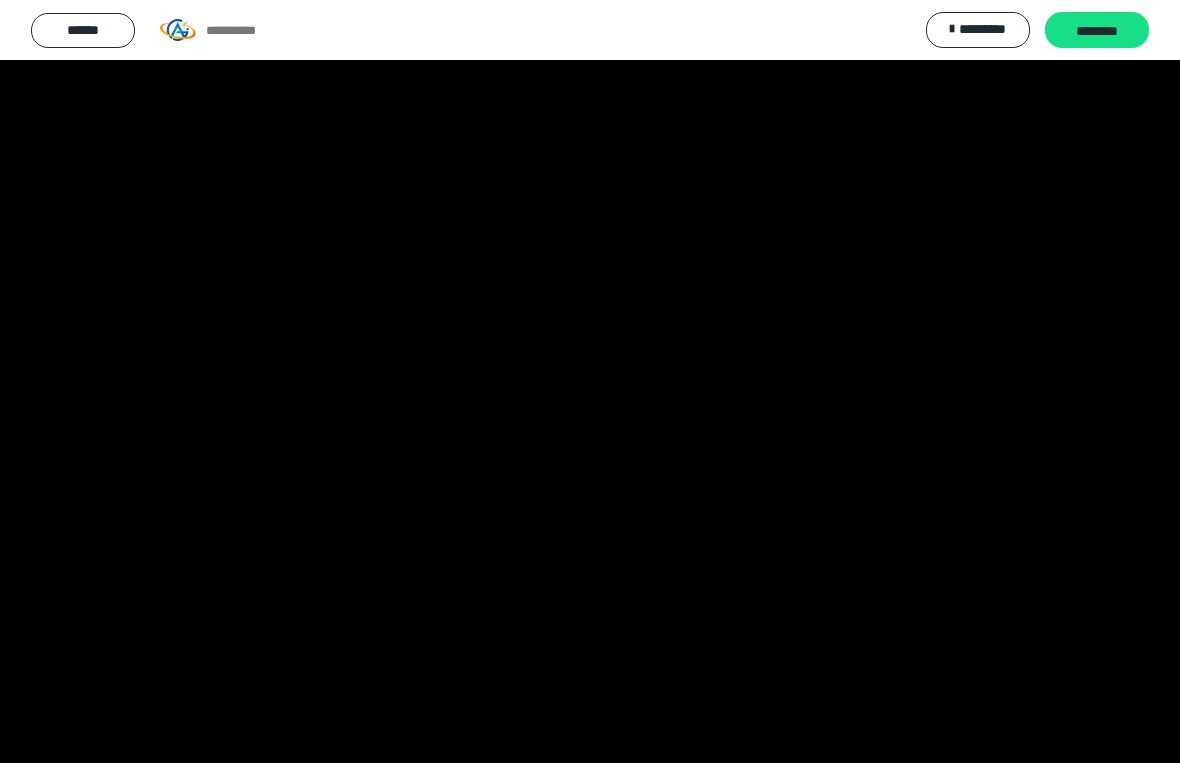 click at bounding box center (590, 381) 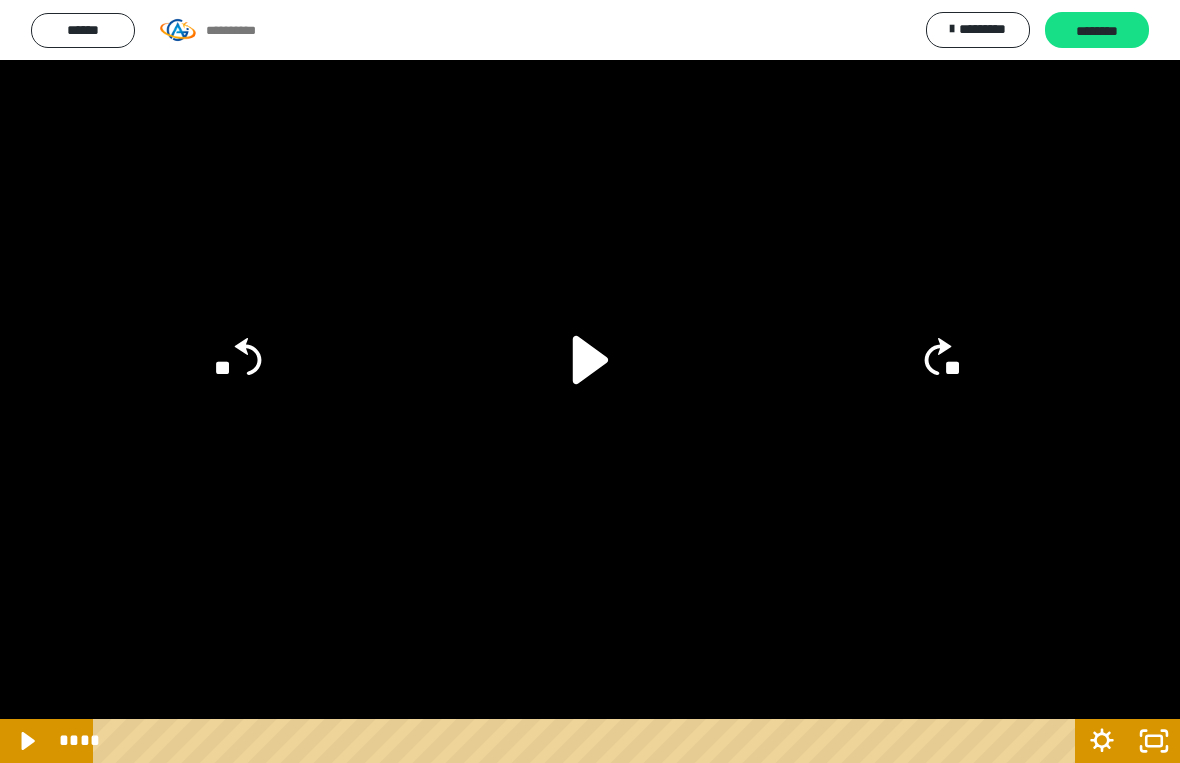click 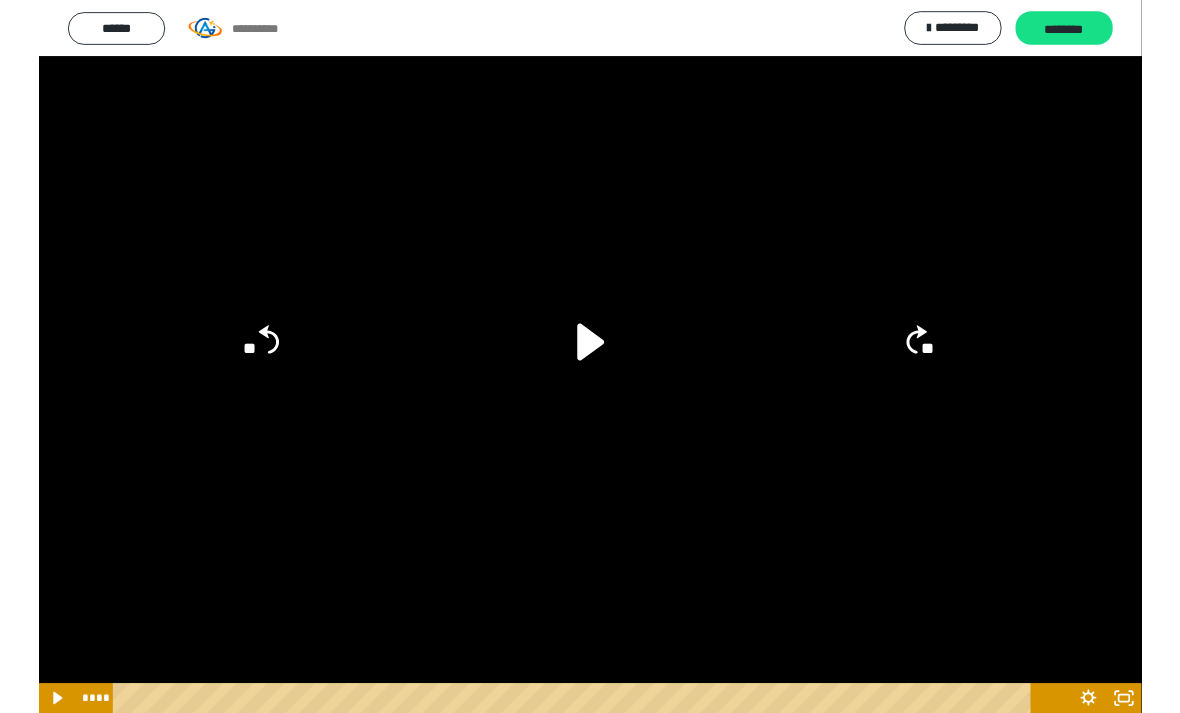 scroll, scrollTop: 85, scrollLeft: 0, axis: vertical 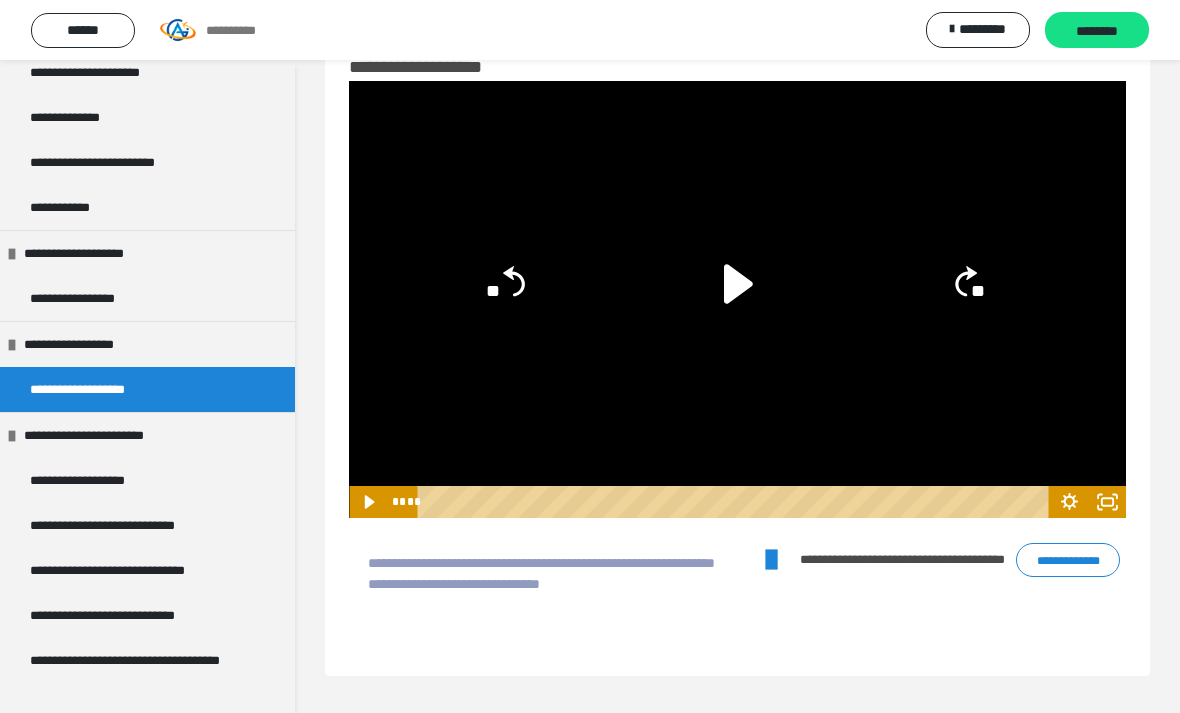 click on "**********" at bounding box center (1068, 560) 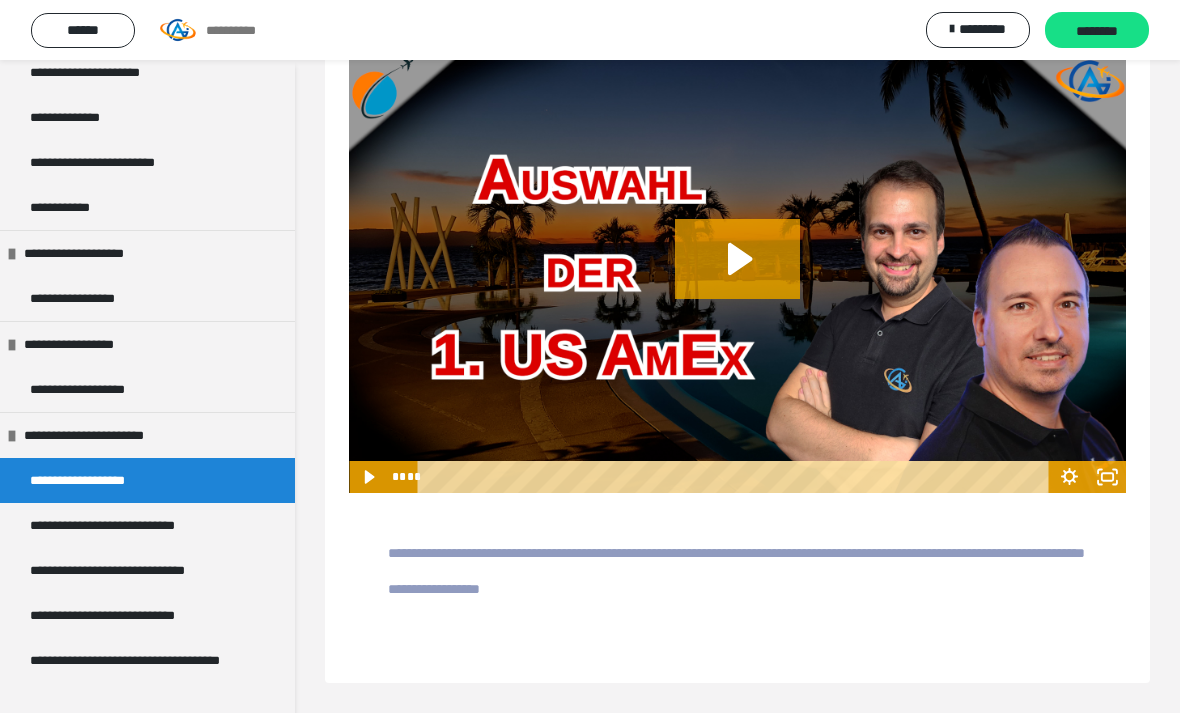 click 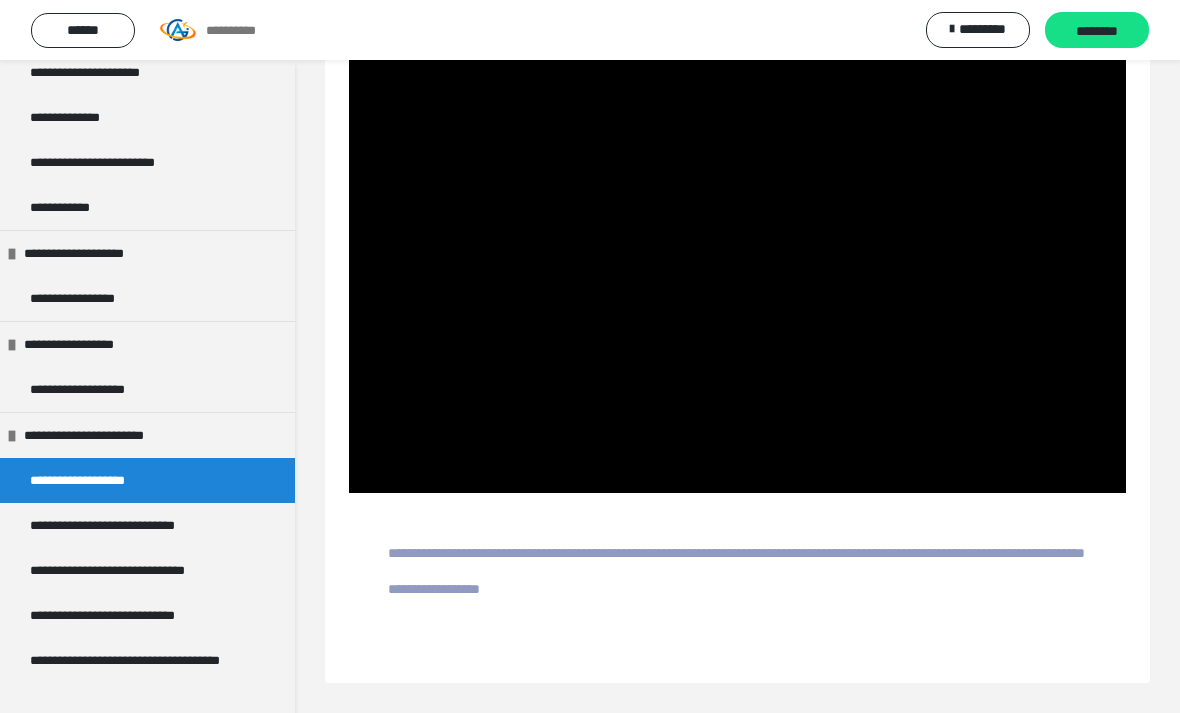 click at bounding box center (737, 274) 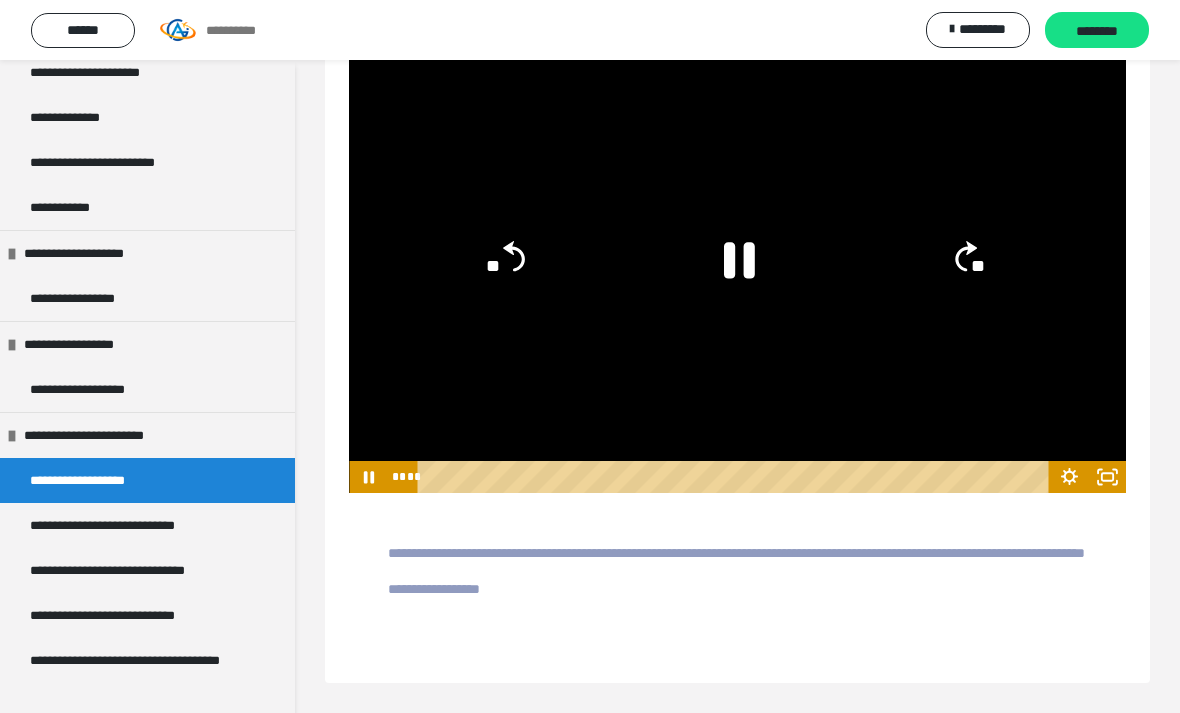 click 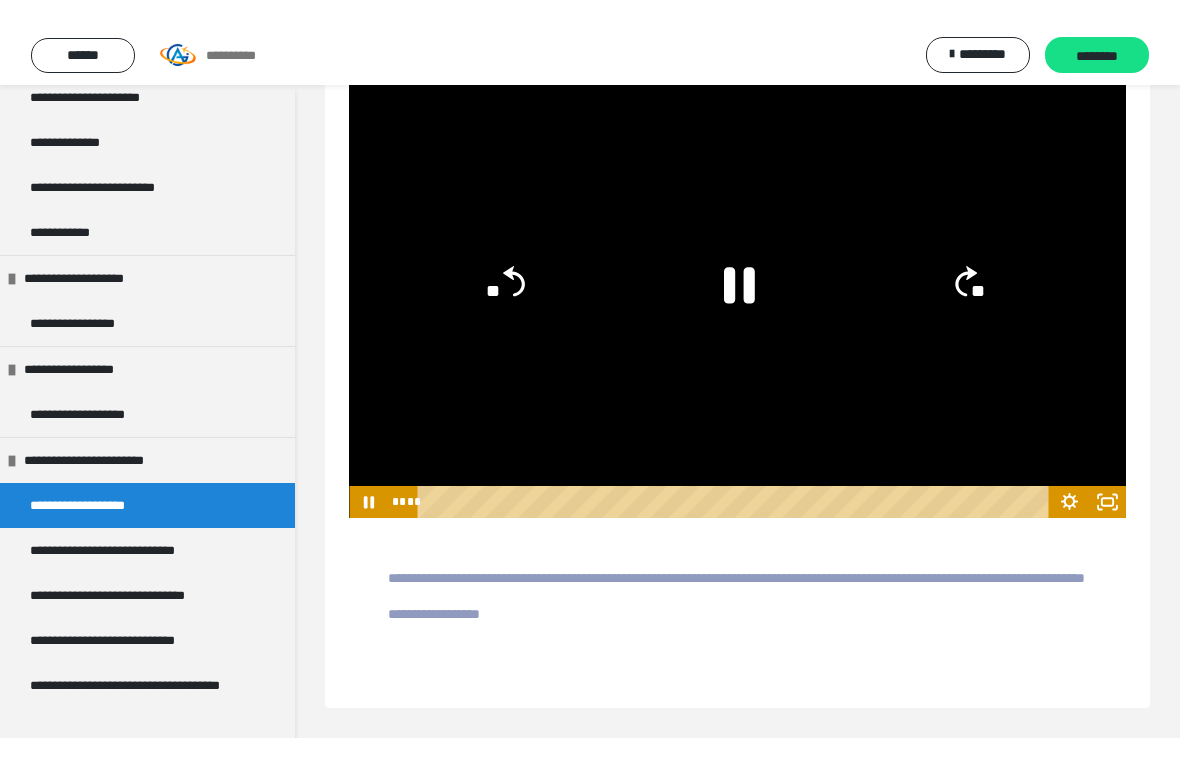 scroll, scrollTop: 24, scrollLeft: 0, axis: vertical 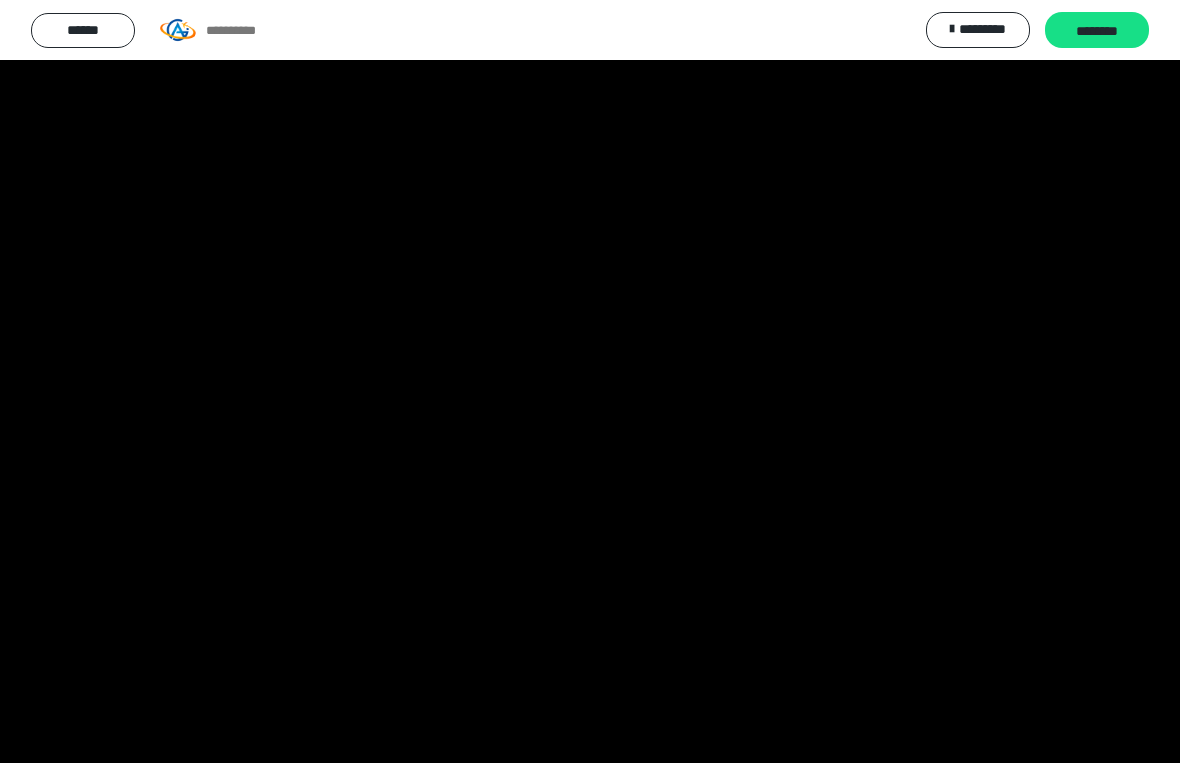 click at bounding box center [590, 381] 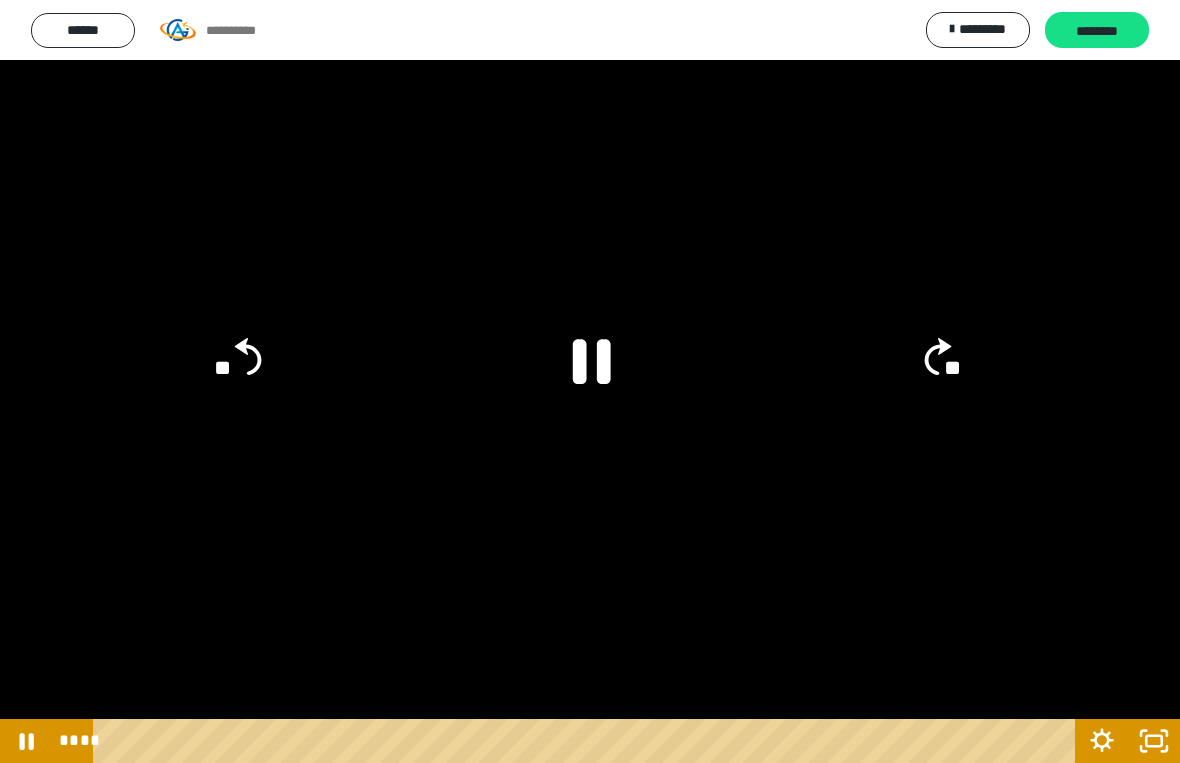 click 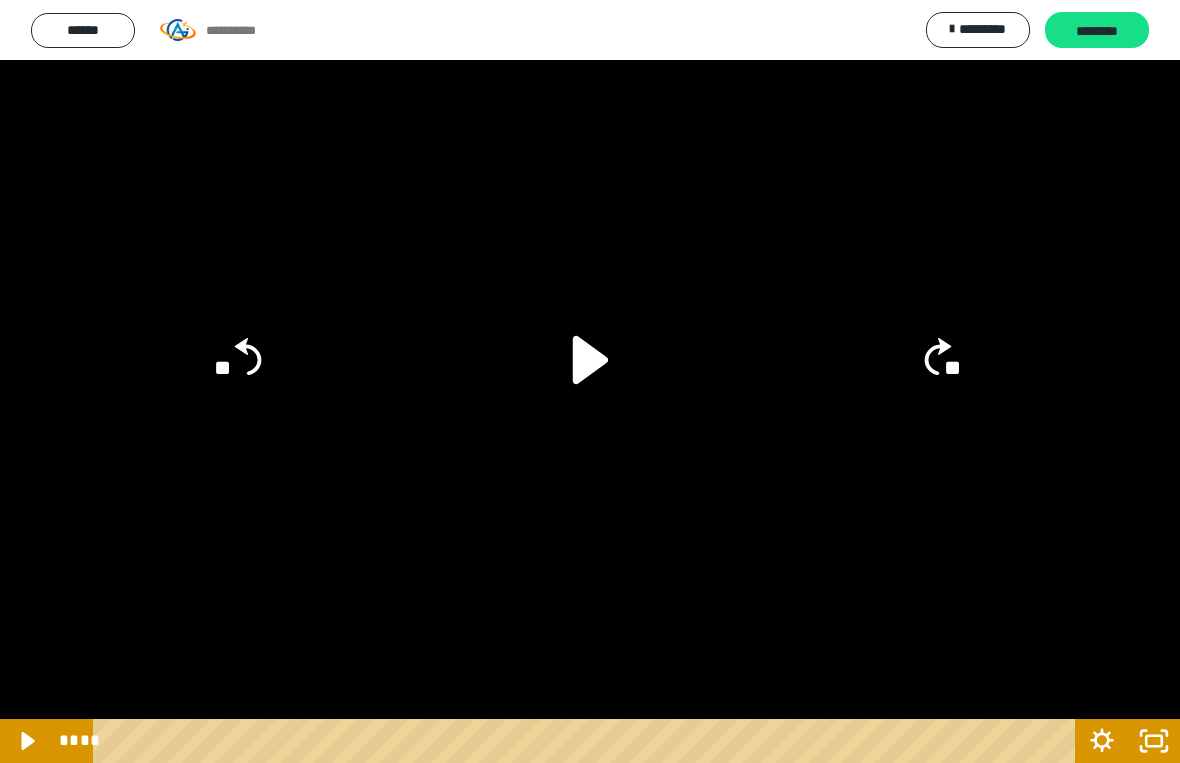 click 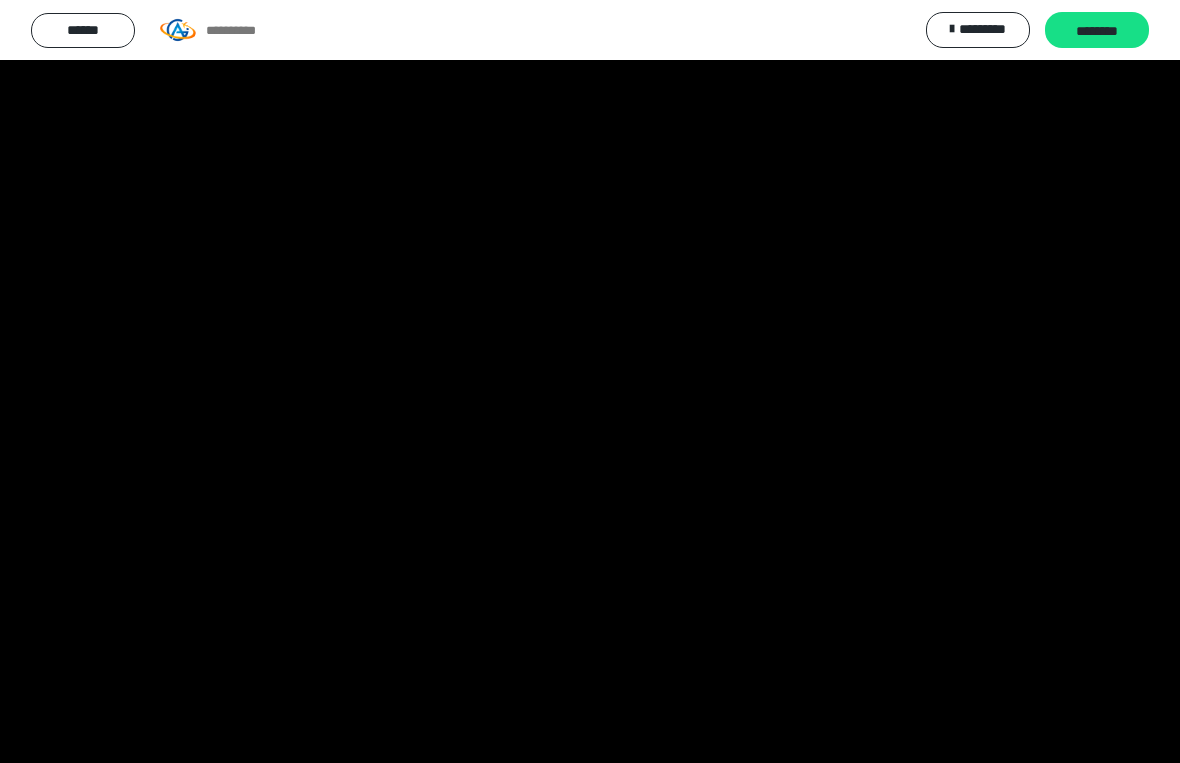 click at bounding box center (590, 381) 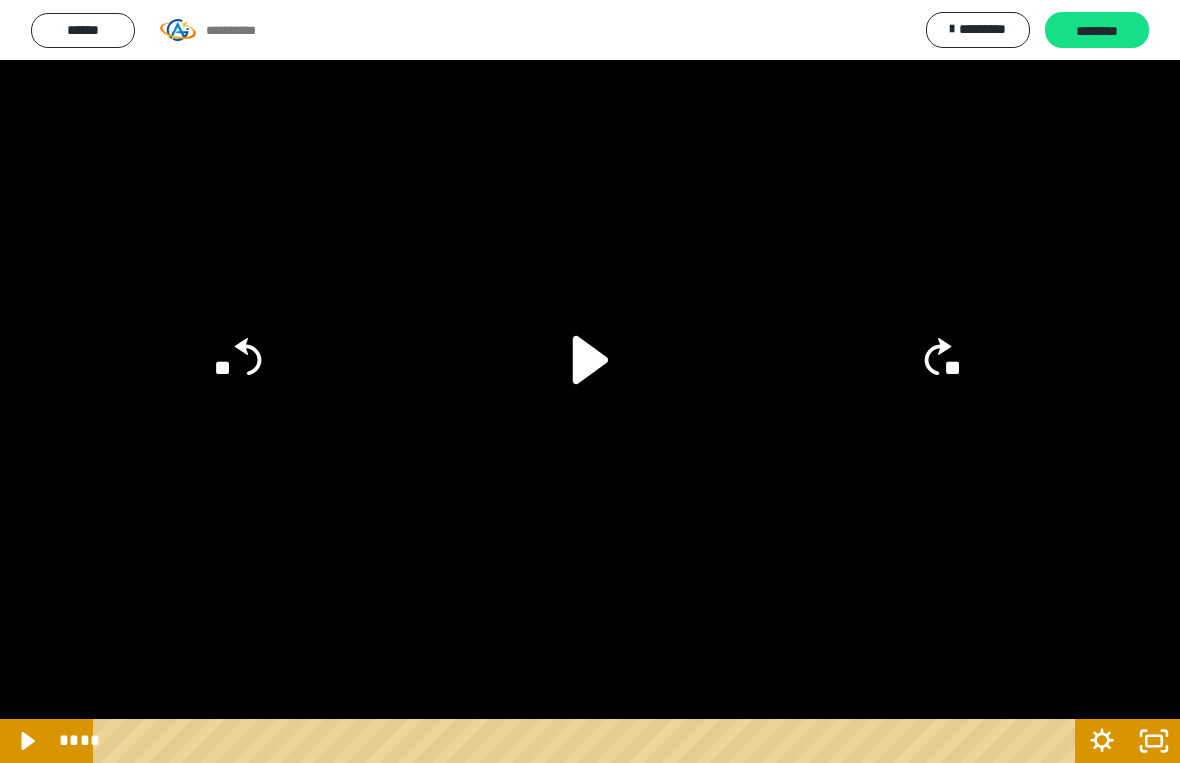 click 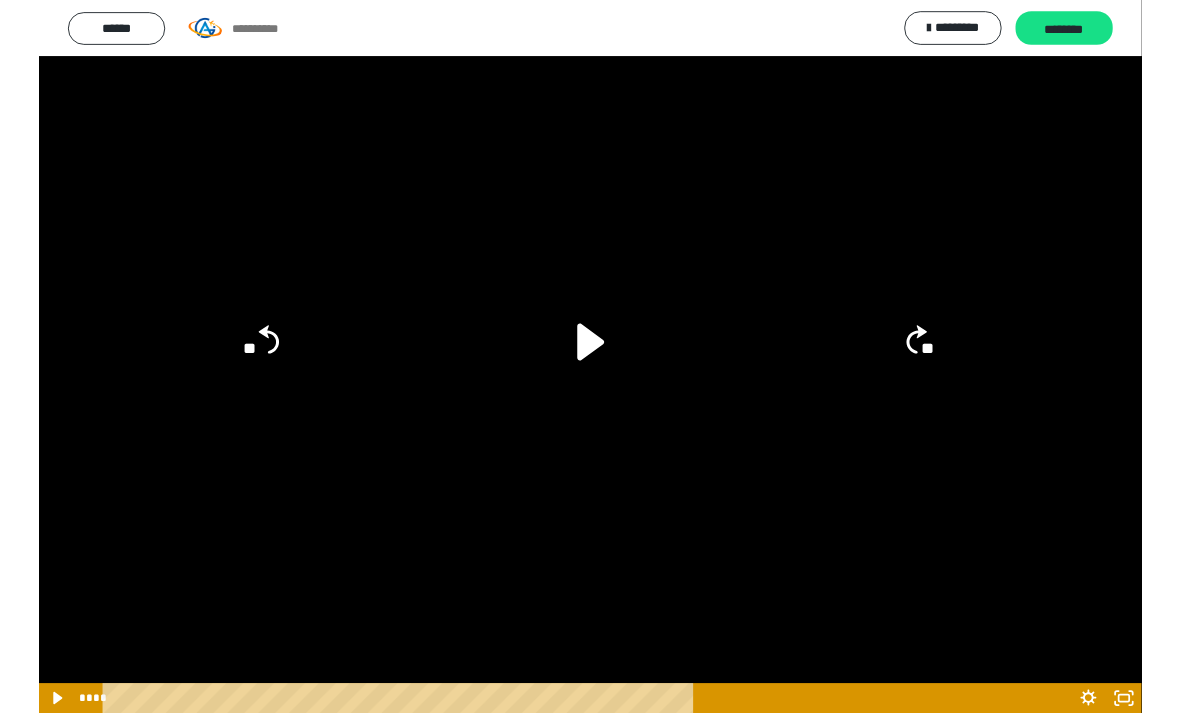scroll, scrollTop: 74, scrollLeft: 0, axis: vertical 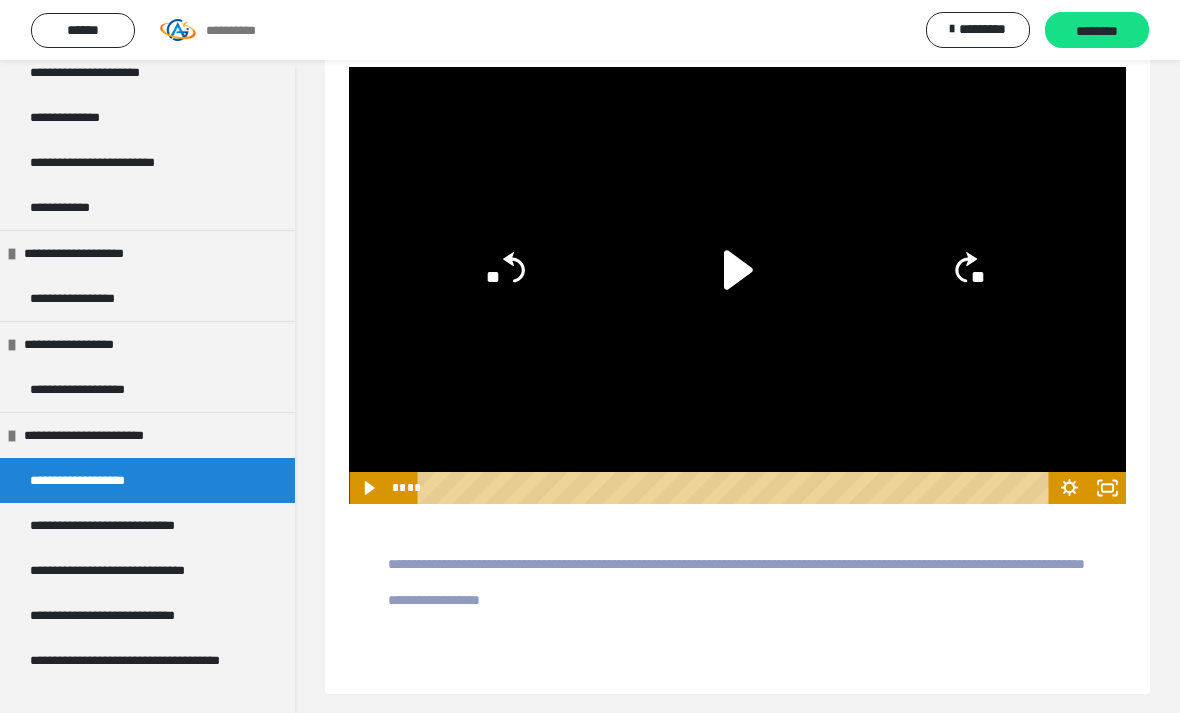 click on "**********" at bounding box center [118, 525] 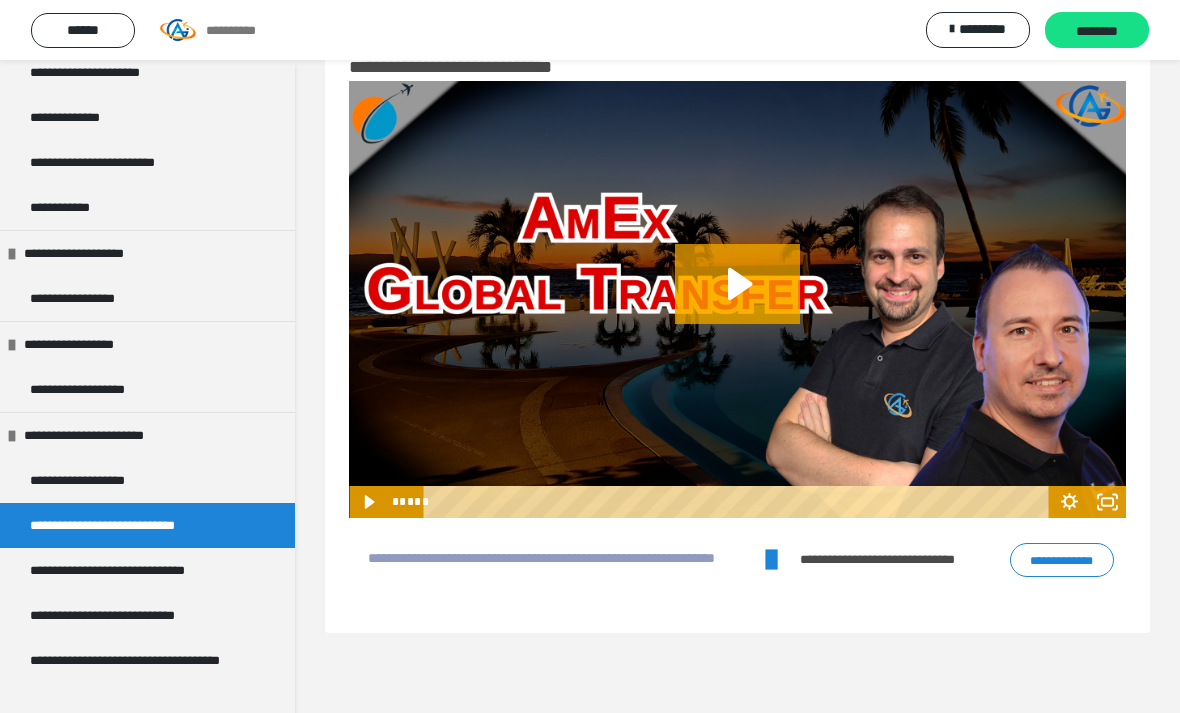 click 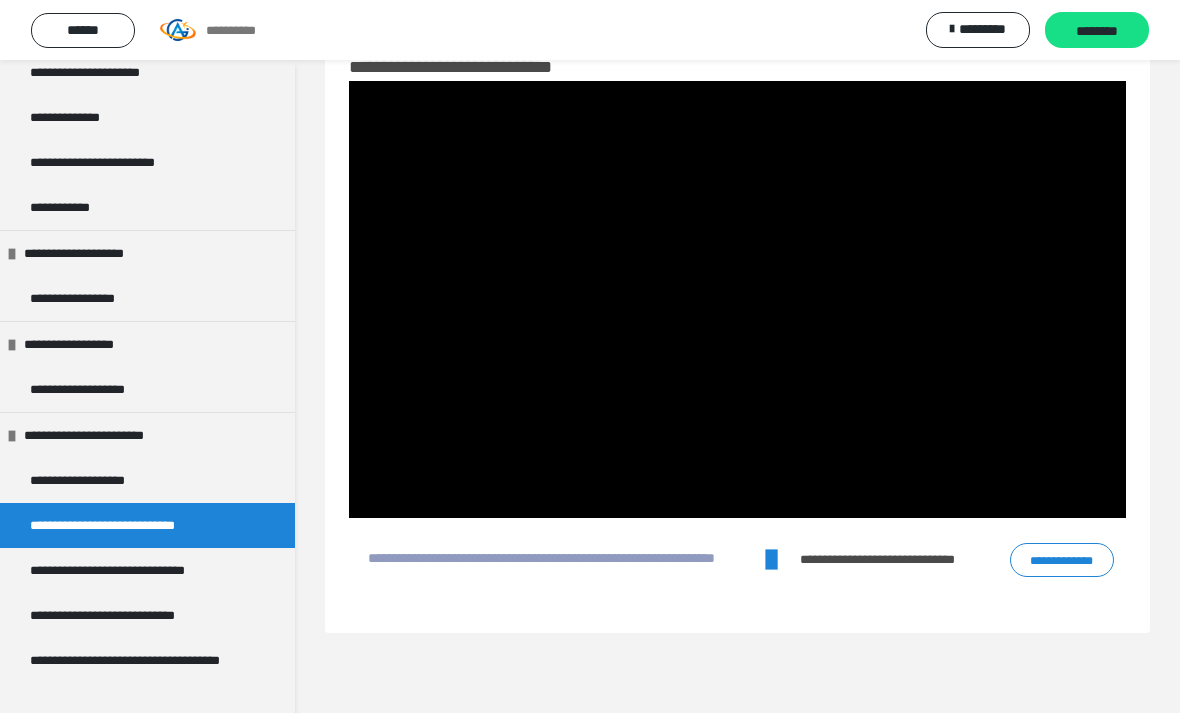 click at bounding box center (737, 299) 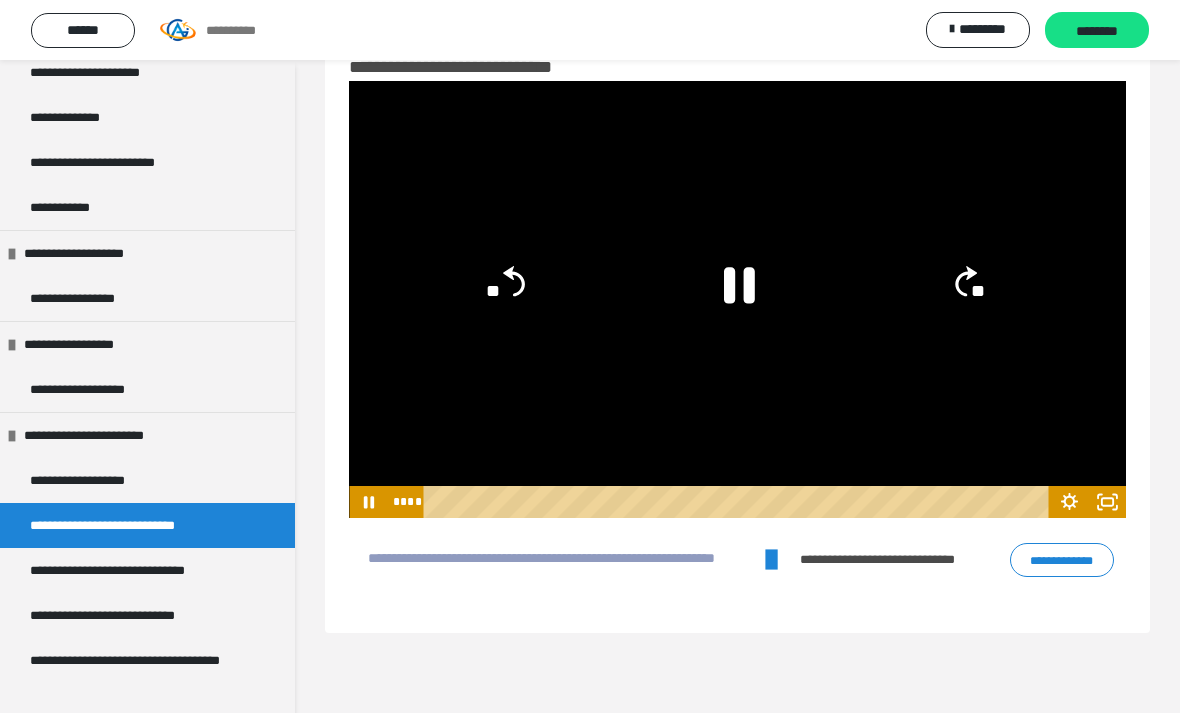 click 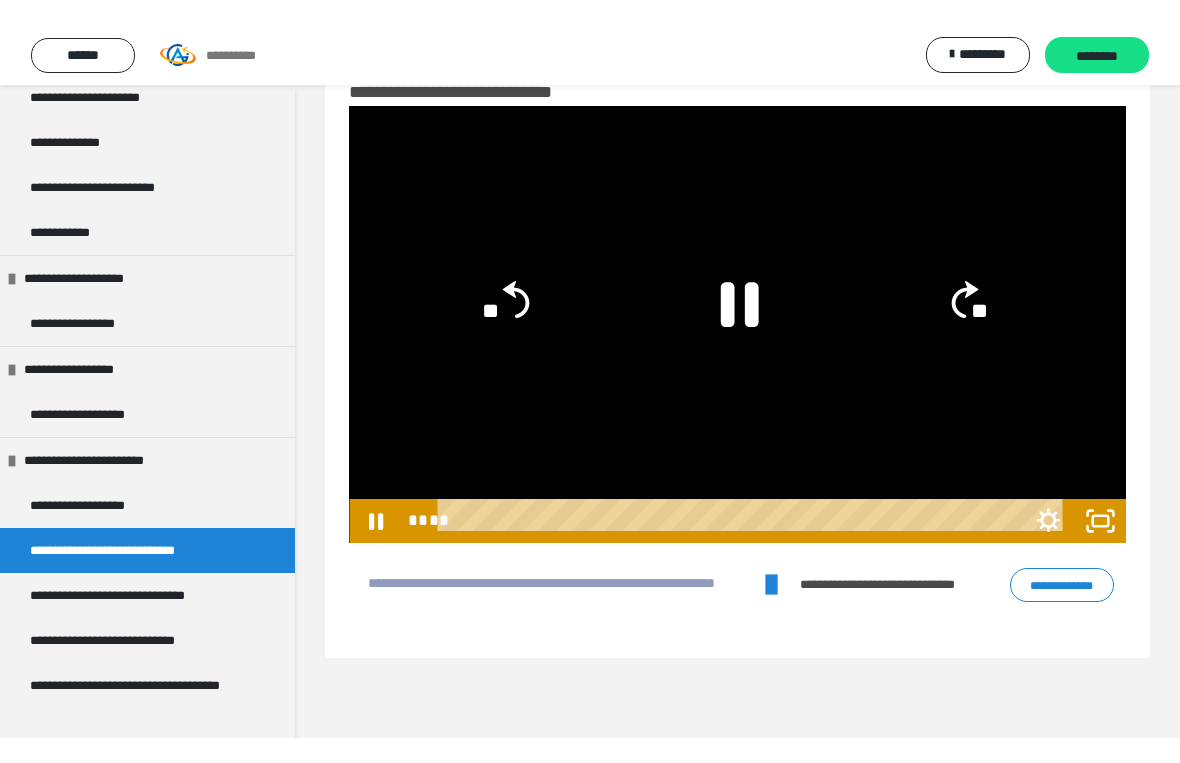 scroll, scrollTop: 24, scrollLeft: 0, axis: vertical 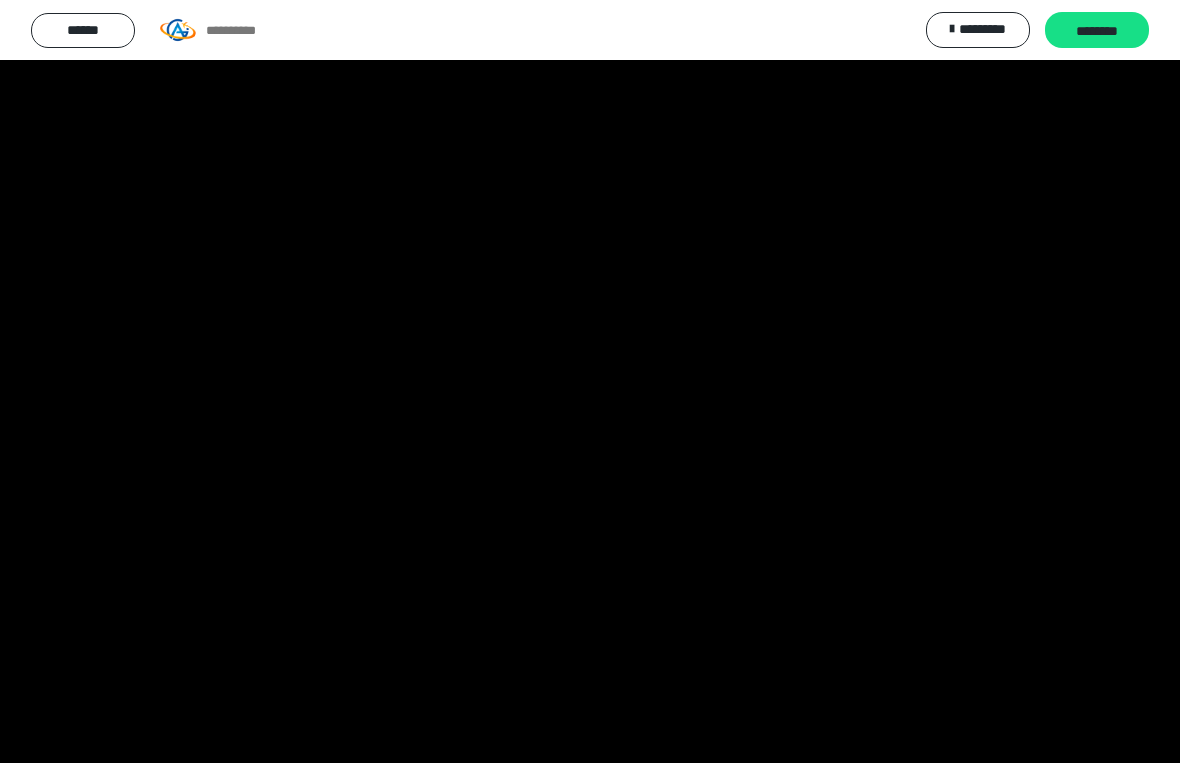 click at bounding box center [590, 381] 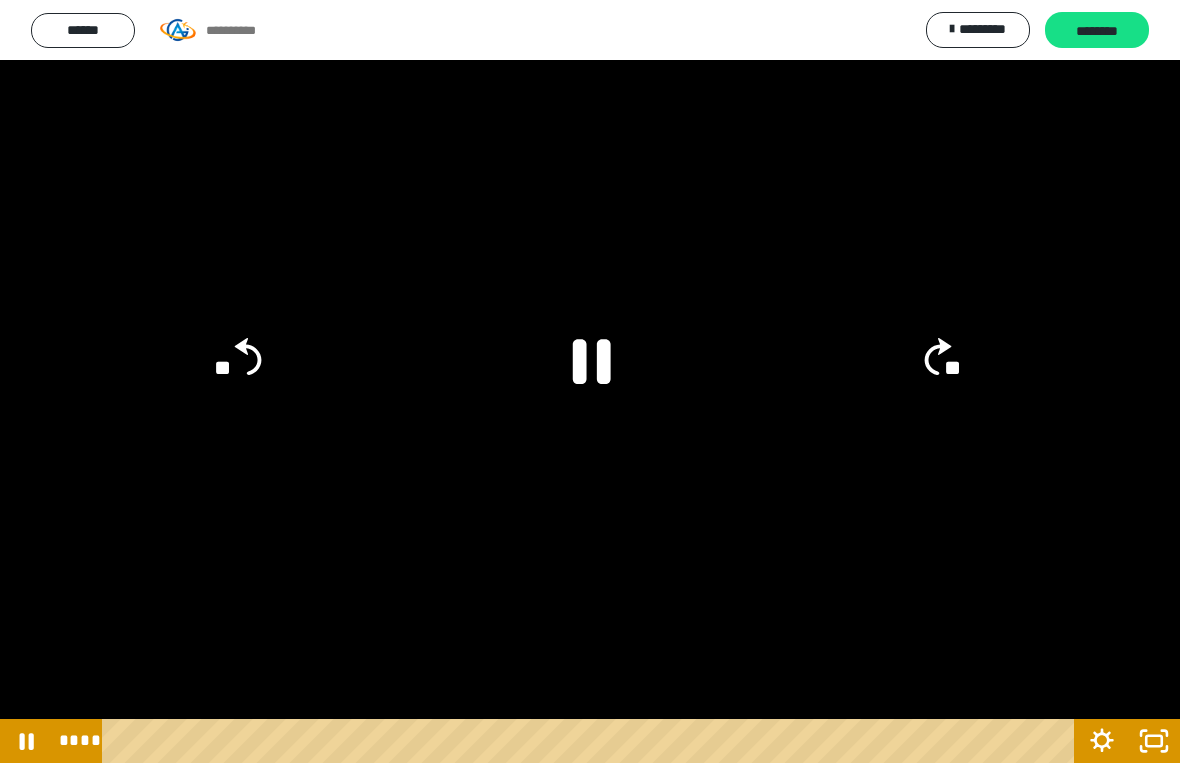 click on "**" 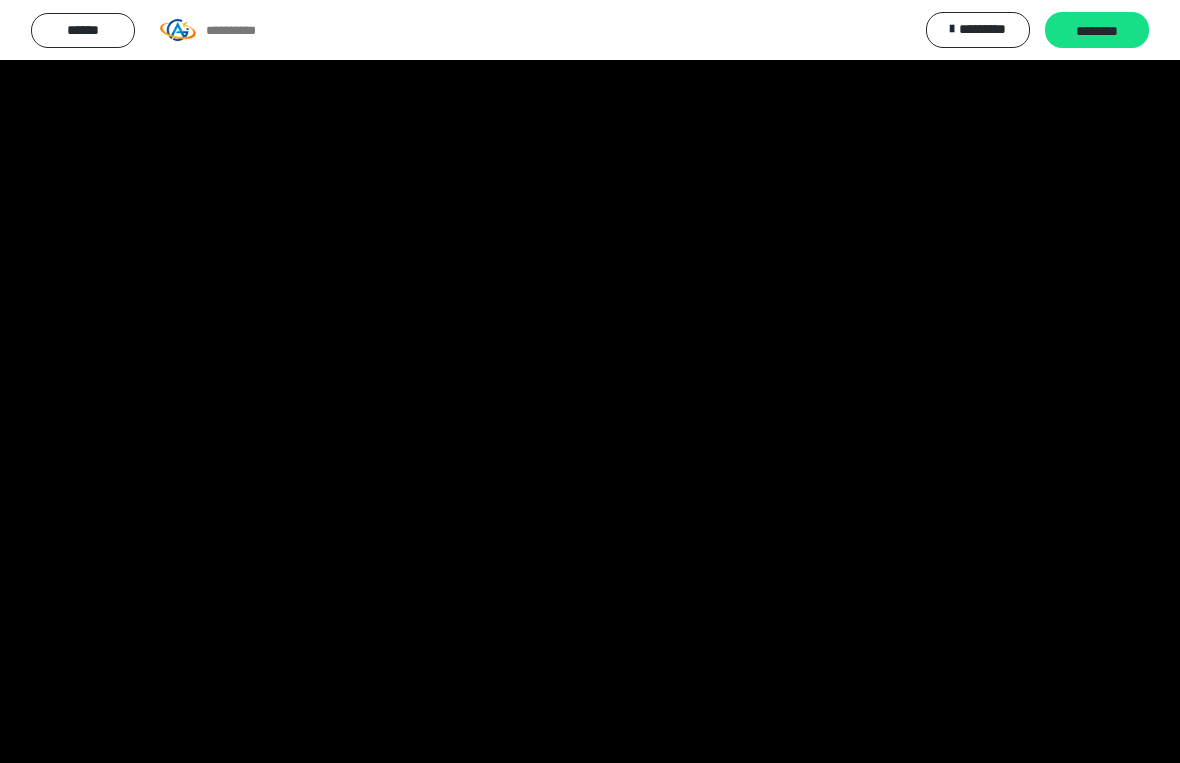 click at bounding box center [590, 381] 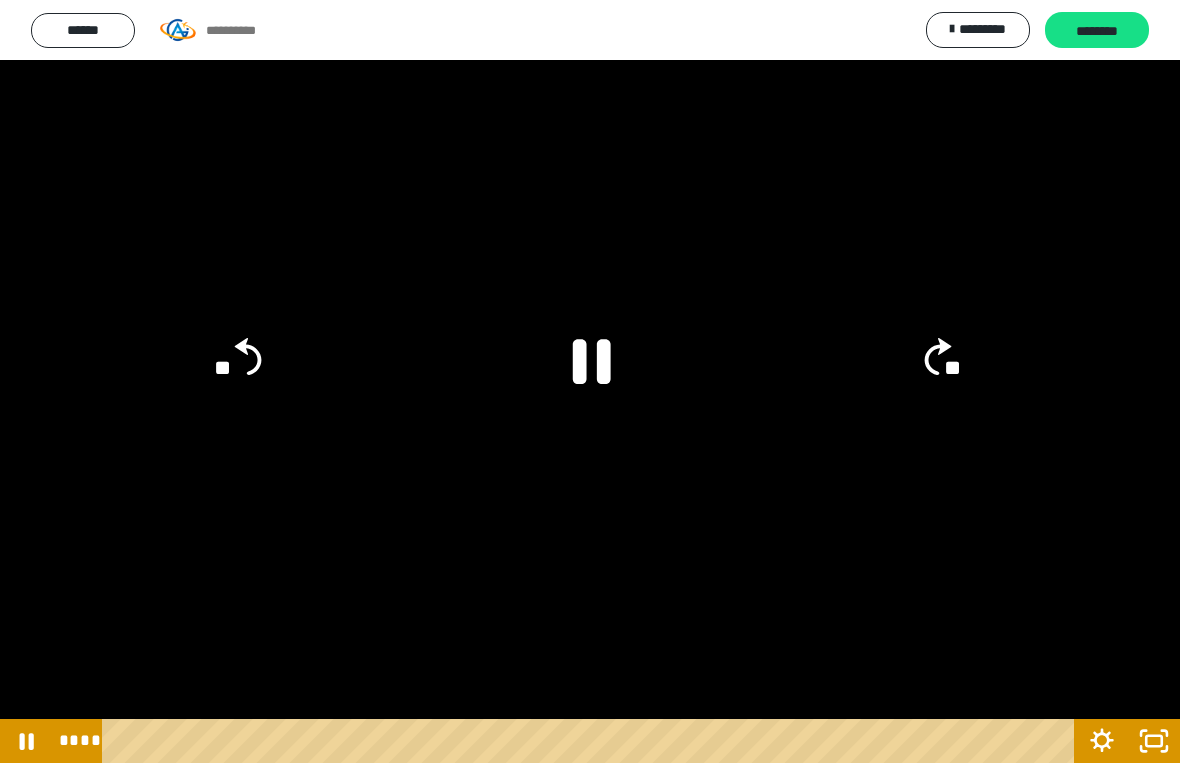 click on "**" 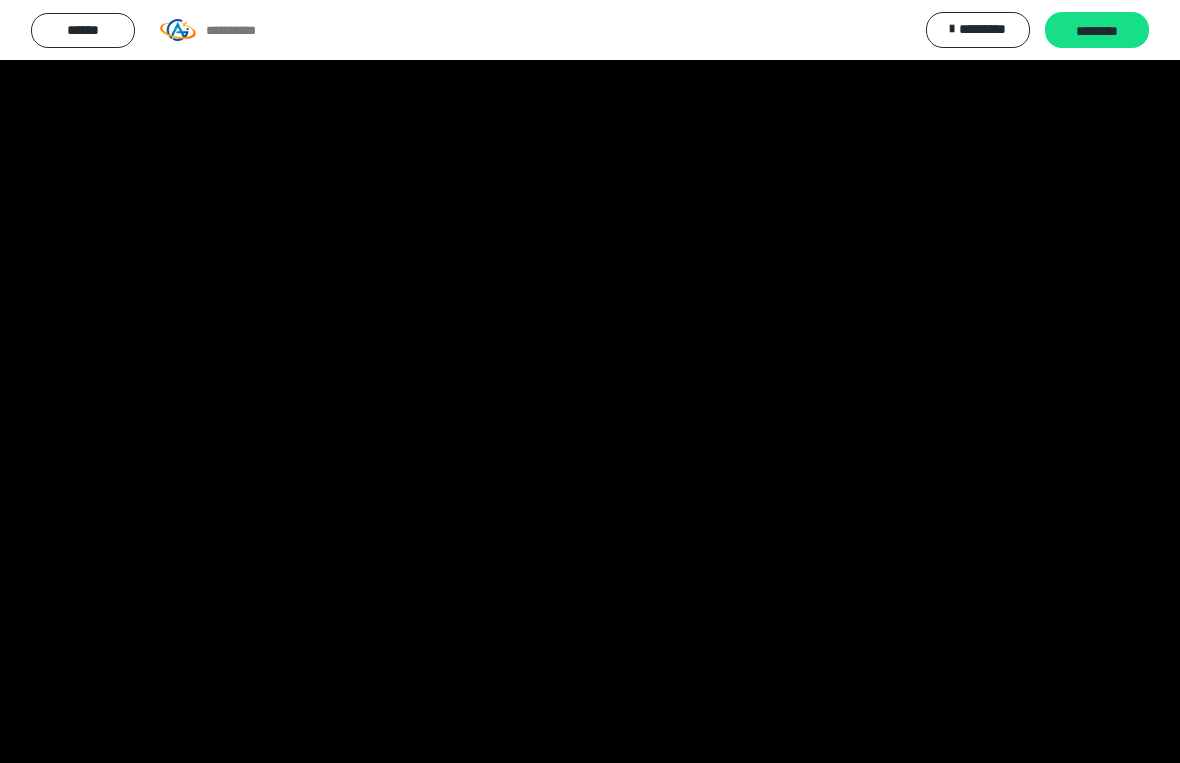 click at bounding box center (590, 381) 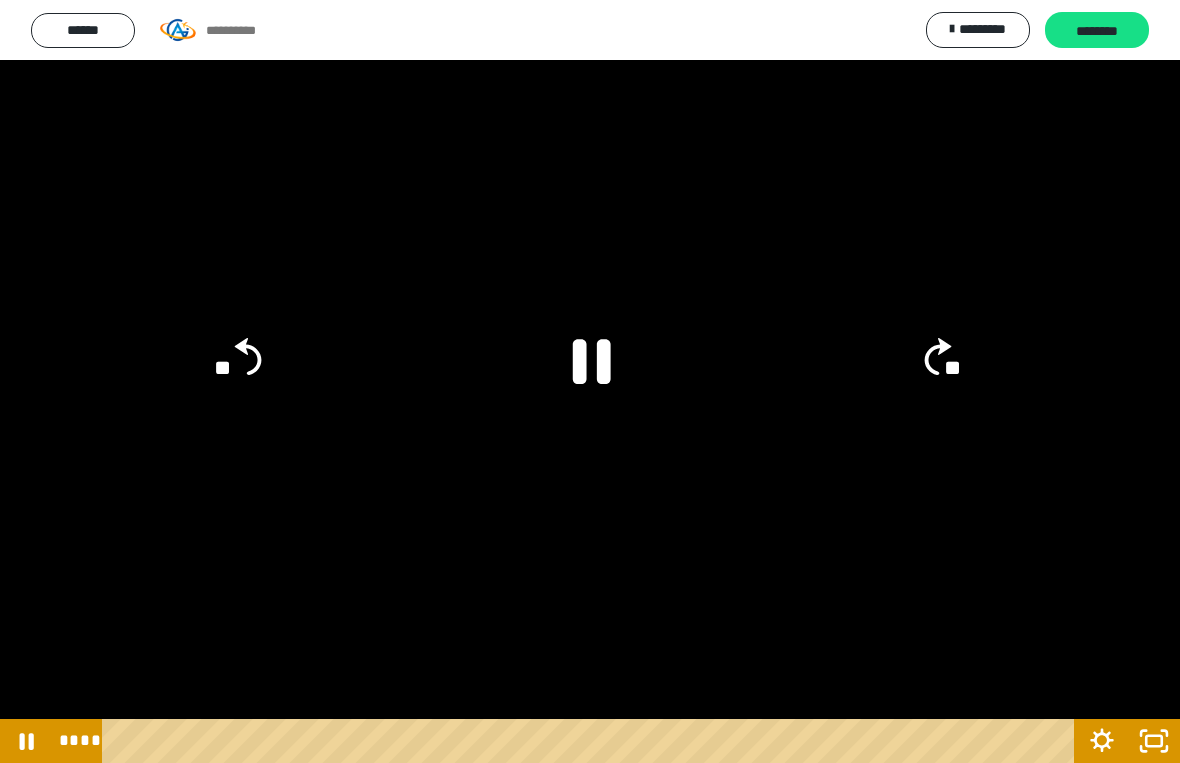 click at bounding box center [590, 381] 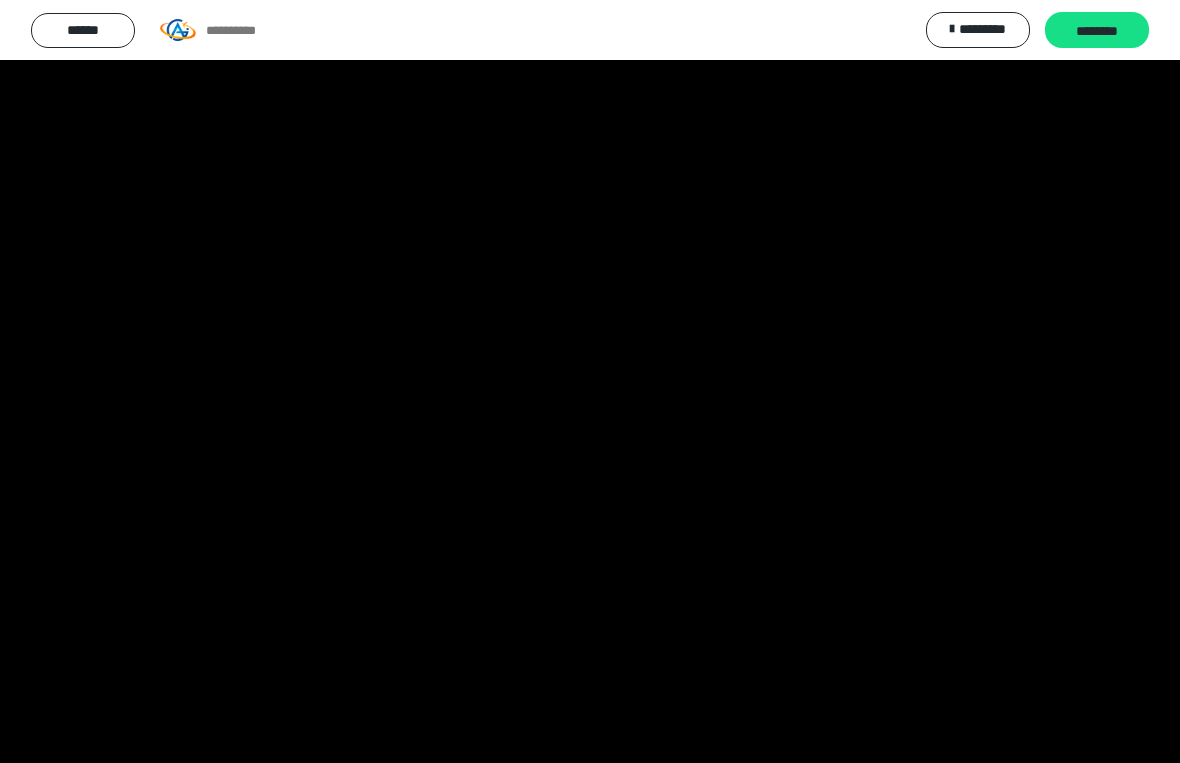 click at bounding box center [590, 381] 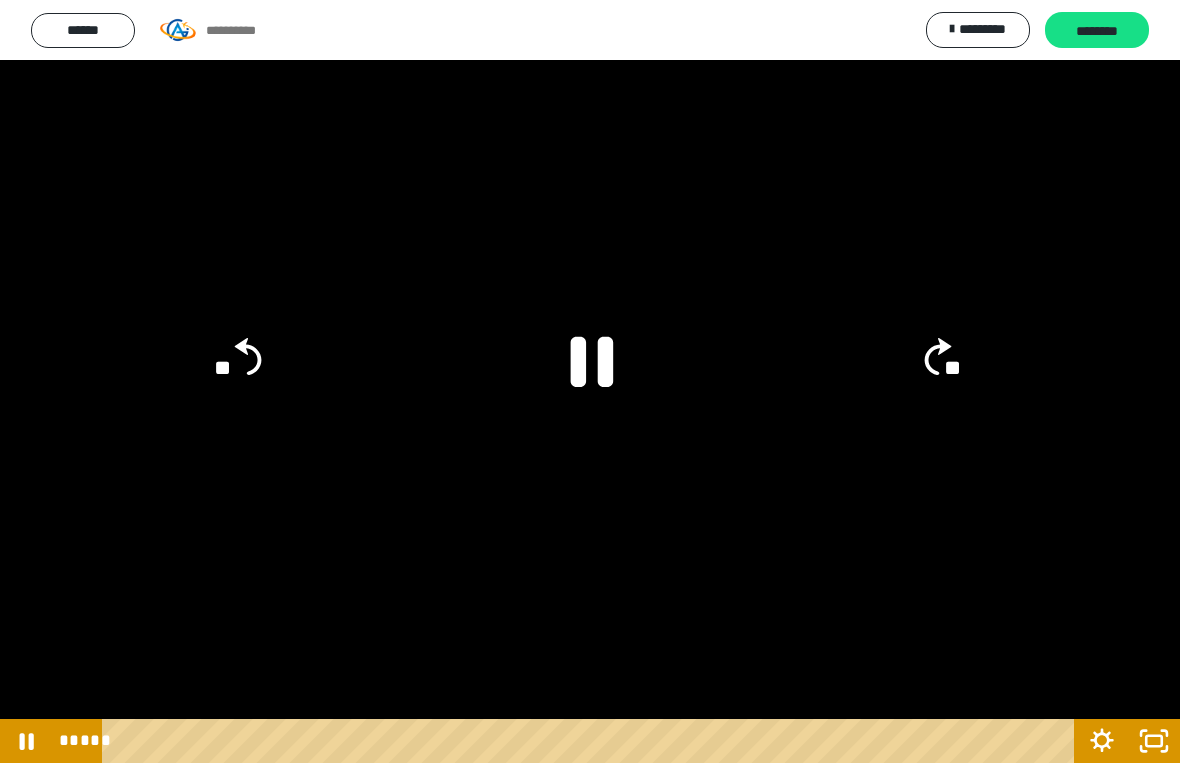 click 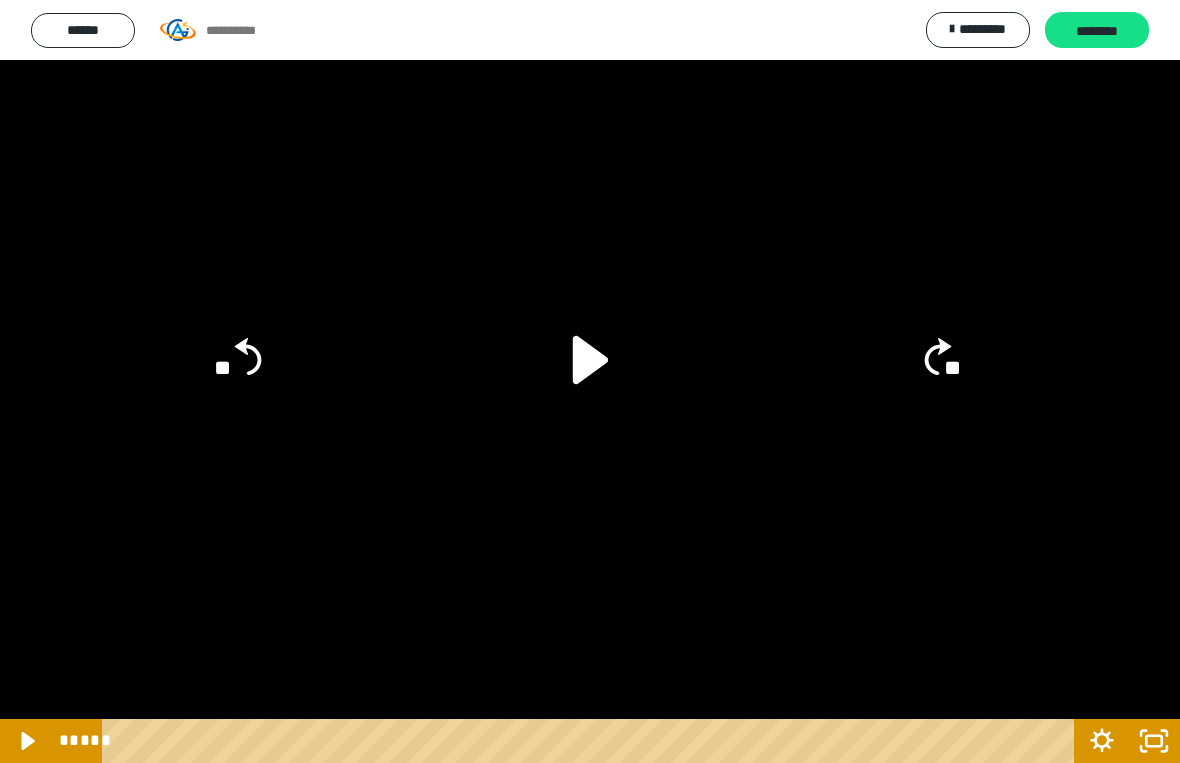 click 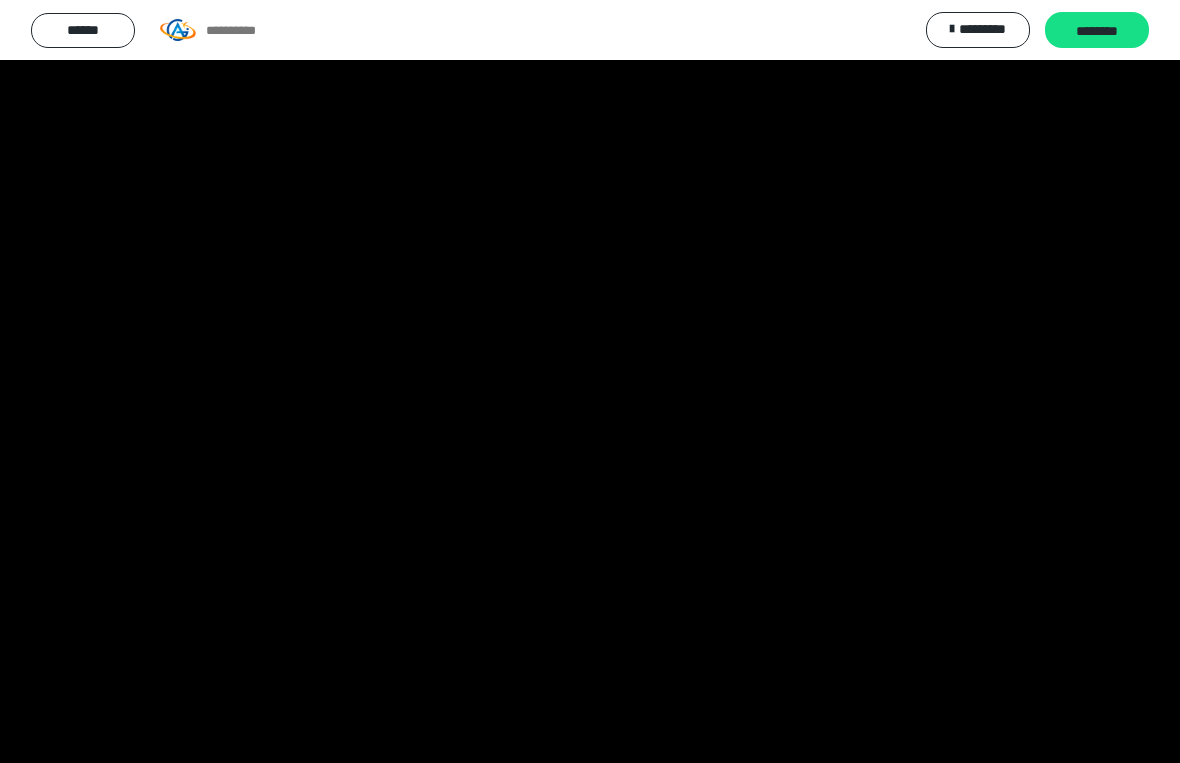 click at bounding box center (590, 381) 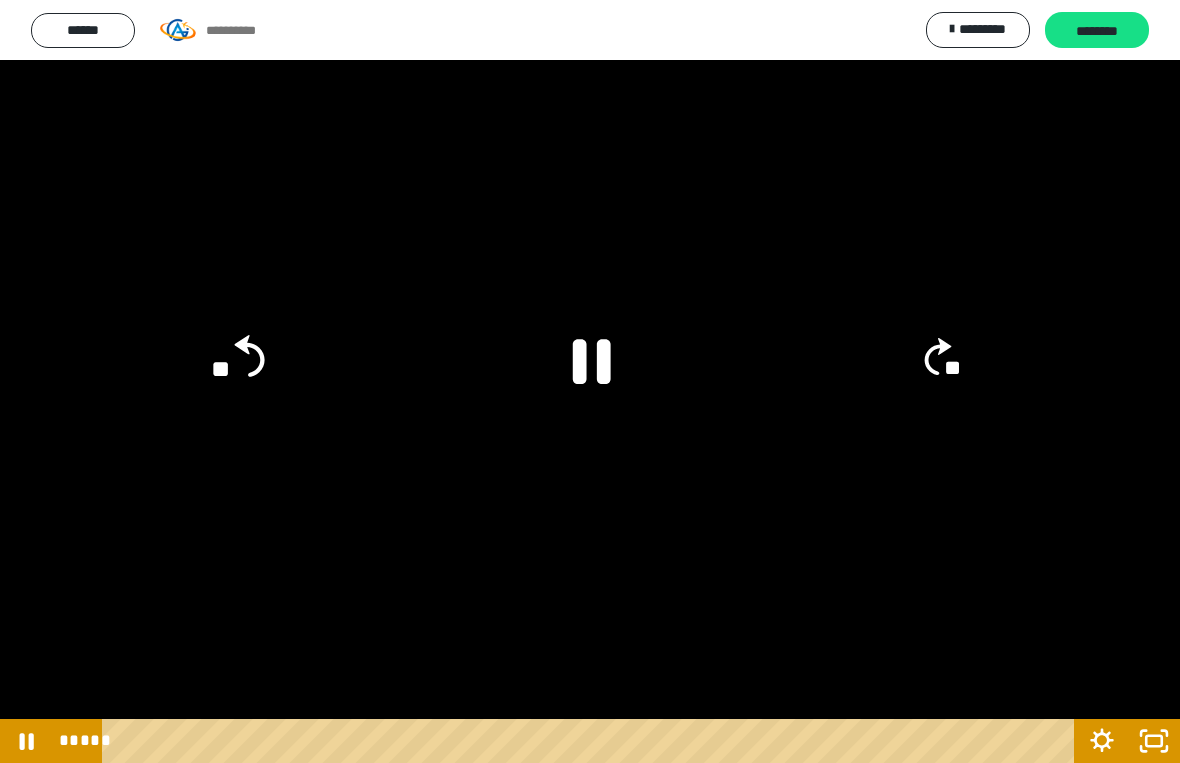 click on "**" 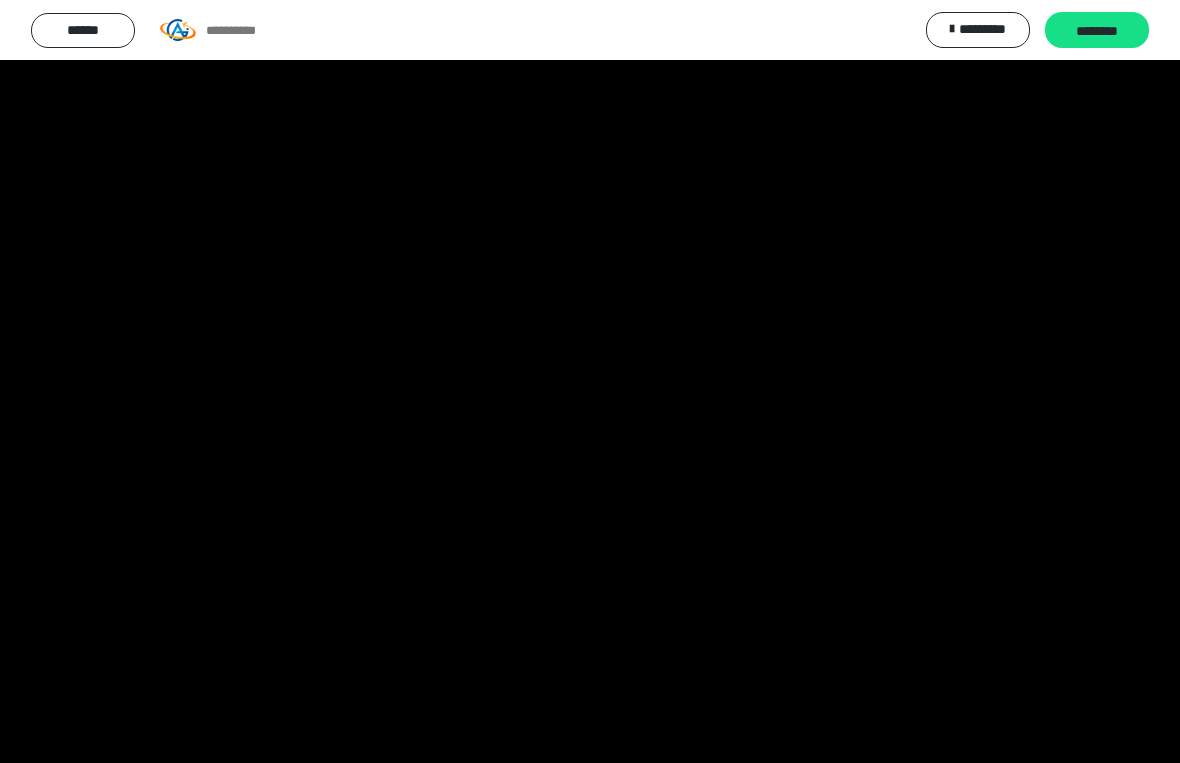 click at bounding box center [590, 381] 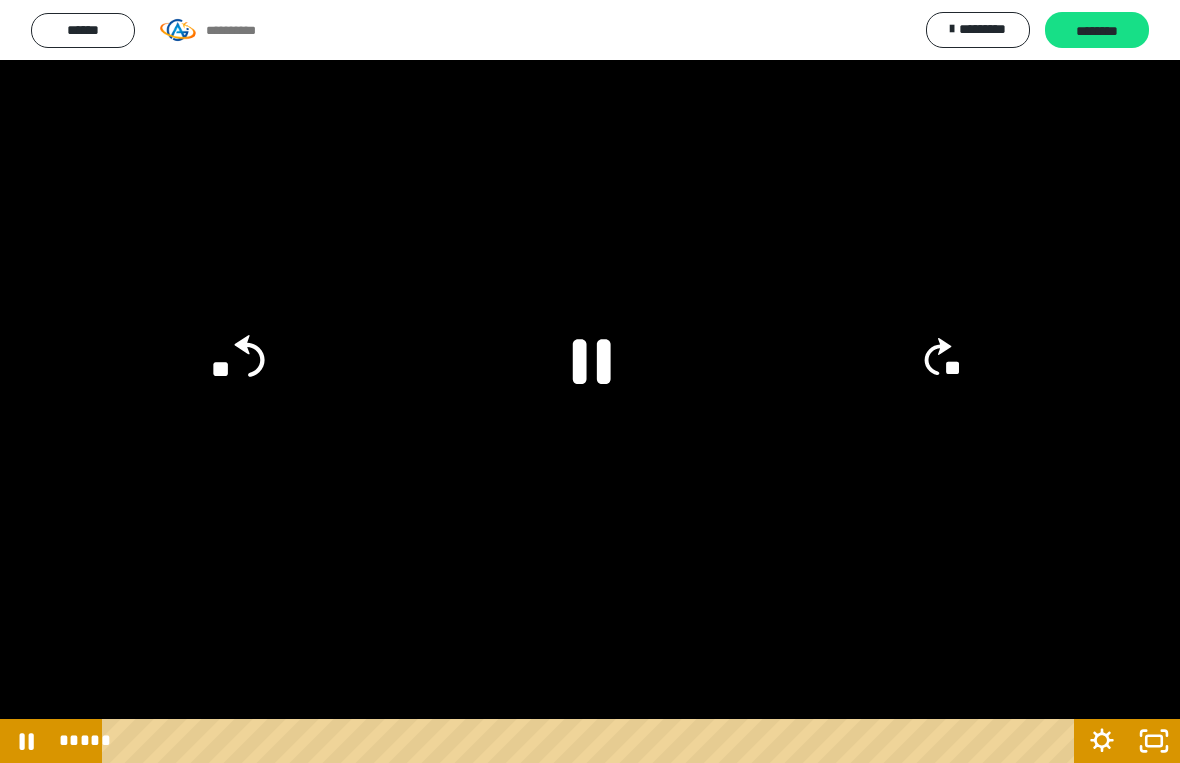 click on "**" 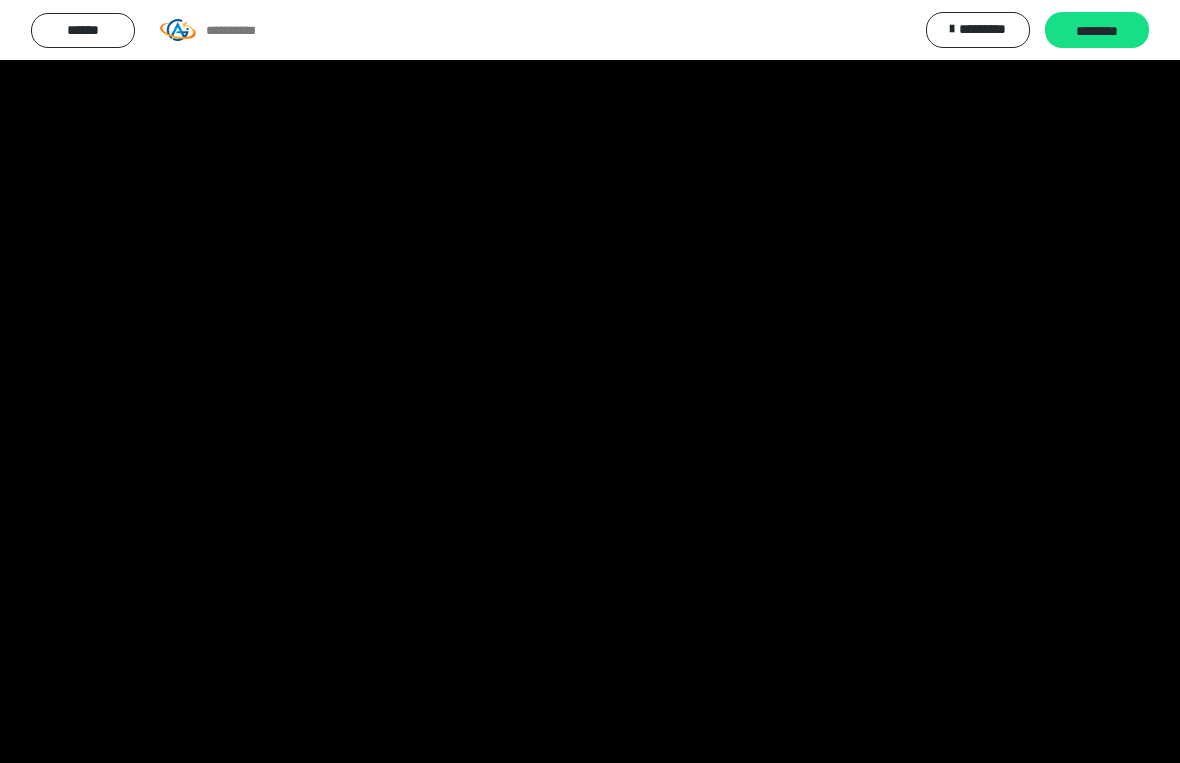 click at bounding box center [590, 381] 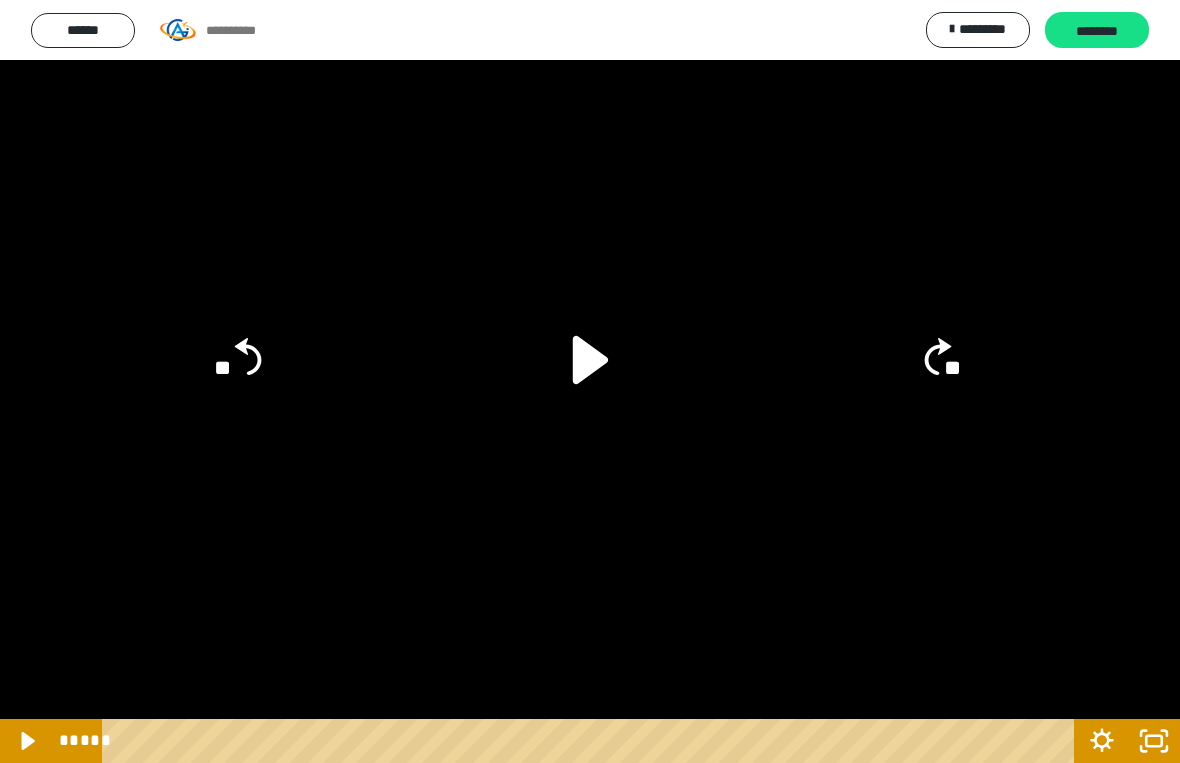 click 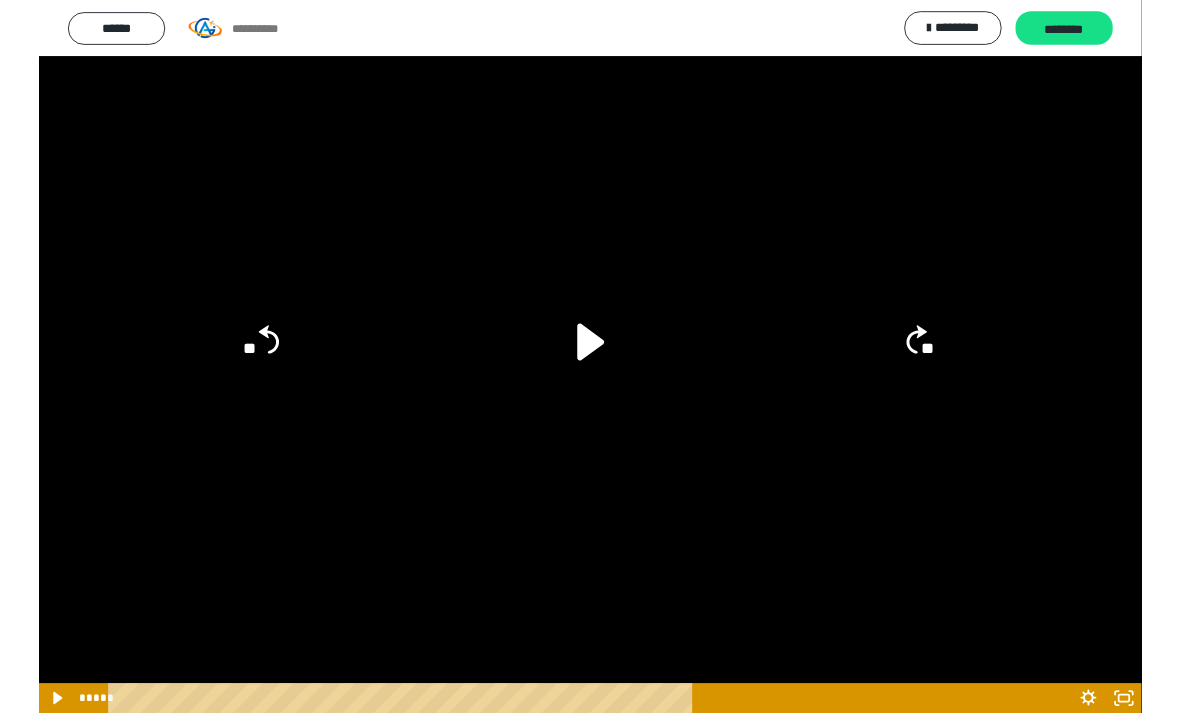 scroll, scrollTop: 74, scrollLeft: 0, axis: vertical 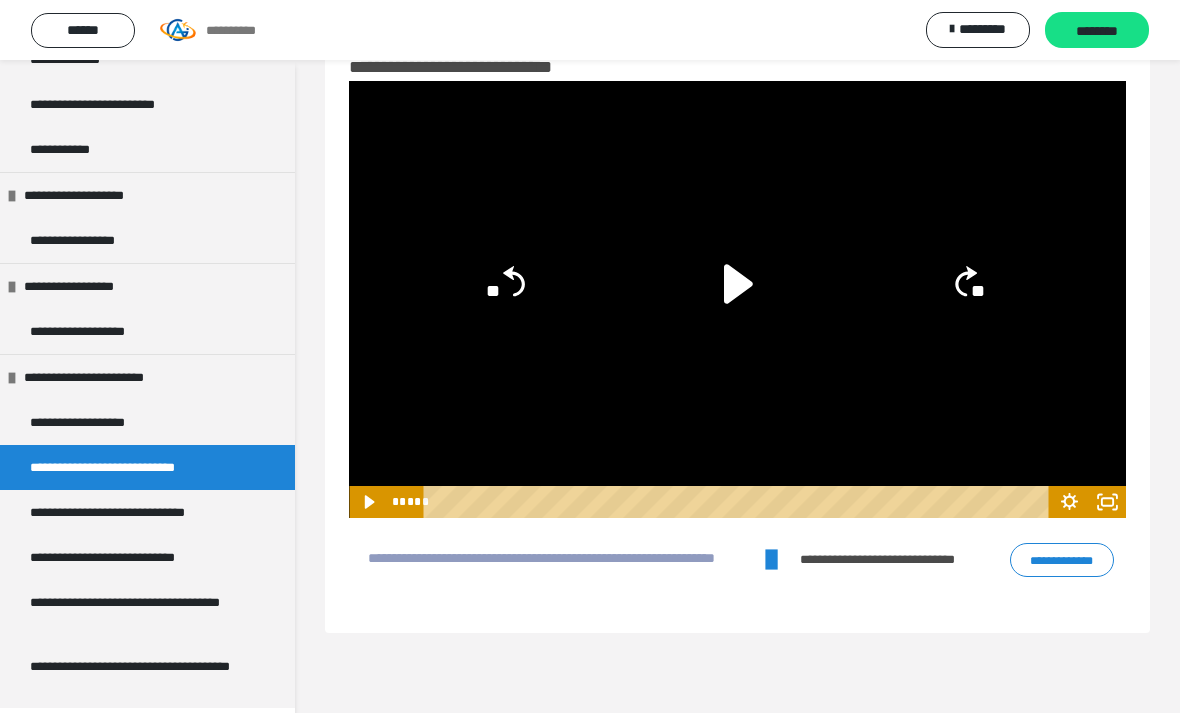 click on "**********" at bounding box center [135, 512] 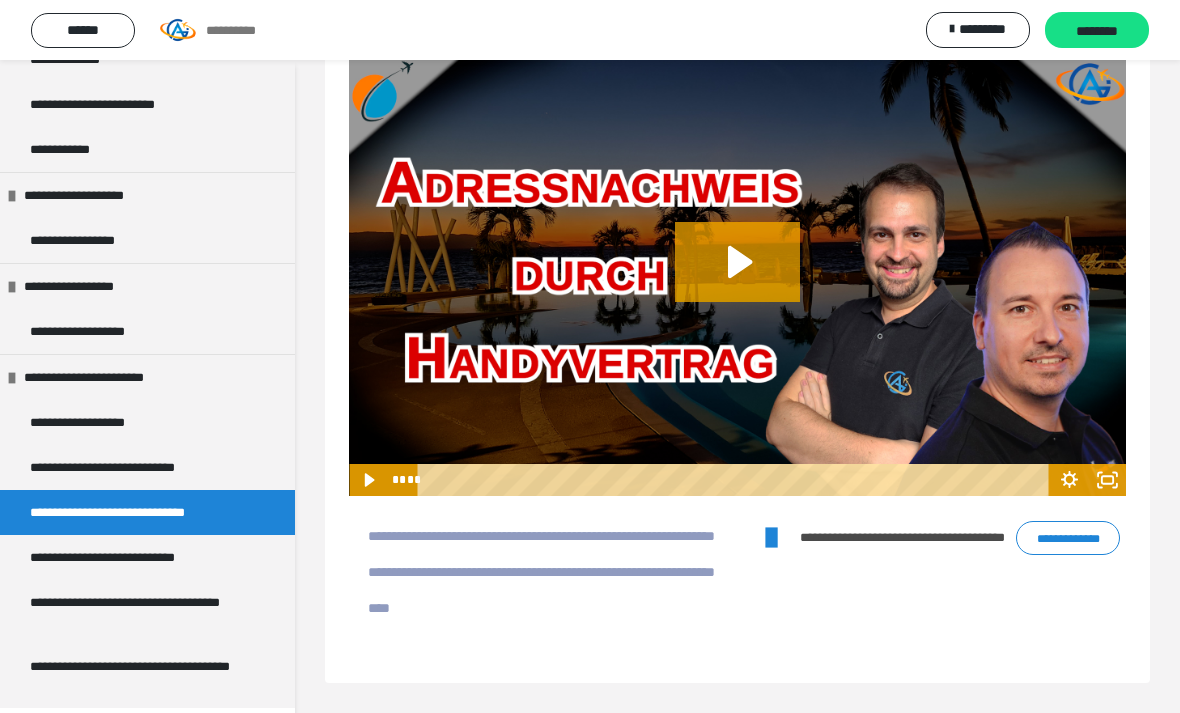 scroll, scrollTop: 88, scrollLeft: 0, axis: vertical 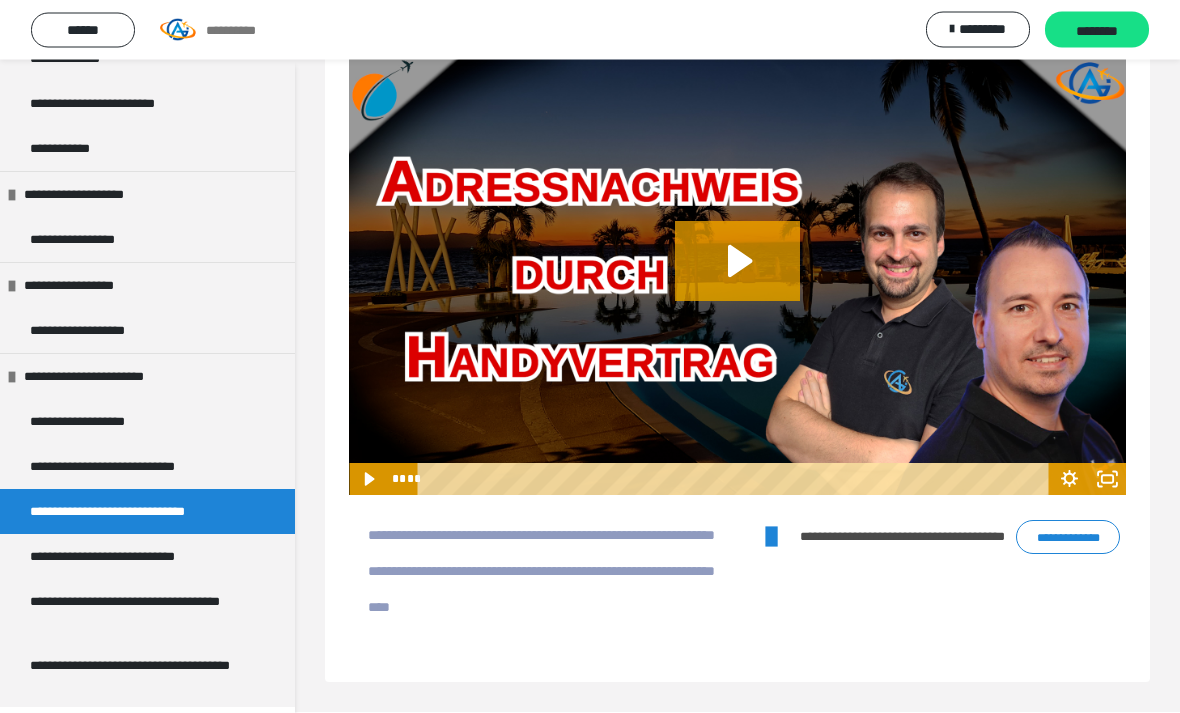 click 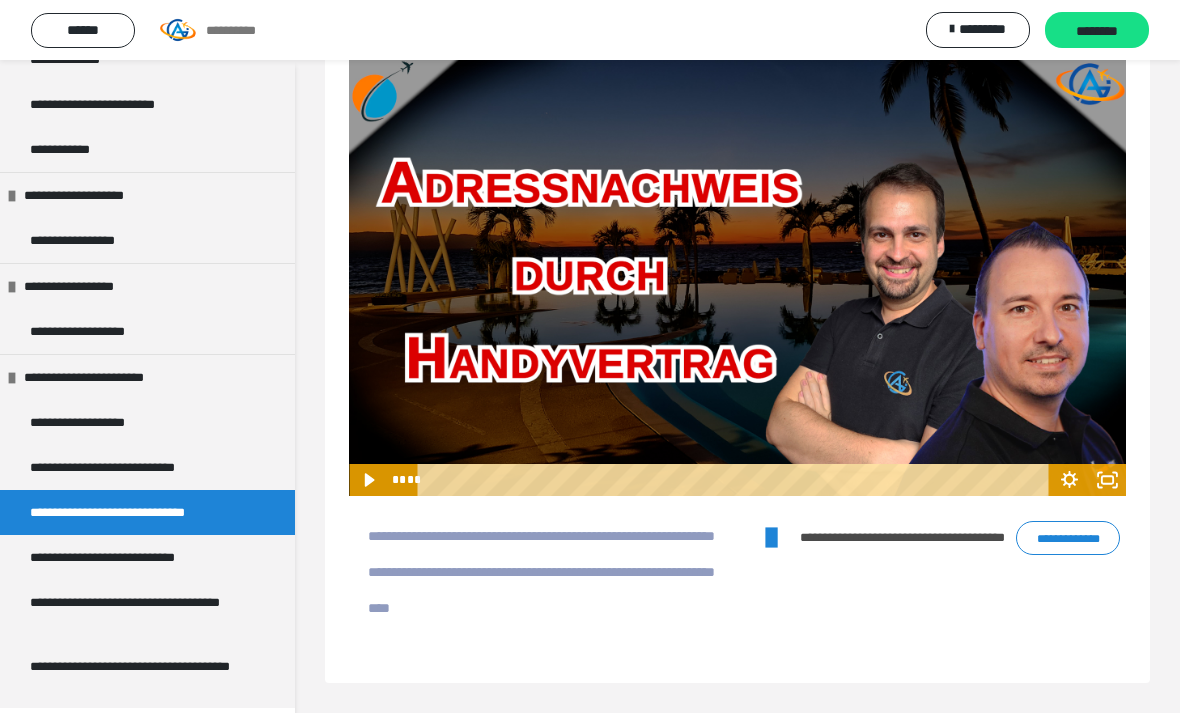 click 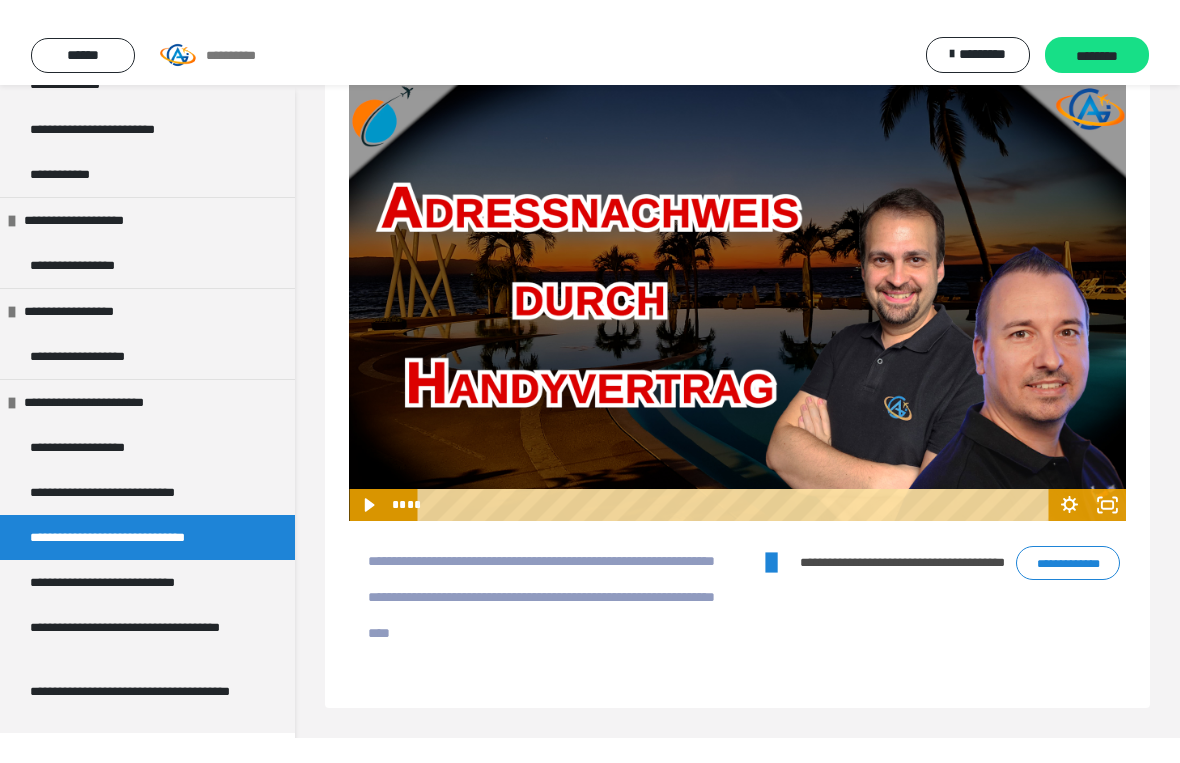 scroll, scrollTop: 24, scrollLeft: 0, axis: vertical 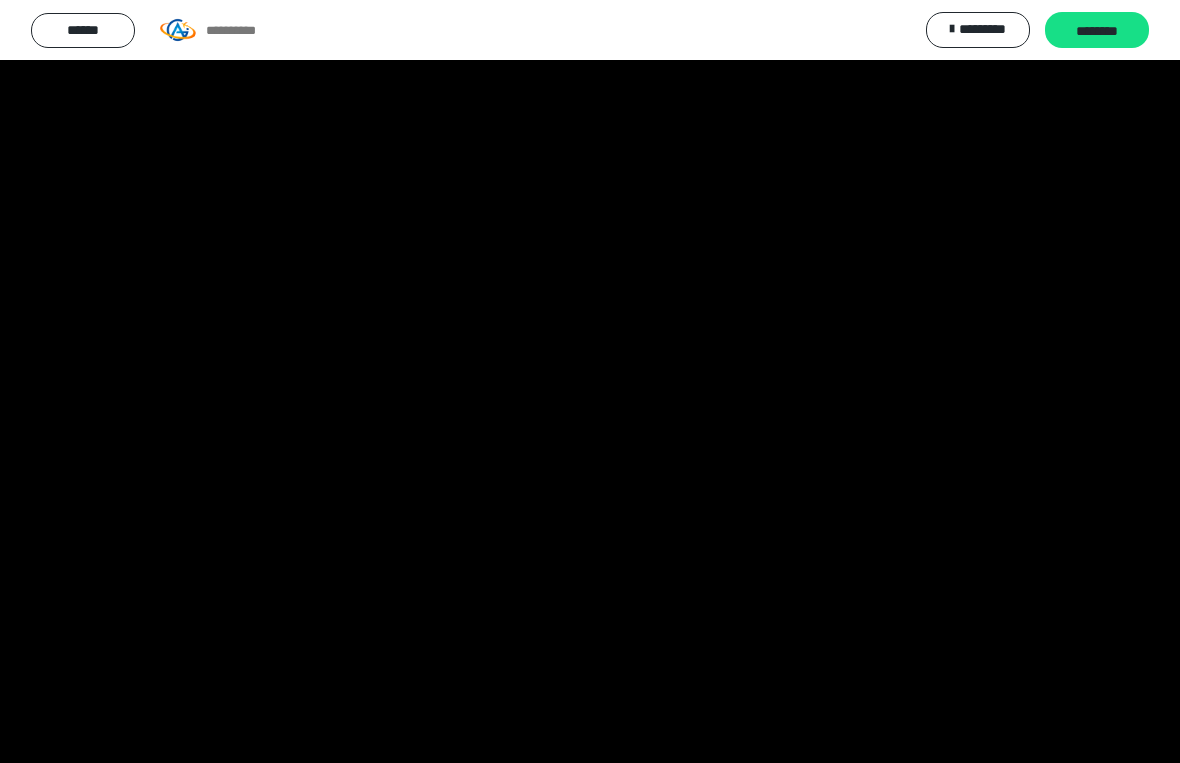 click at bounding box center (590, 381) 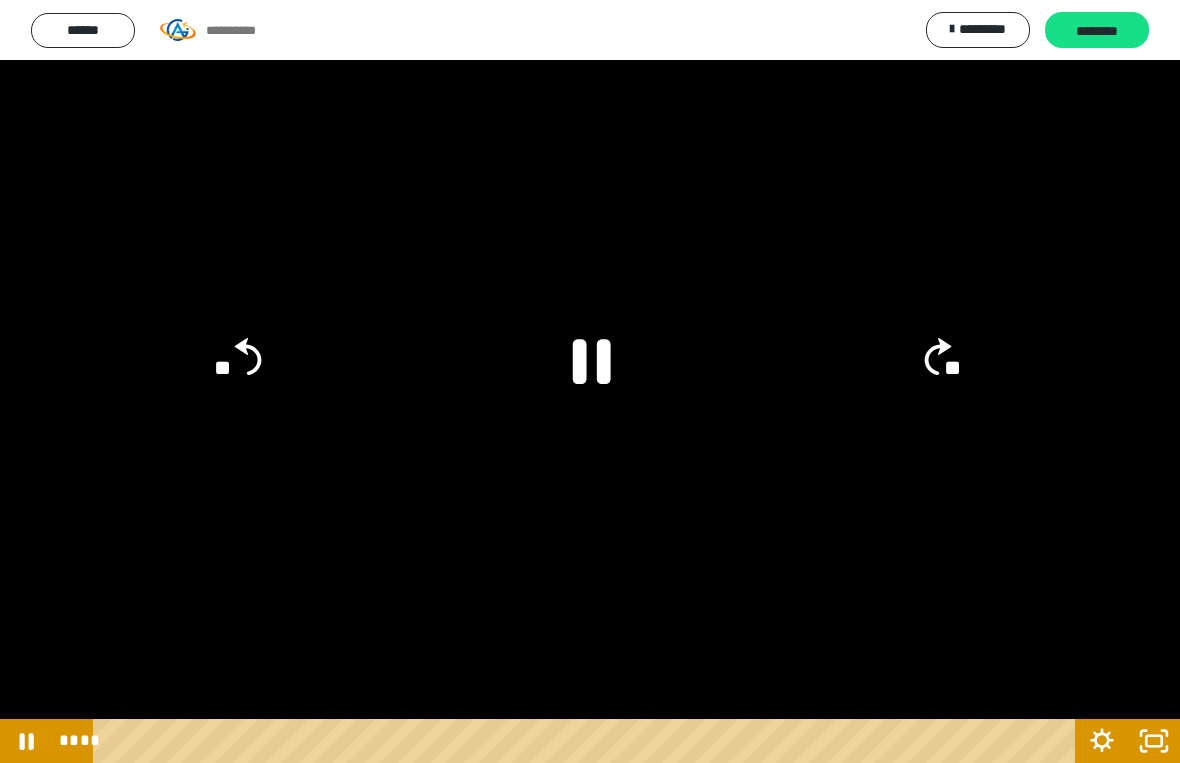 click 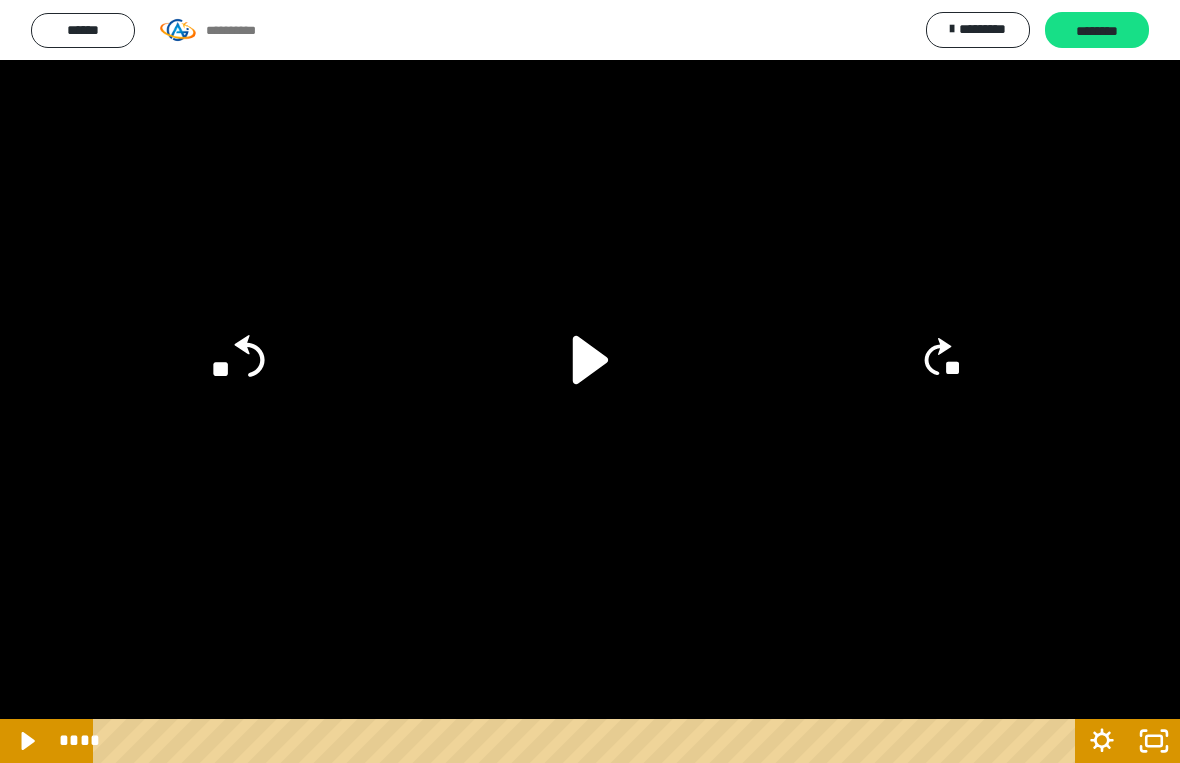 click on "**" 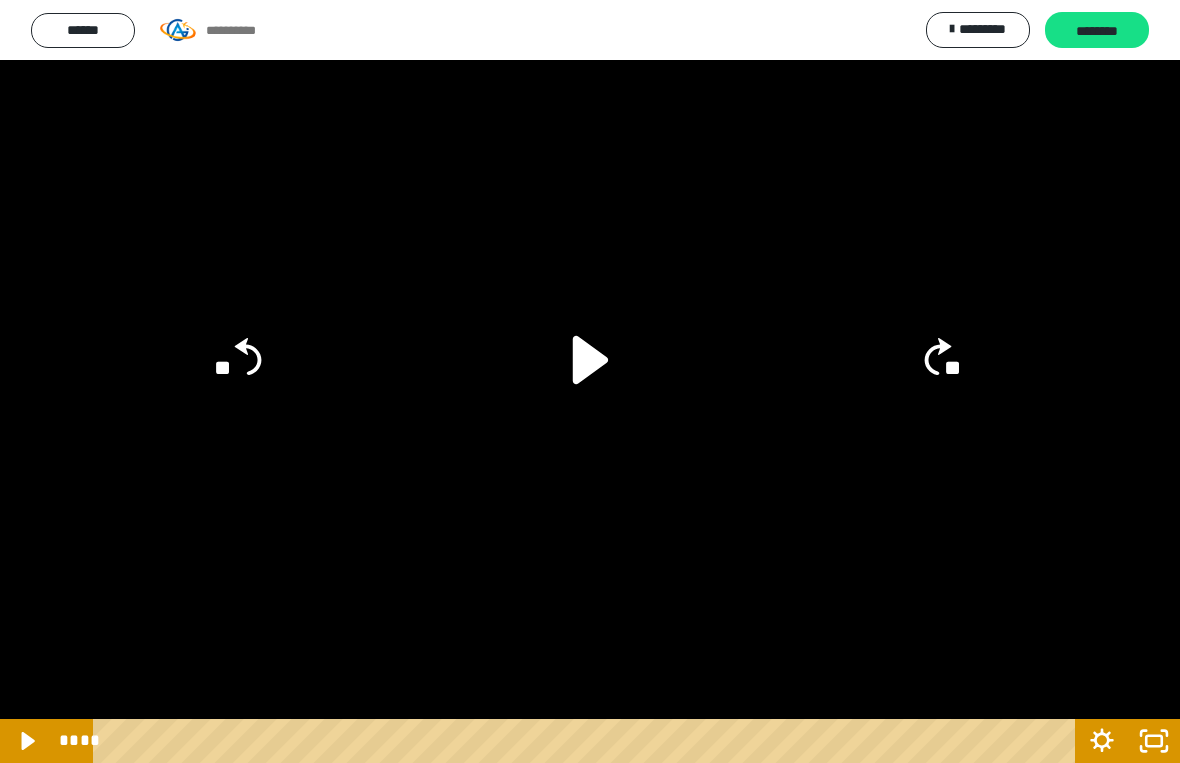 click 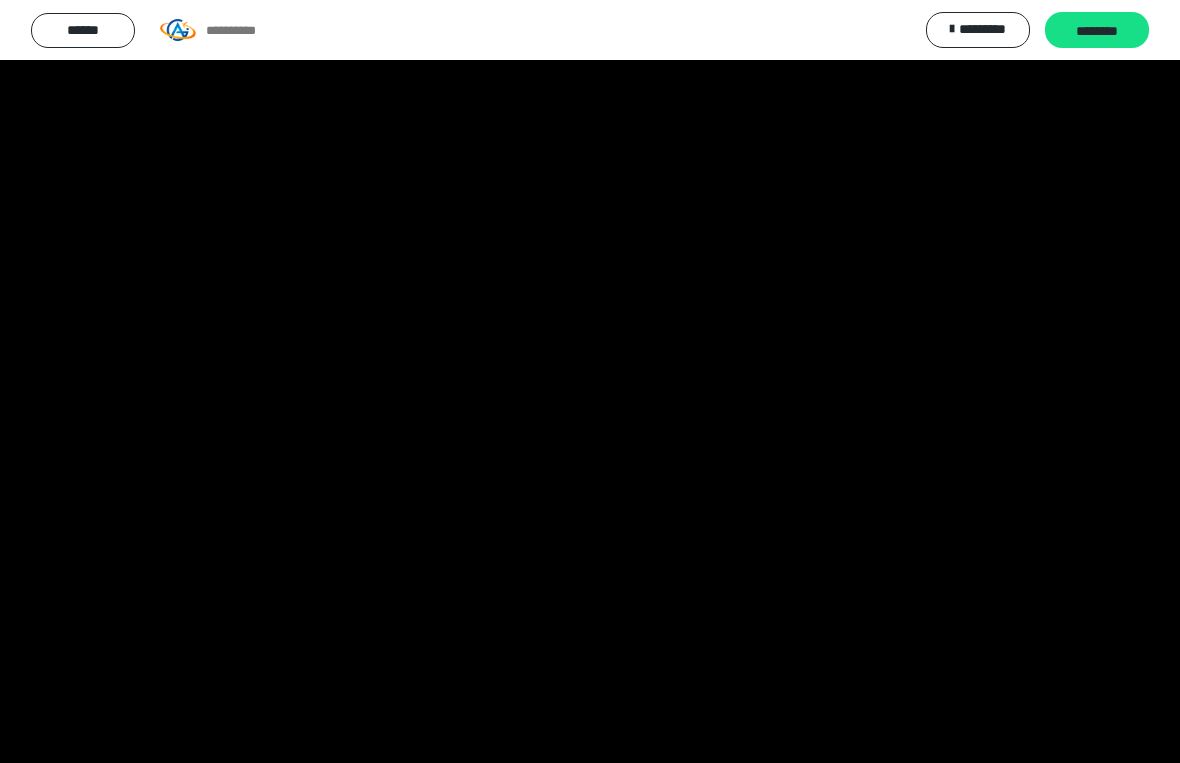 click at bounding box center (590, 381) 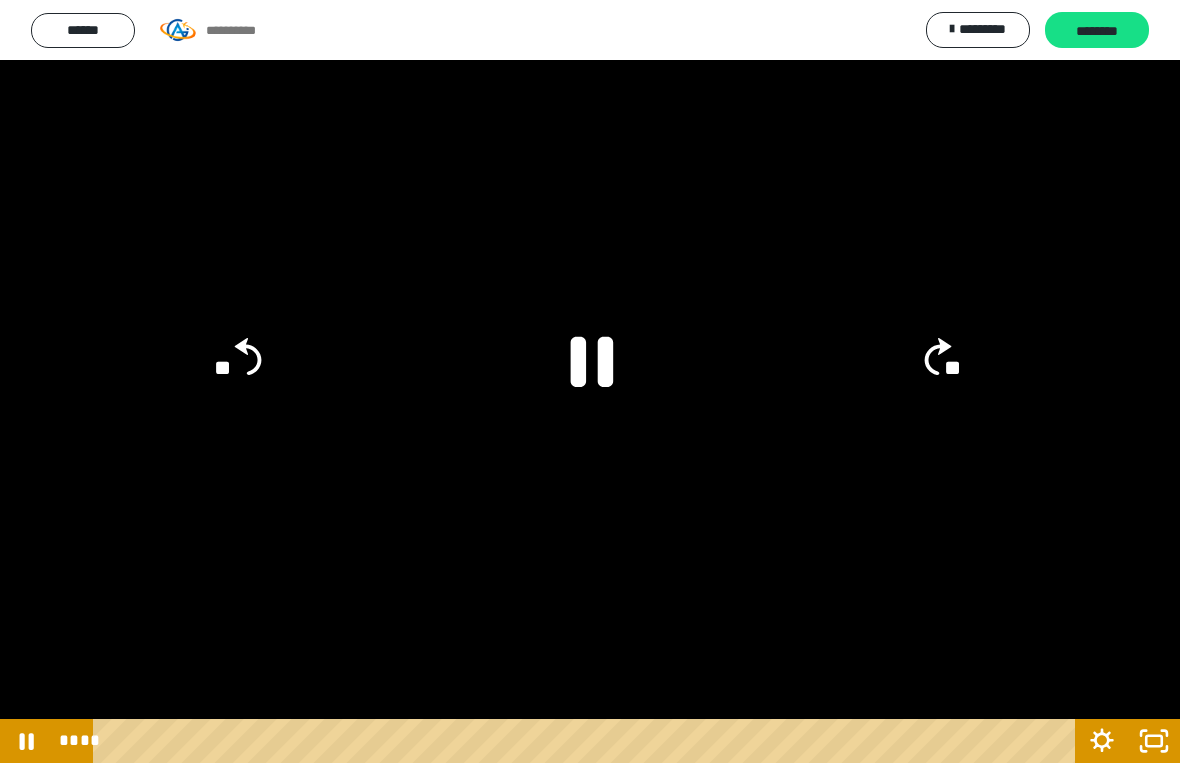 click 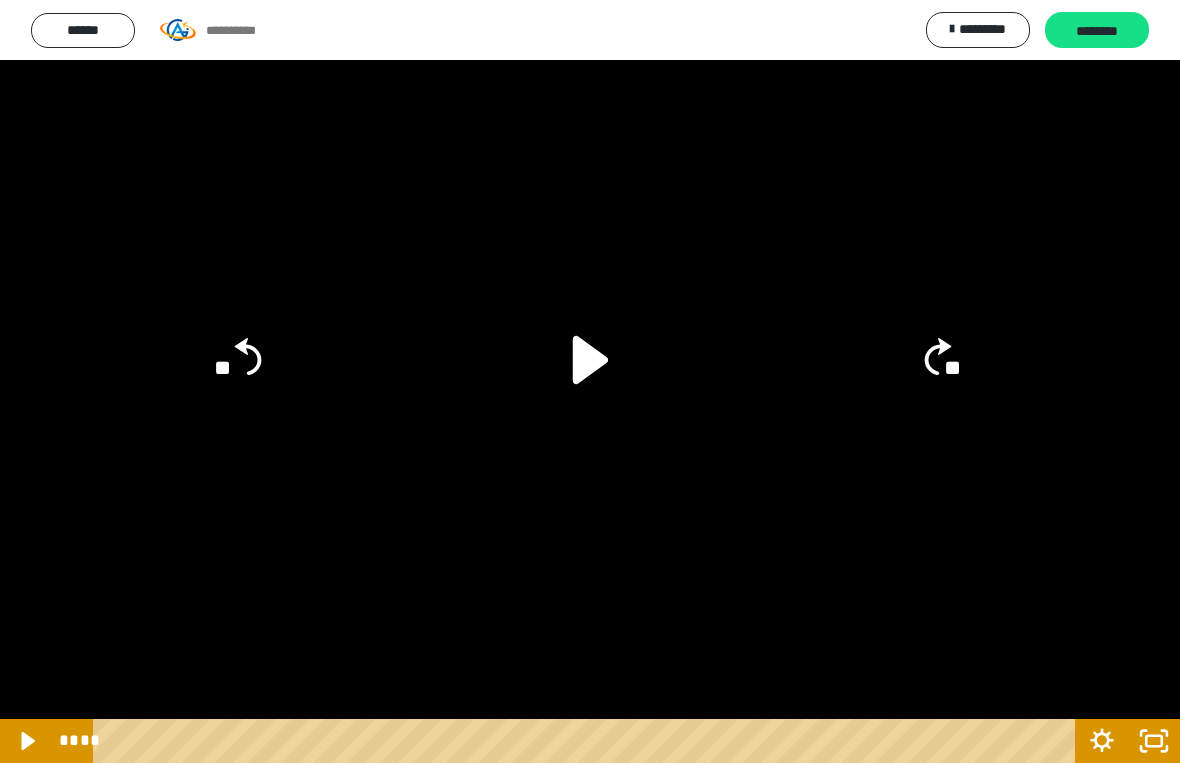 click 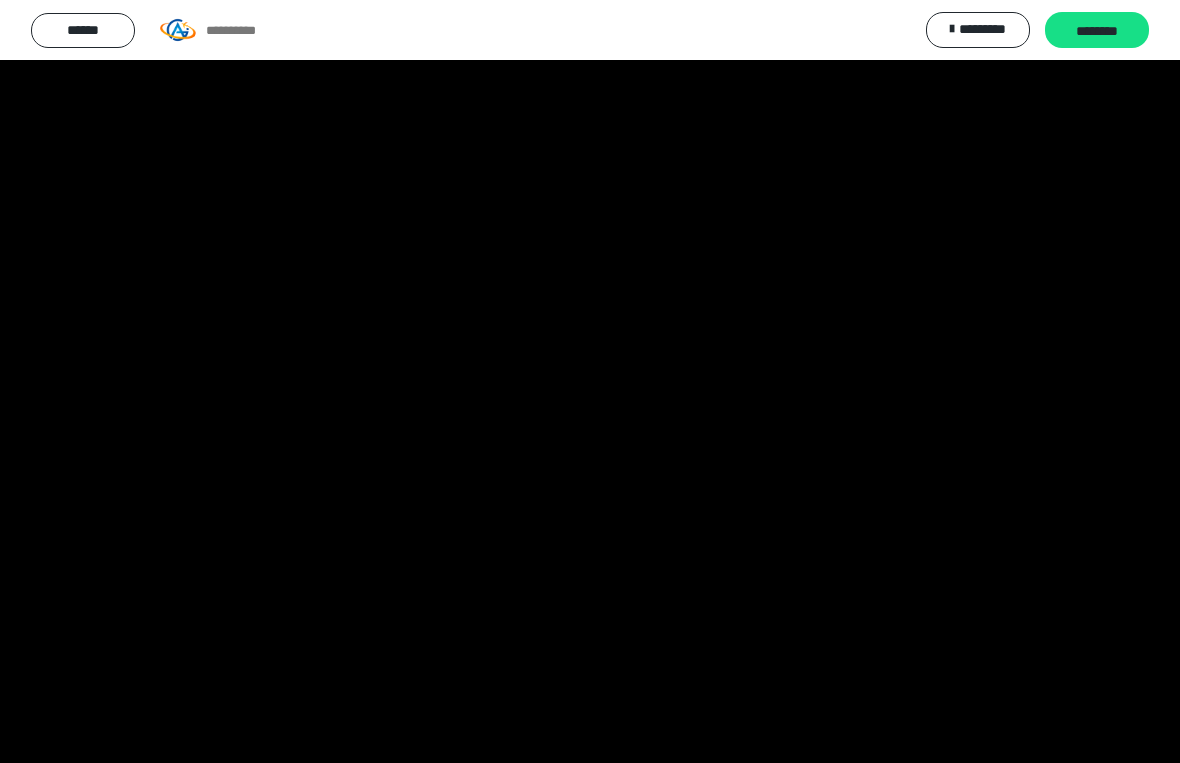 click at bounding box center (590, 381) 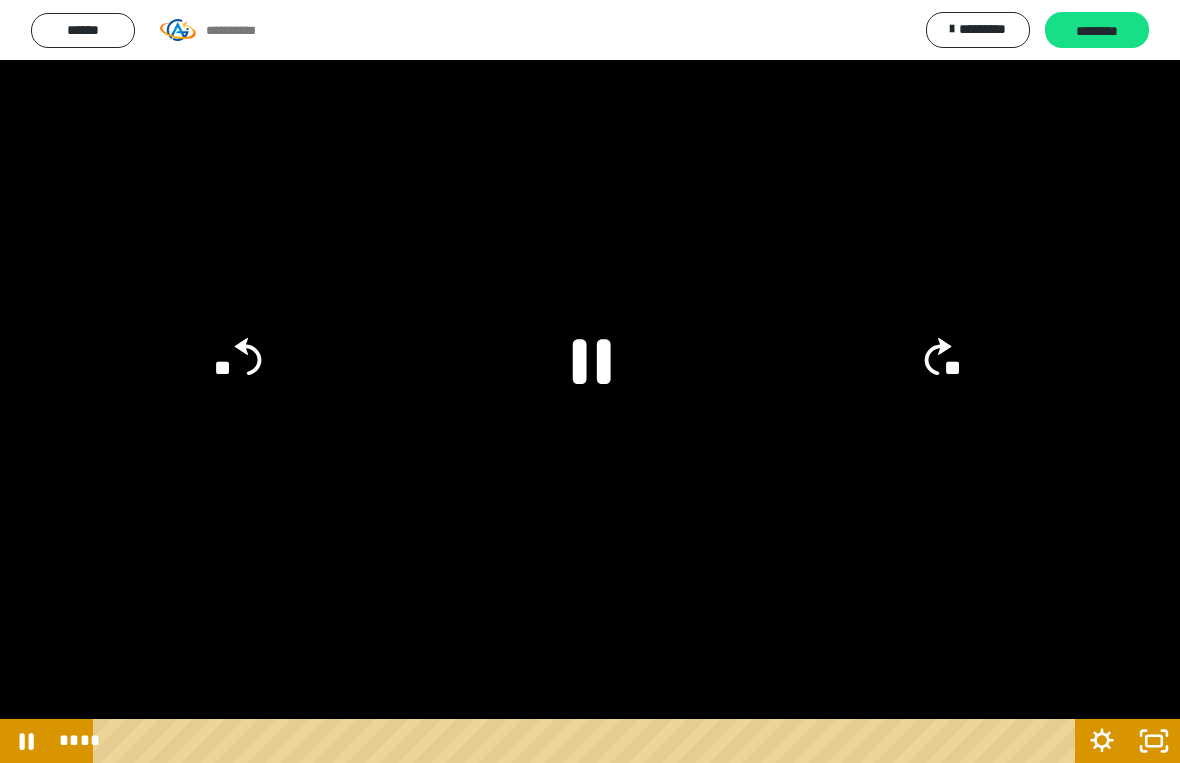click on "**" 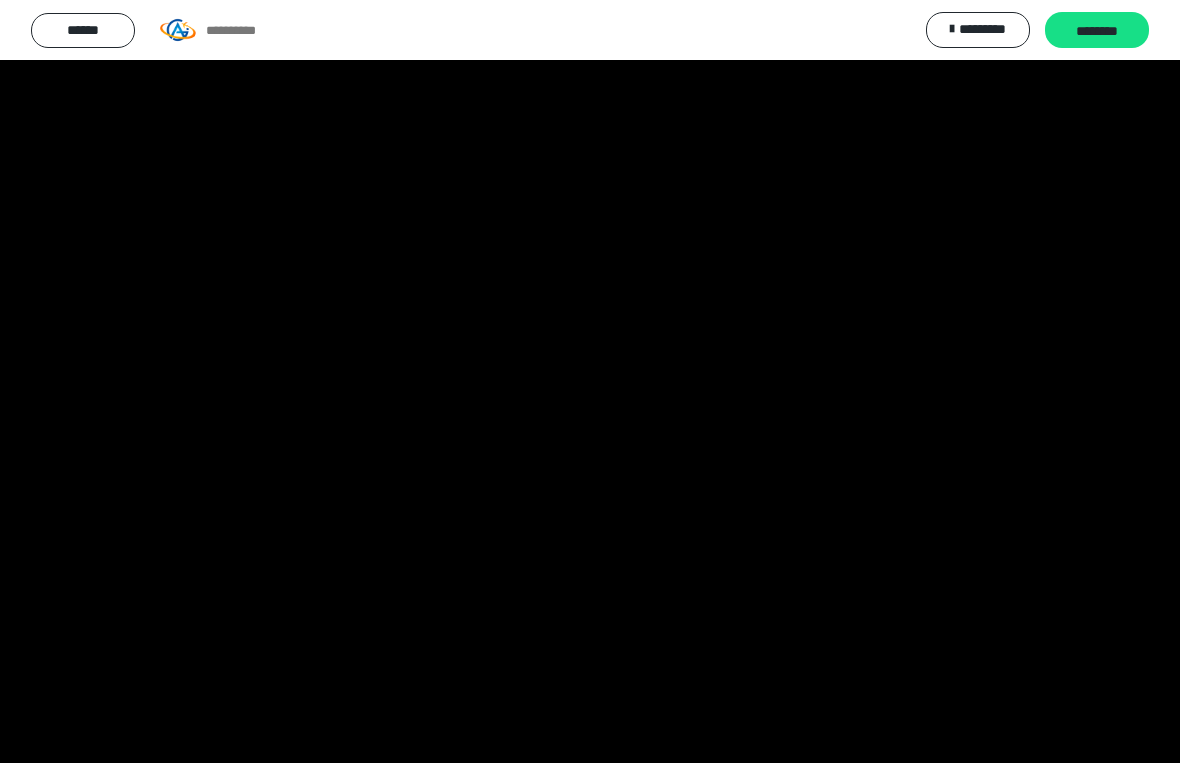 click at bounding box center [590, 381] 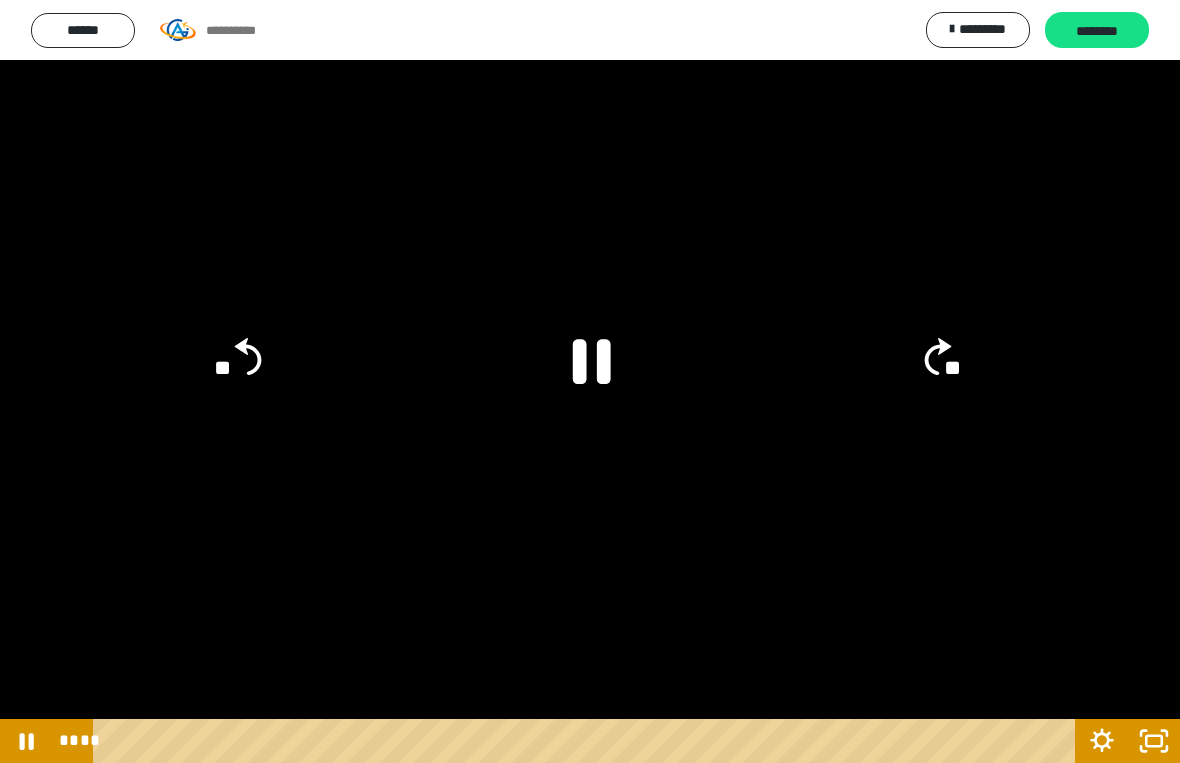 click on "**" 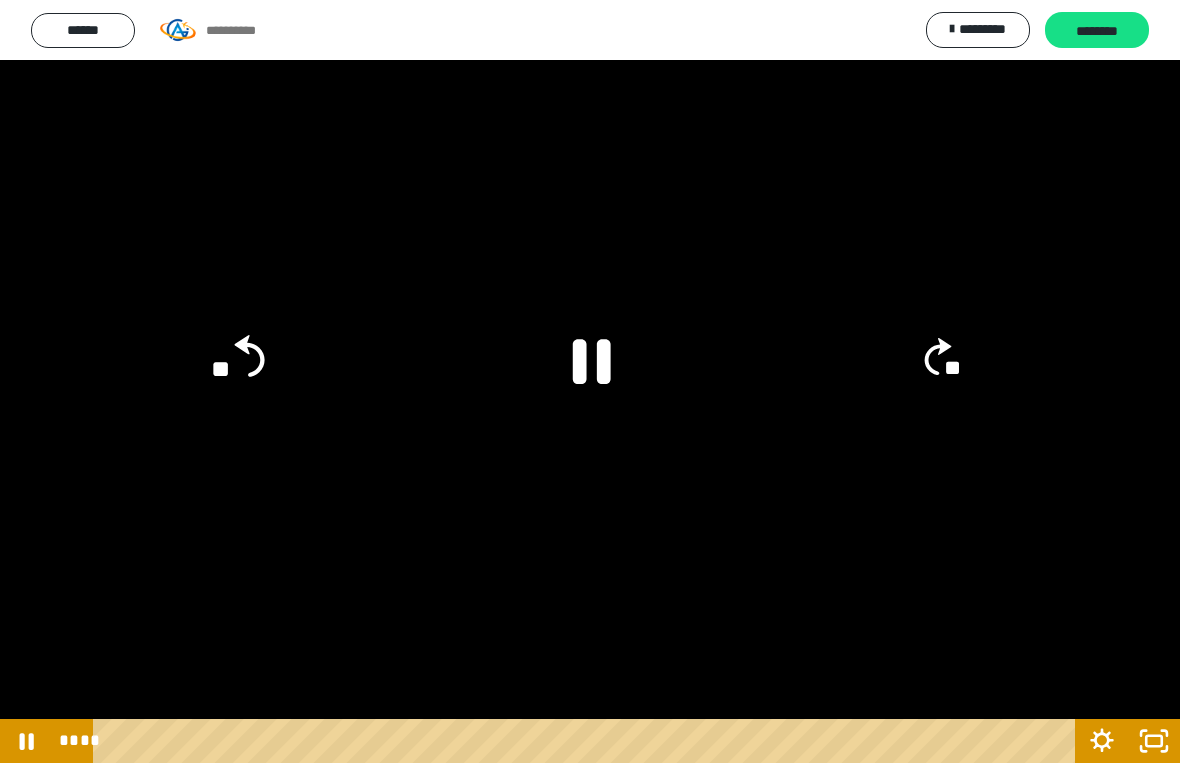 click on "**" 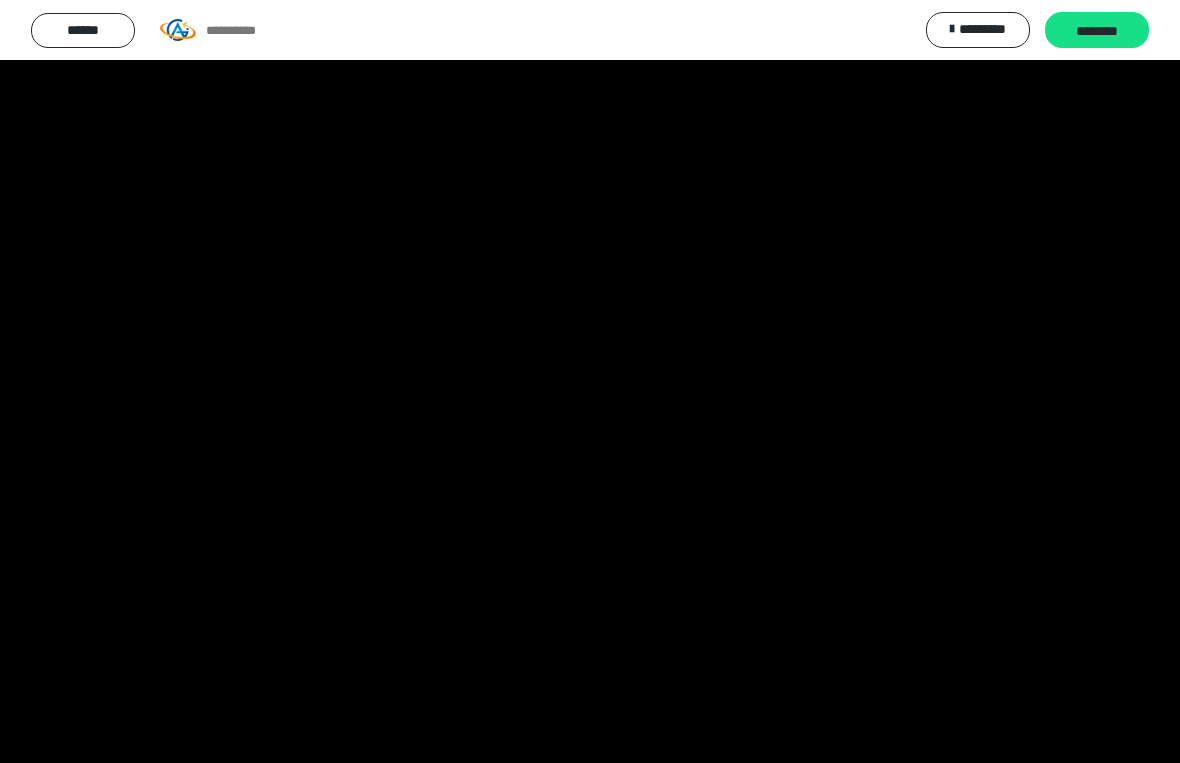 click 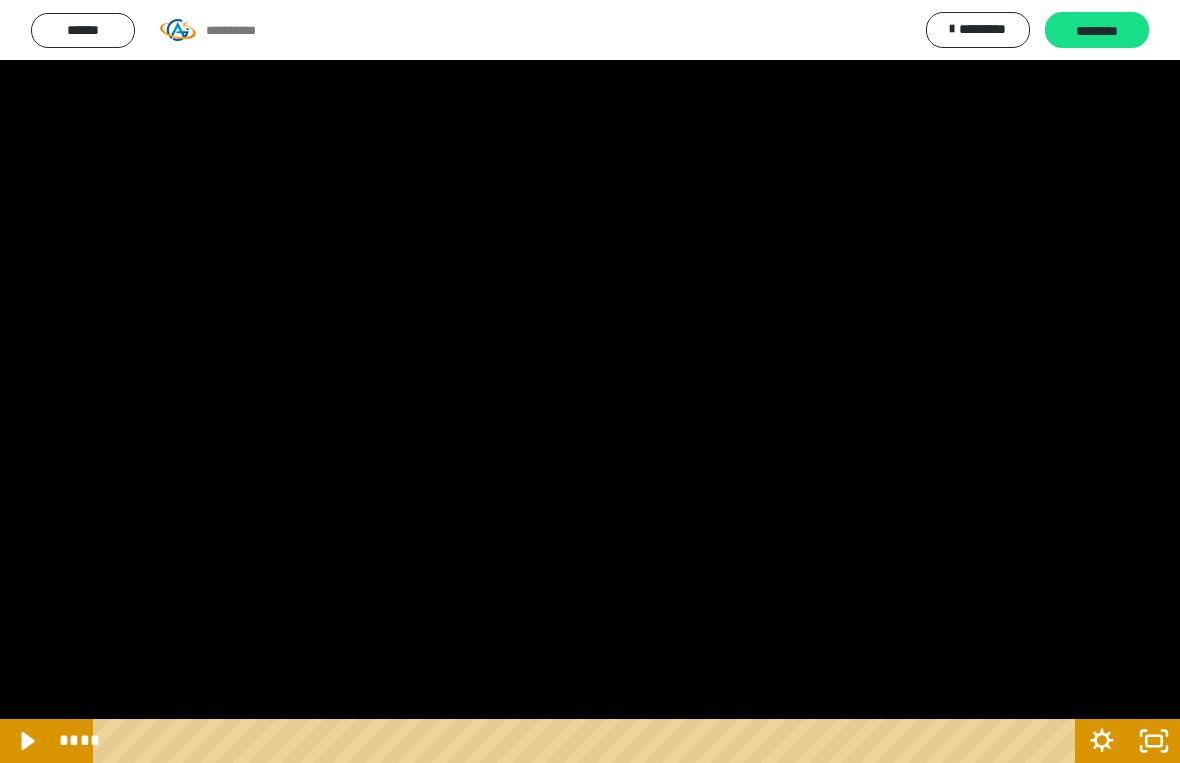 click 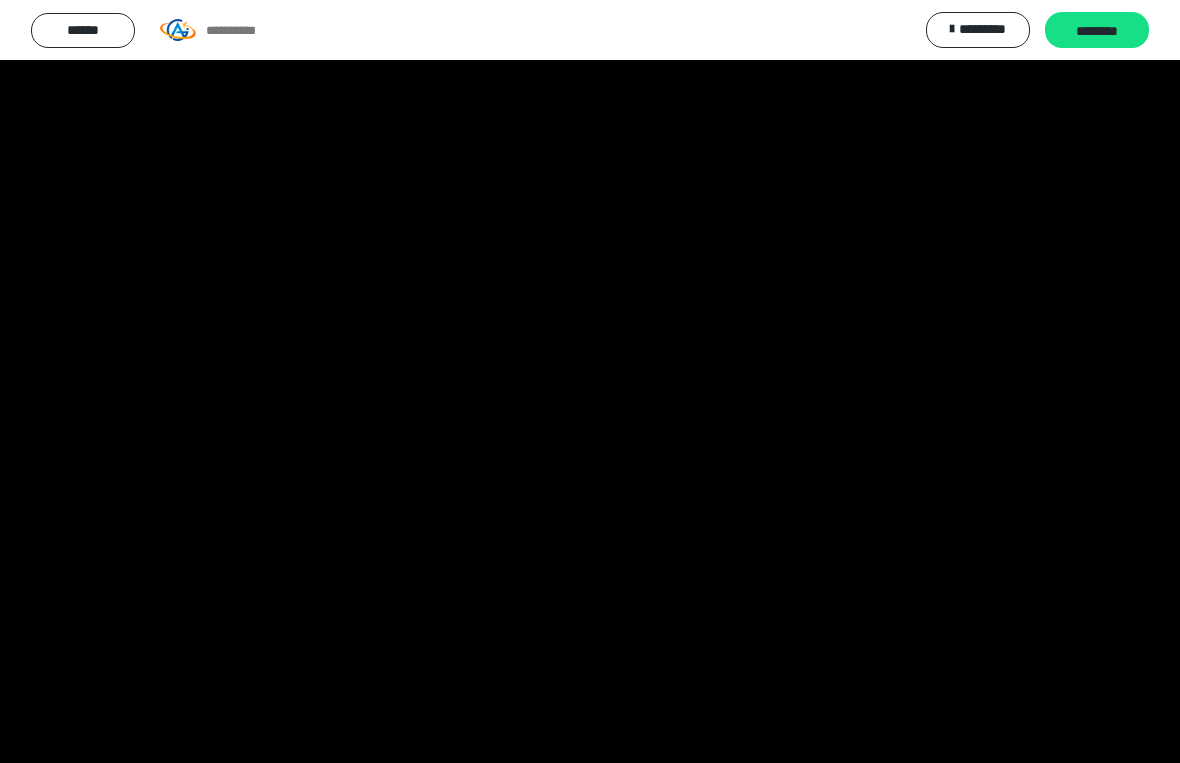 click at bounding box center [590, 381] 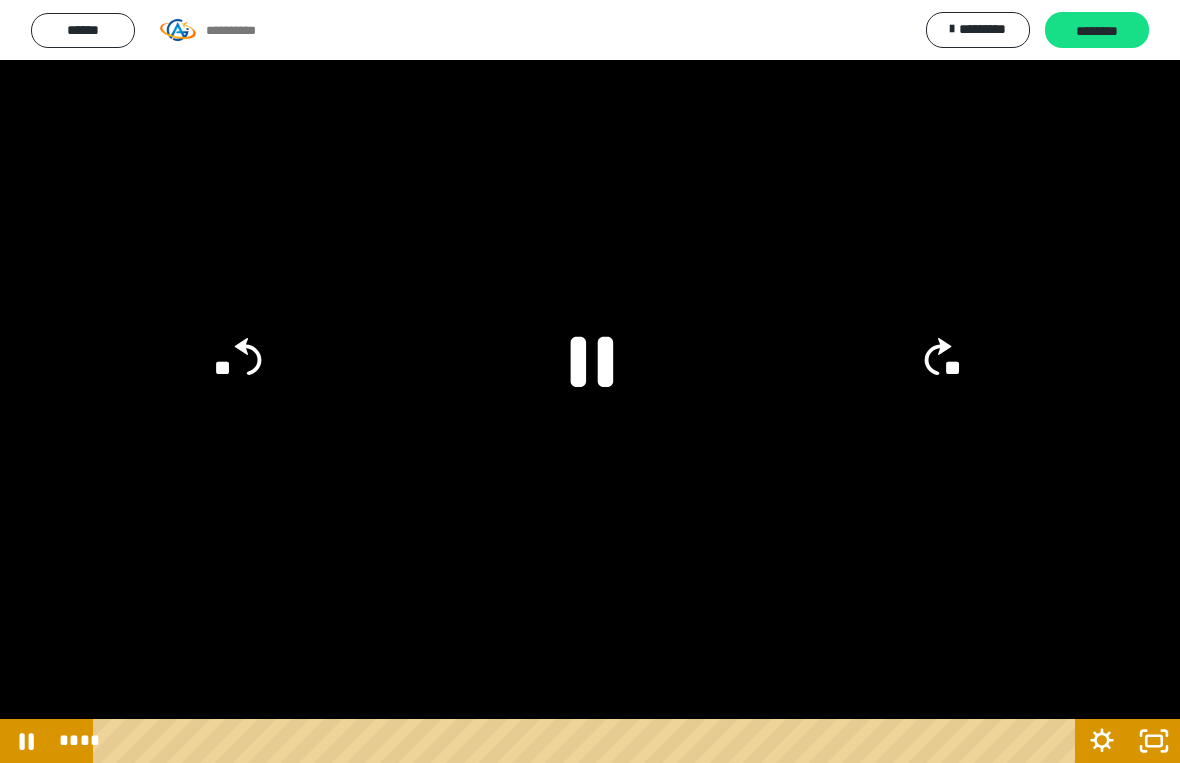 click 